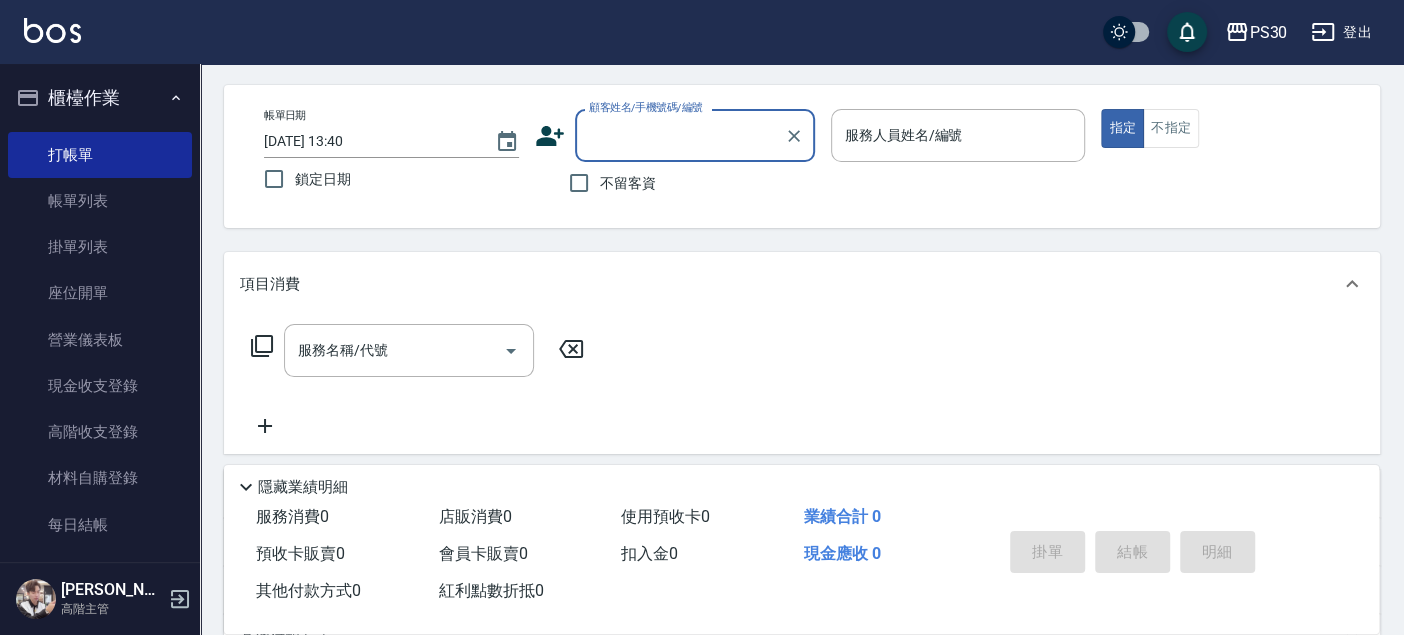 scroll, scrollTop: 111, scrollLeft: 0, axis: vertical 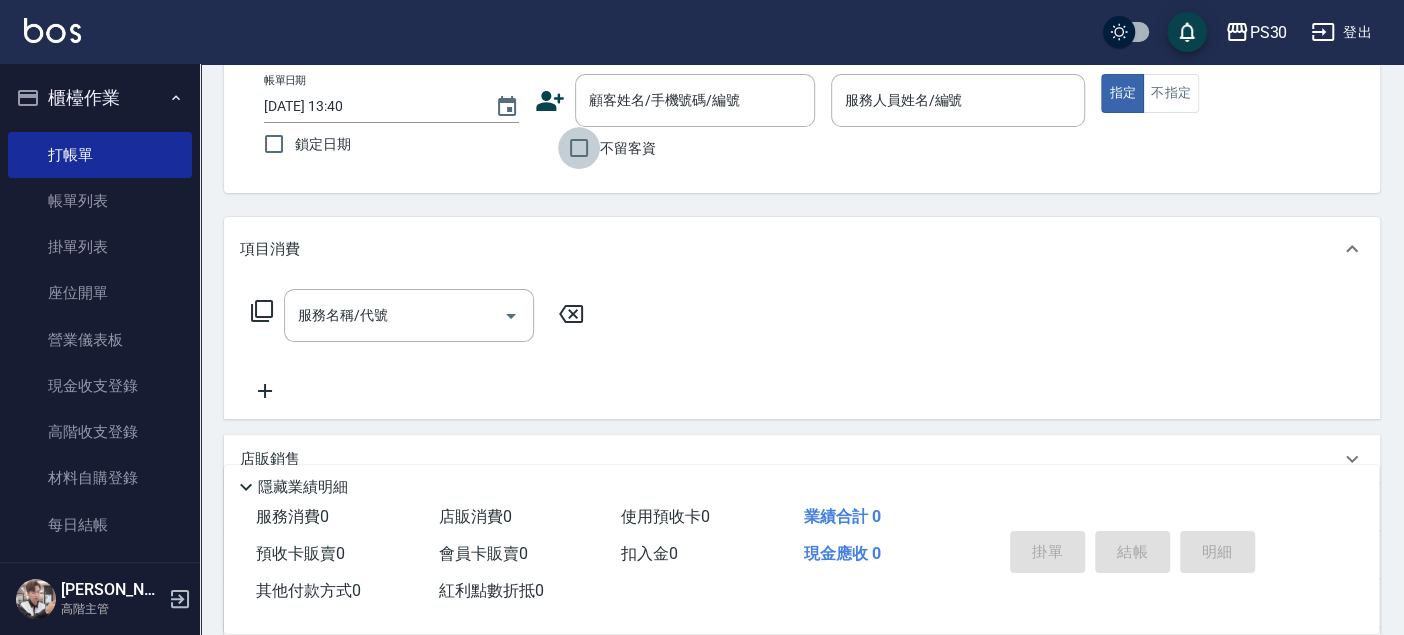 click on "不留客資" at bounding box center (579, 148) 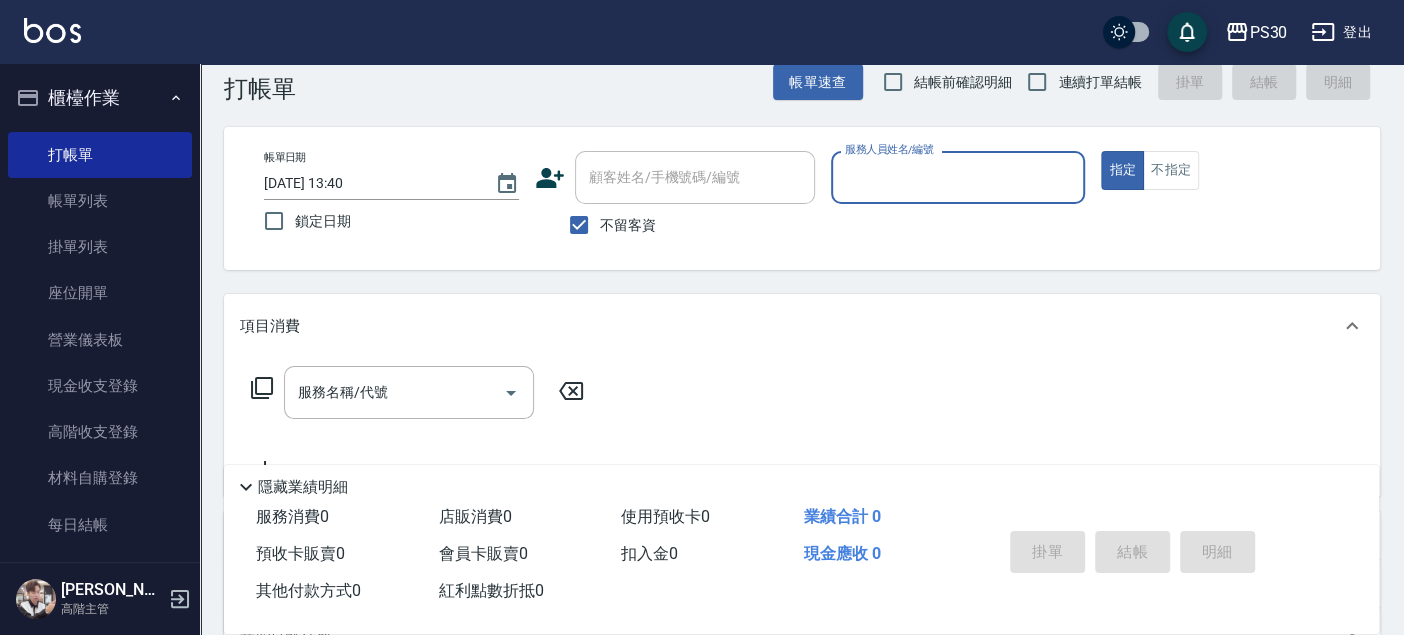scroll, scrollTop: 0, scrollLeft: 0, axis: both 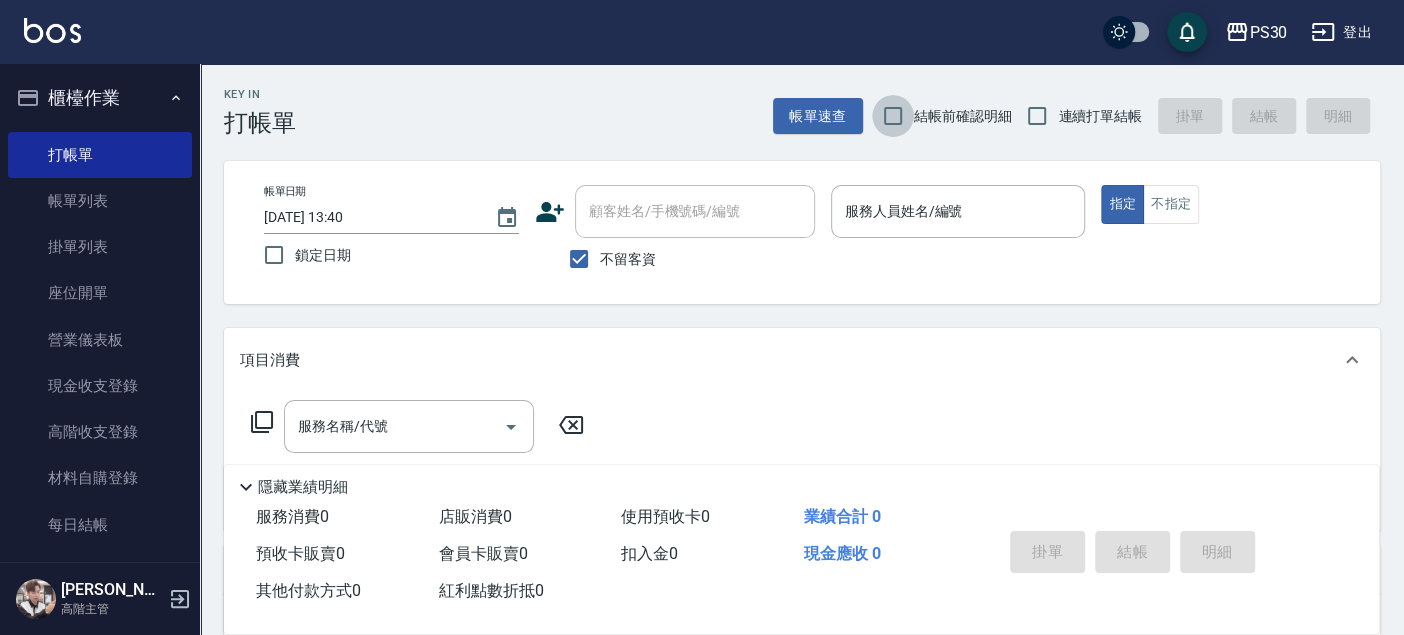 drag, startPoint x: 909, startPoint y: 100, endPoint x: 987, endPoint y: 125, distance: 81.908485 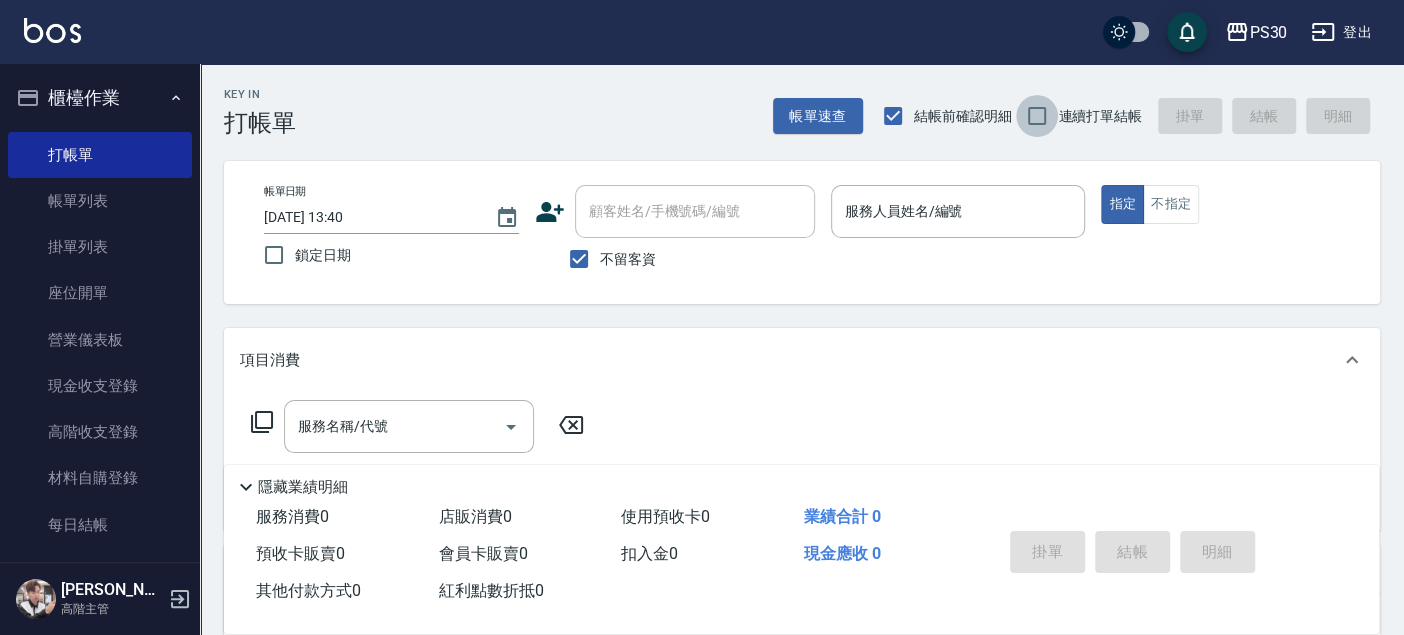 click on "連續打單結帳" at bounding box center [1037, 116] 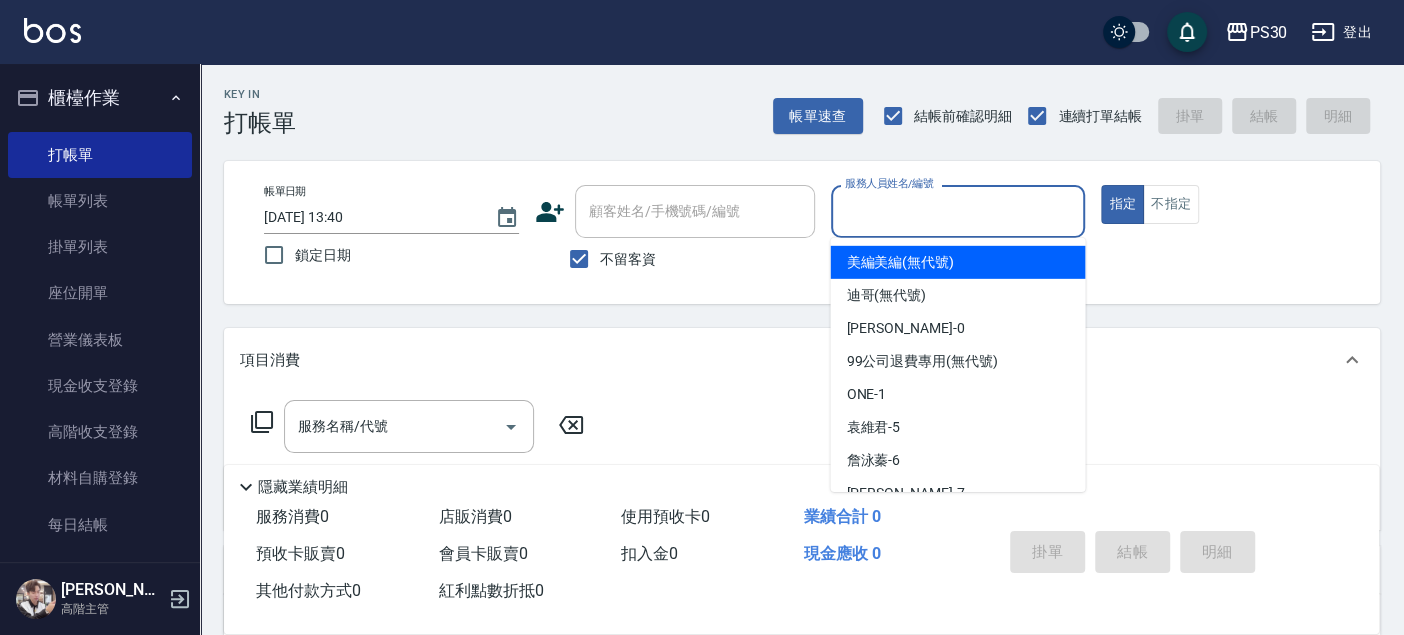 click on "服務人員姓名/編號 服務人員姓名/編號" at bounding box center [958, 211] 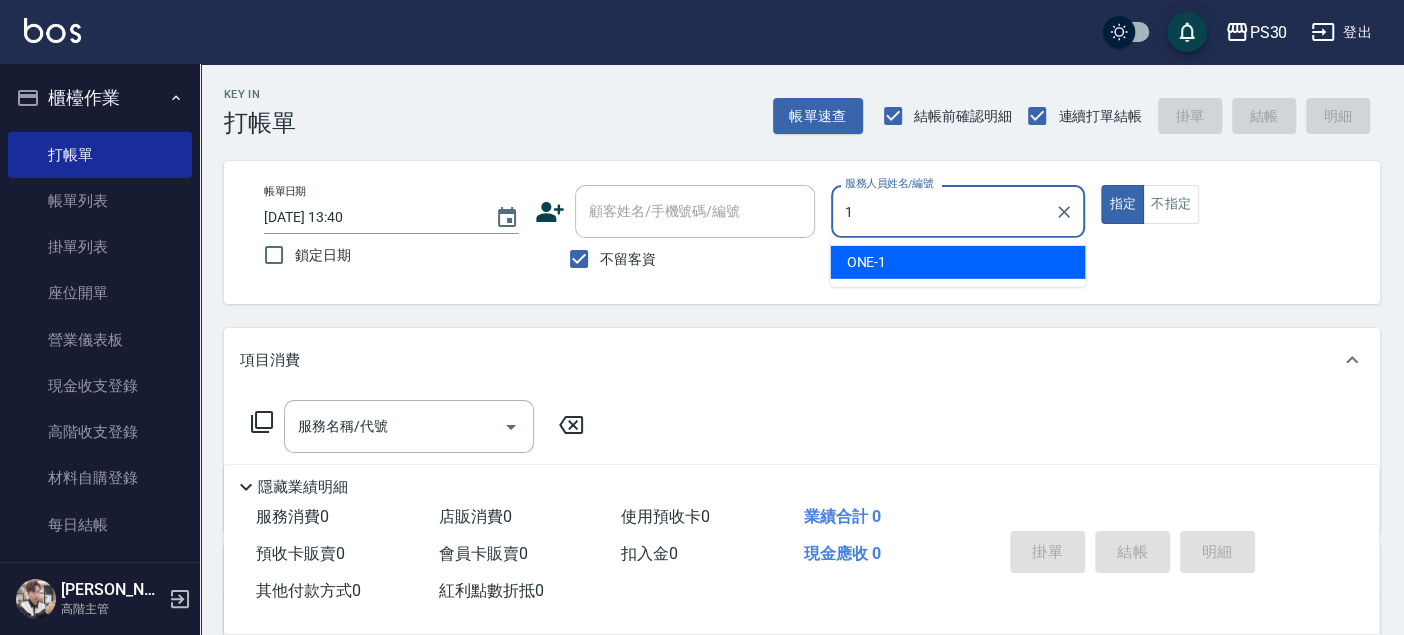 type on "ONE-1" 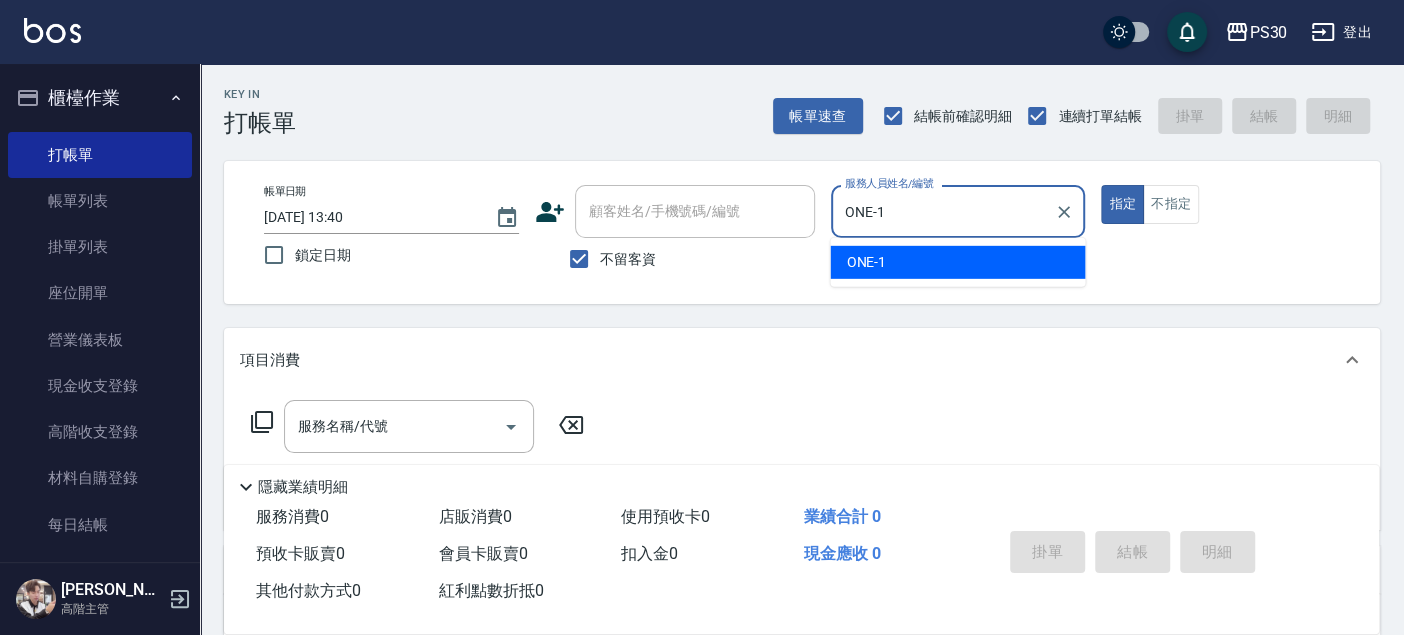 type on "true" 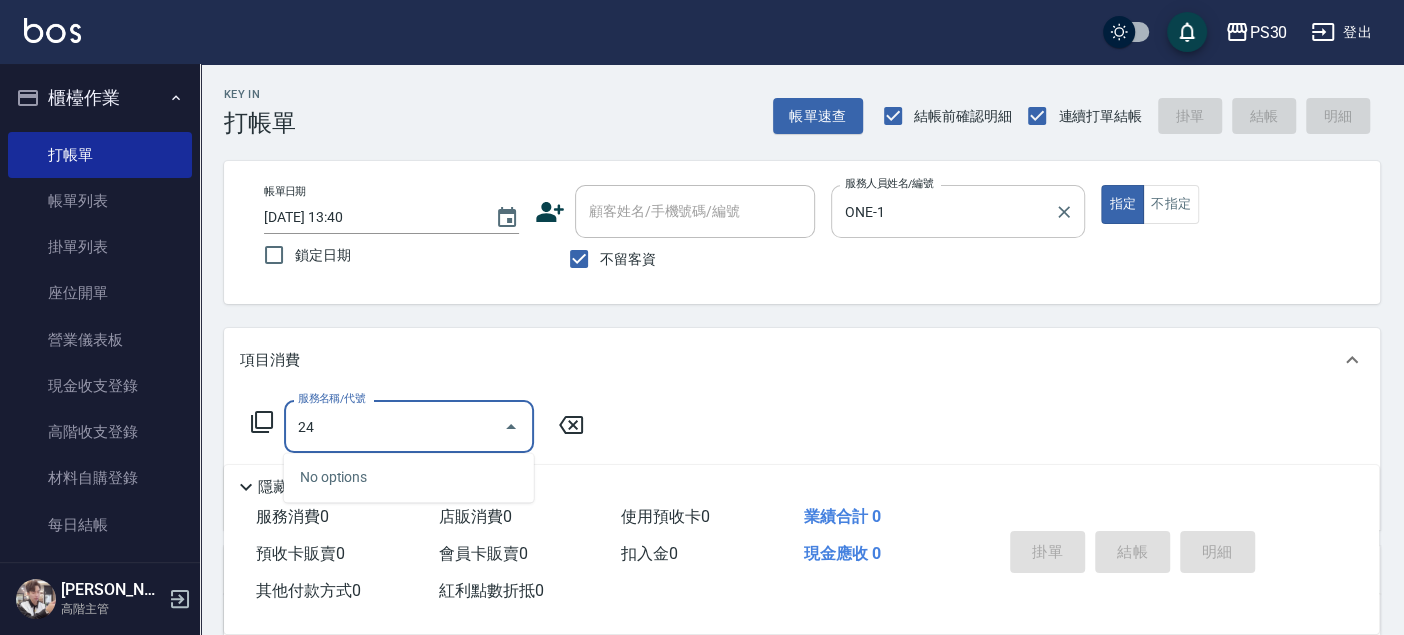 type on "2" 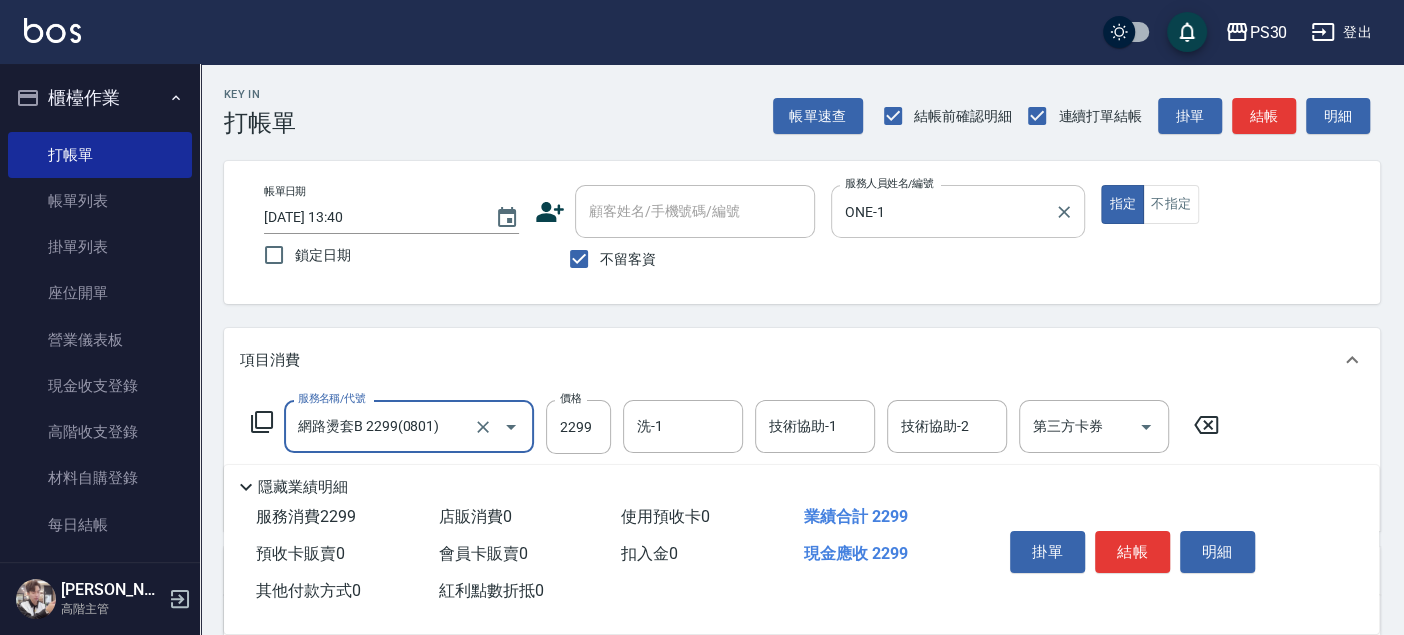 type on "網路燙套B 2299(0801)" 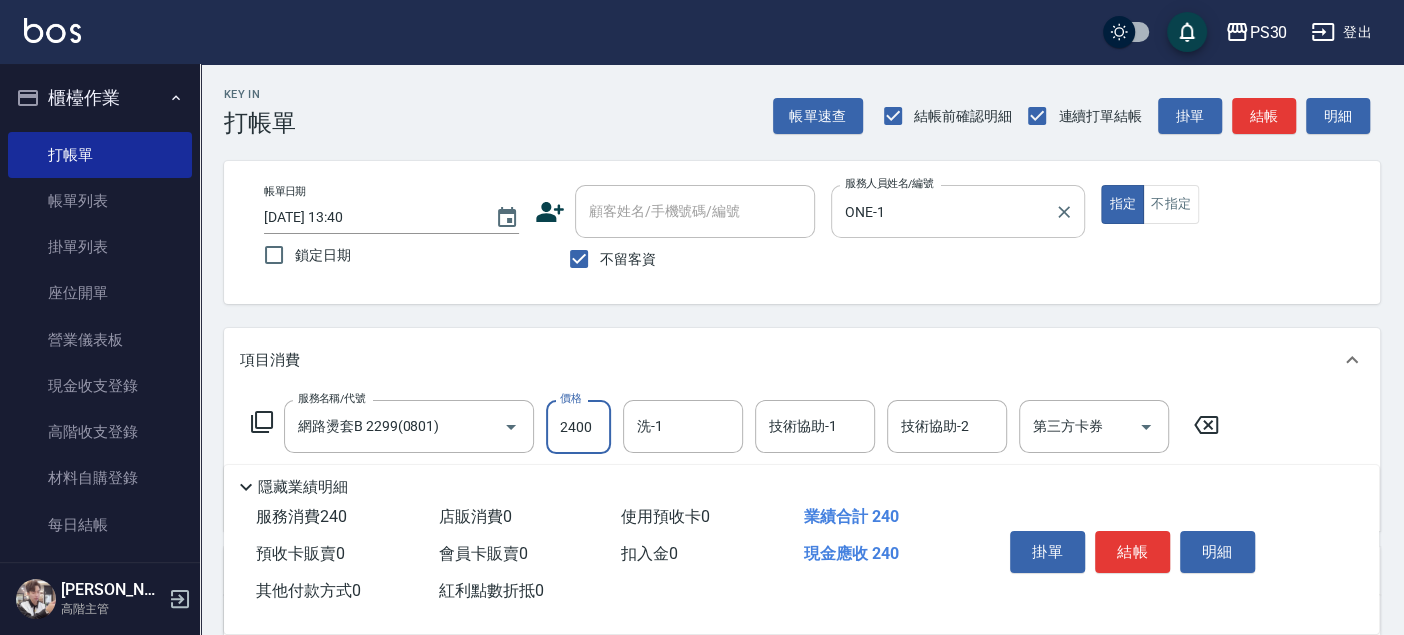 type on "2400" 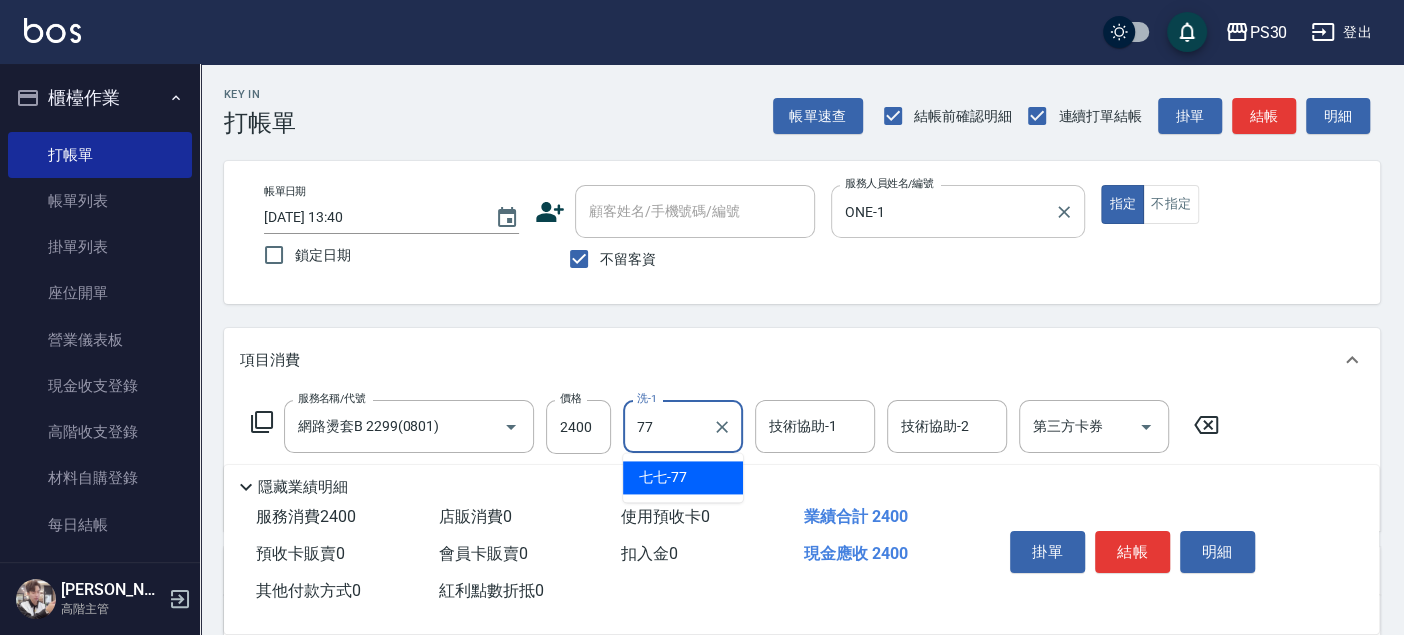 type on "七七-77" 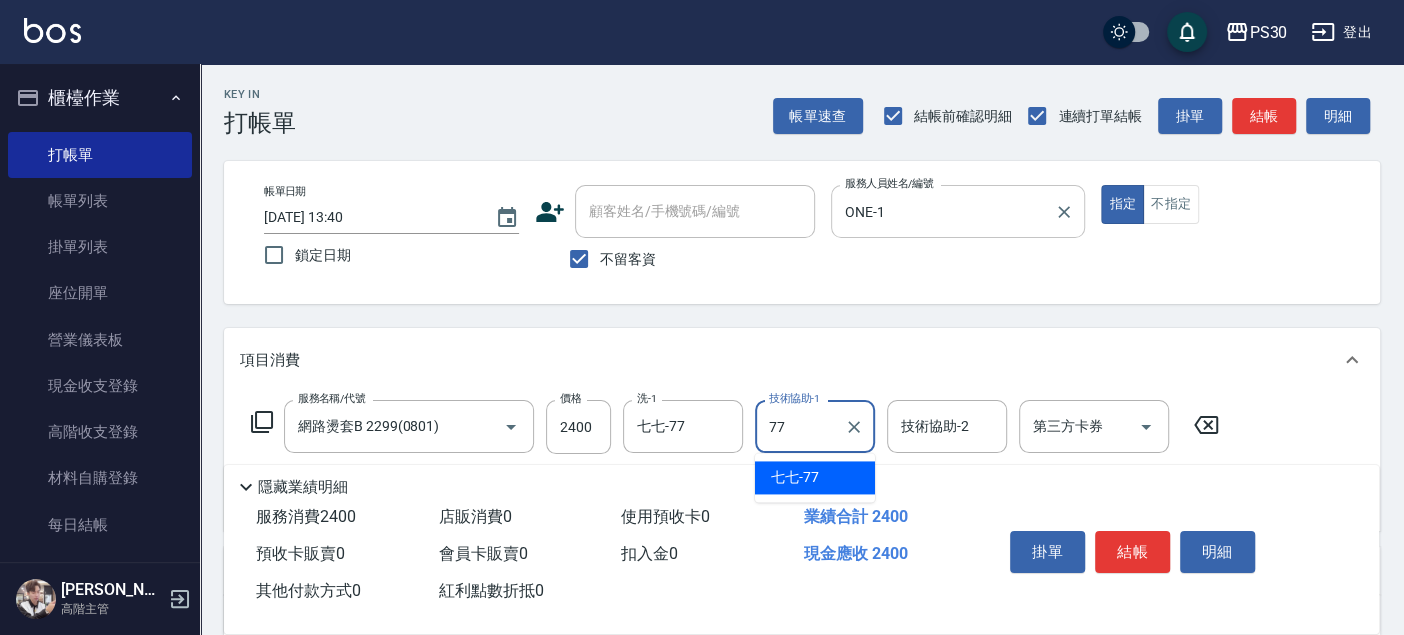type on "七七-77" 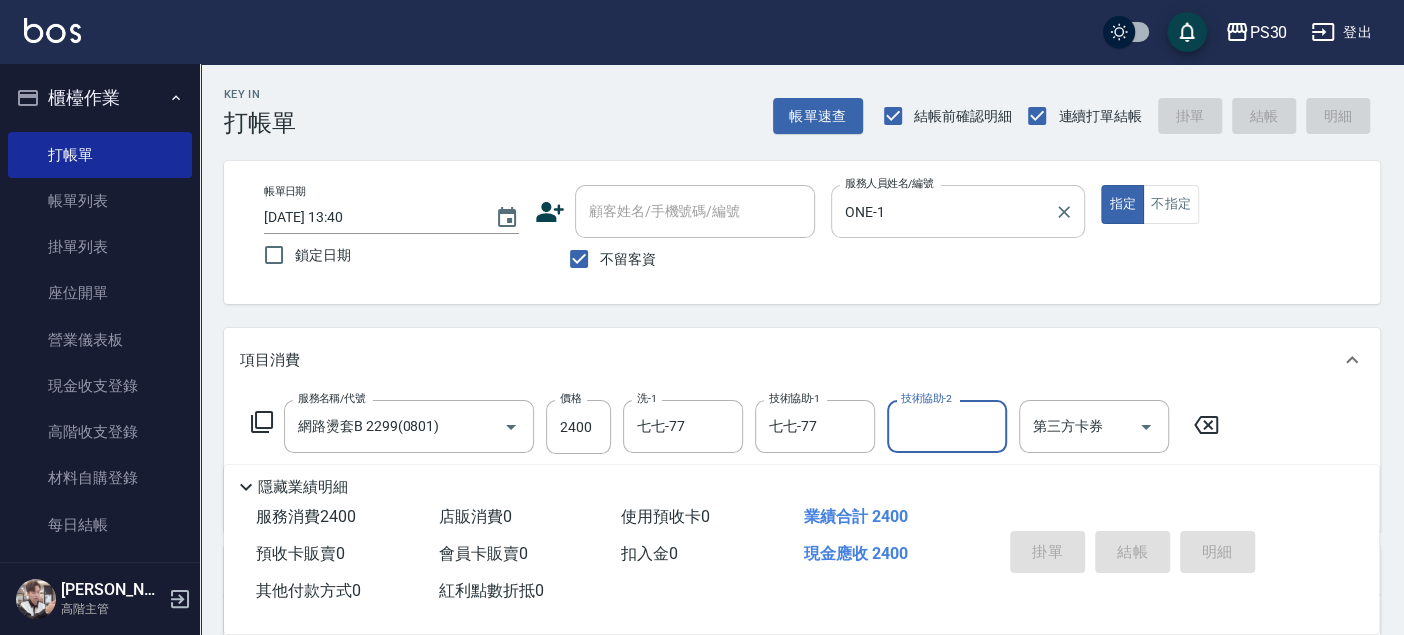 type on "2025/07/10 20:06" 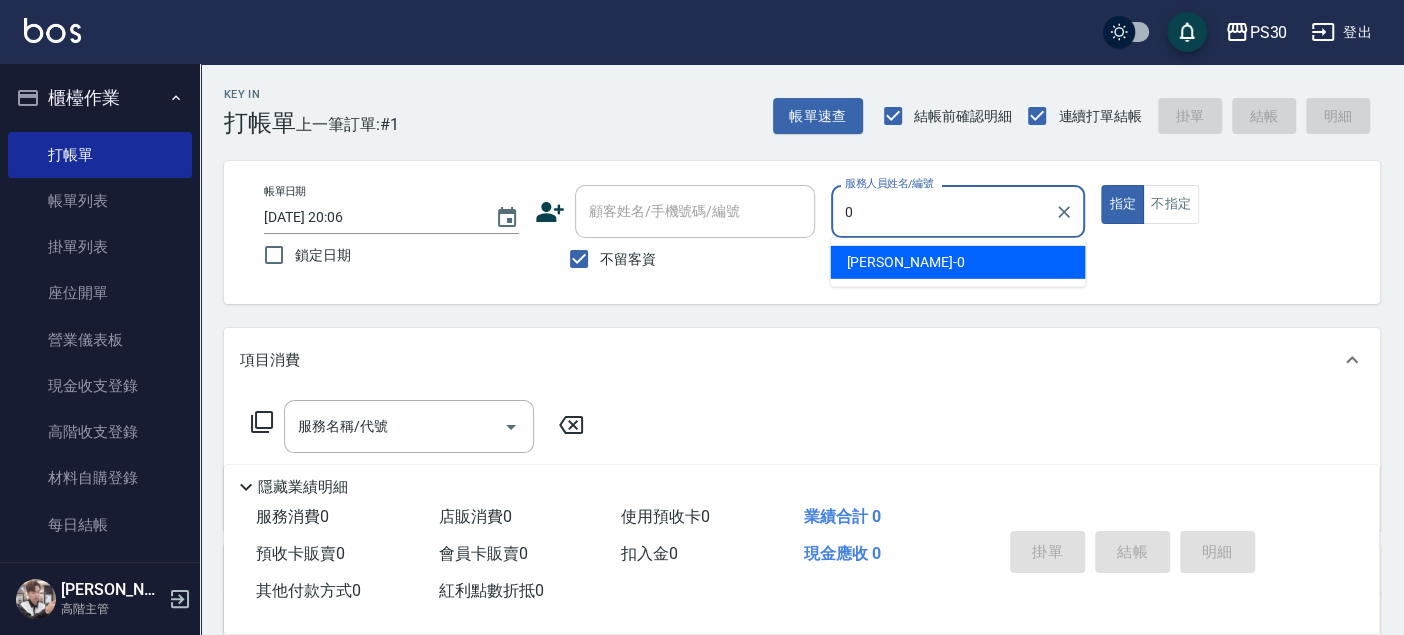 type on "廖金城-0" 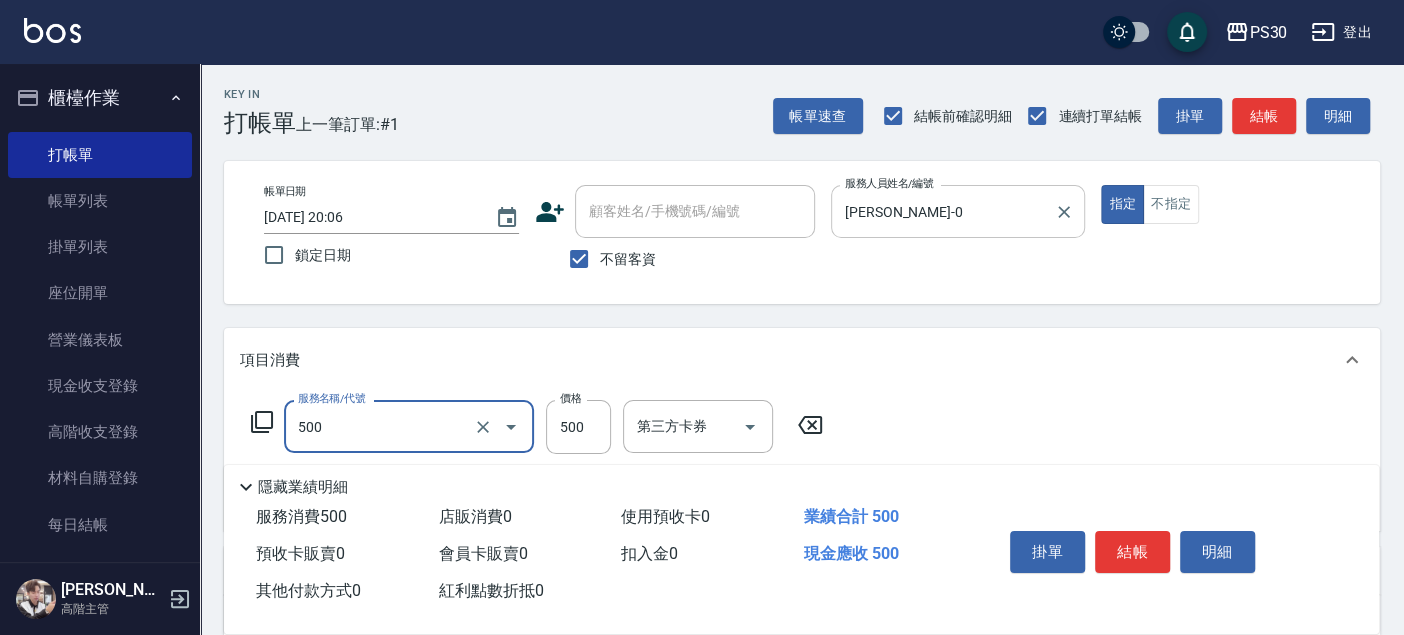 type on "洗剪500(500)" 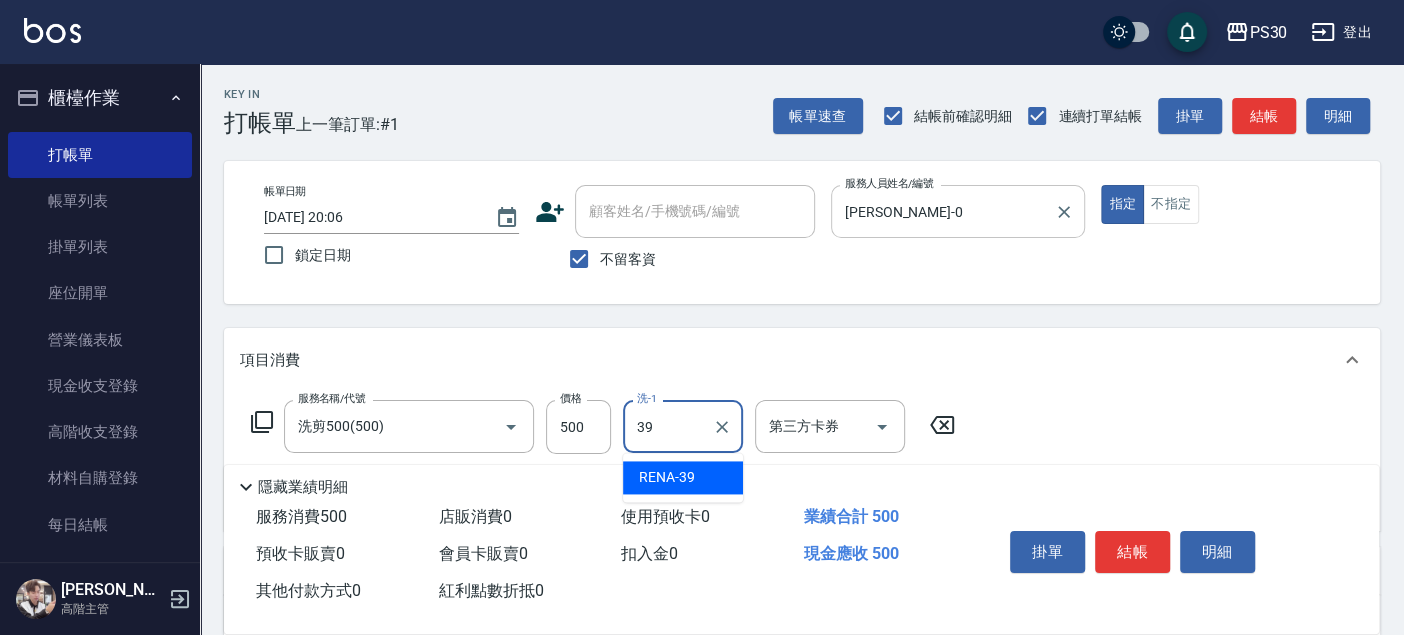 type on "RENA-39" 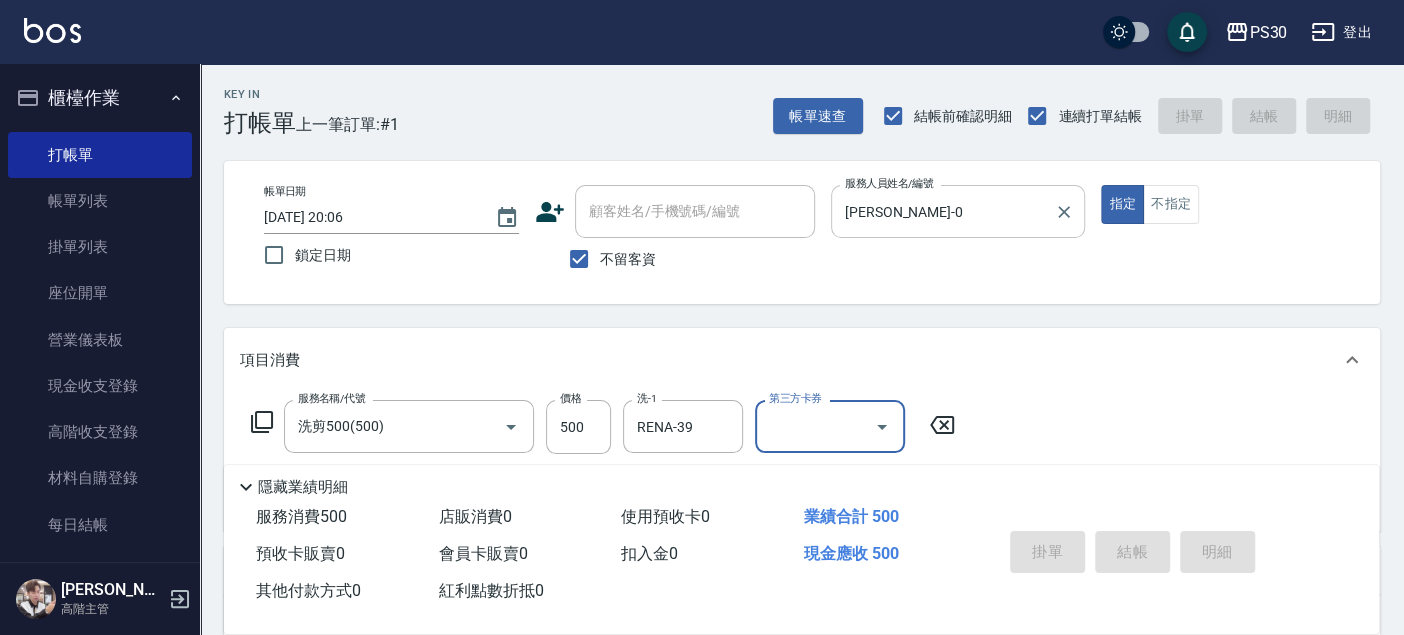 type 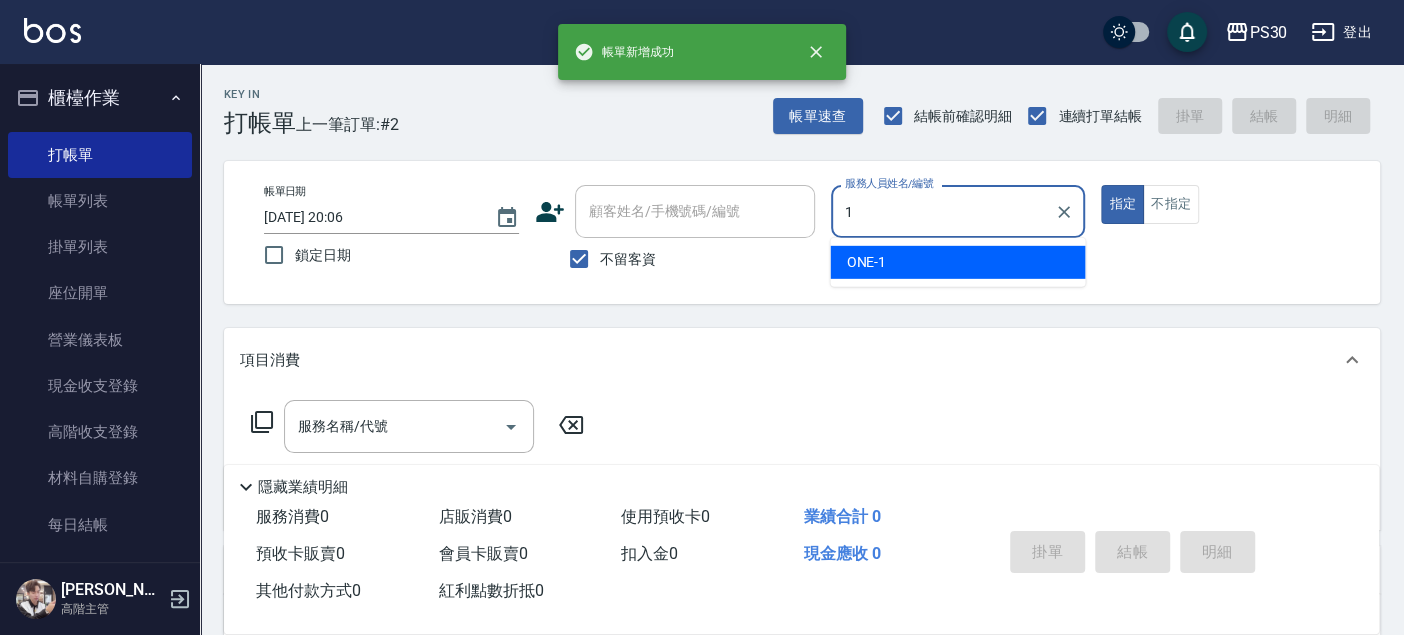 type on "ONE-1" 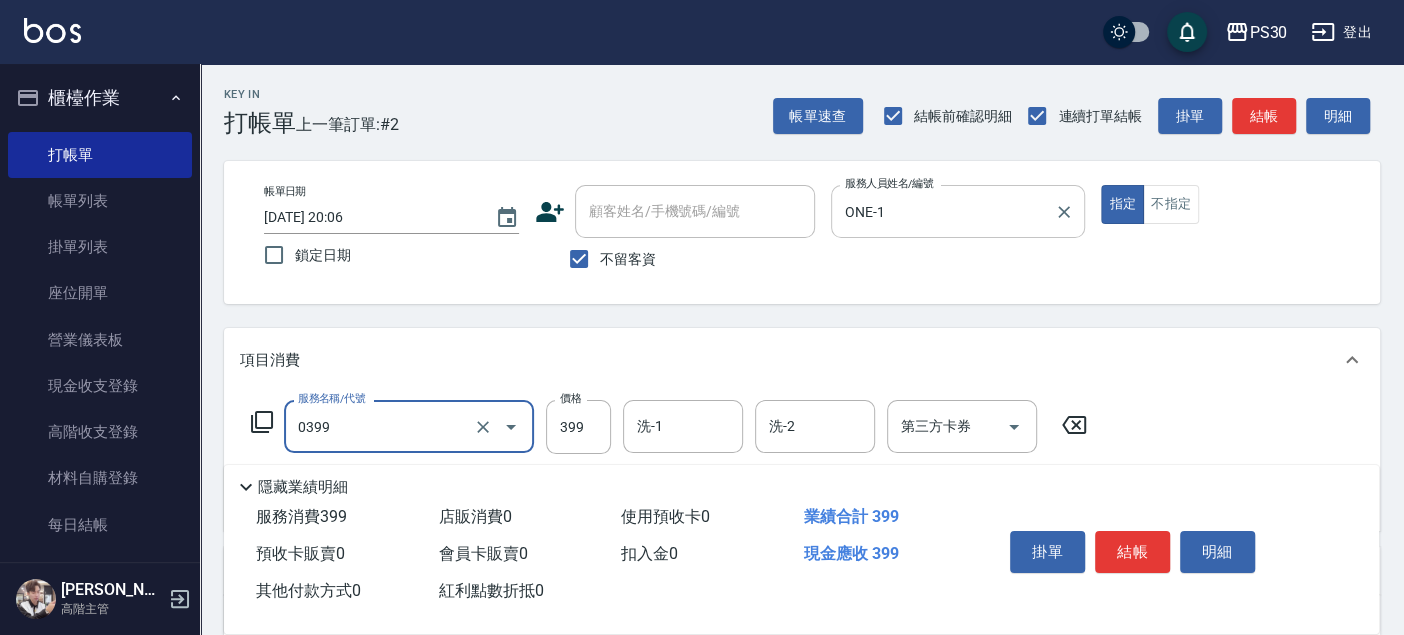 type on "海鹽洗(0399)" 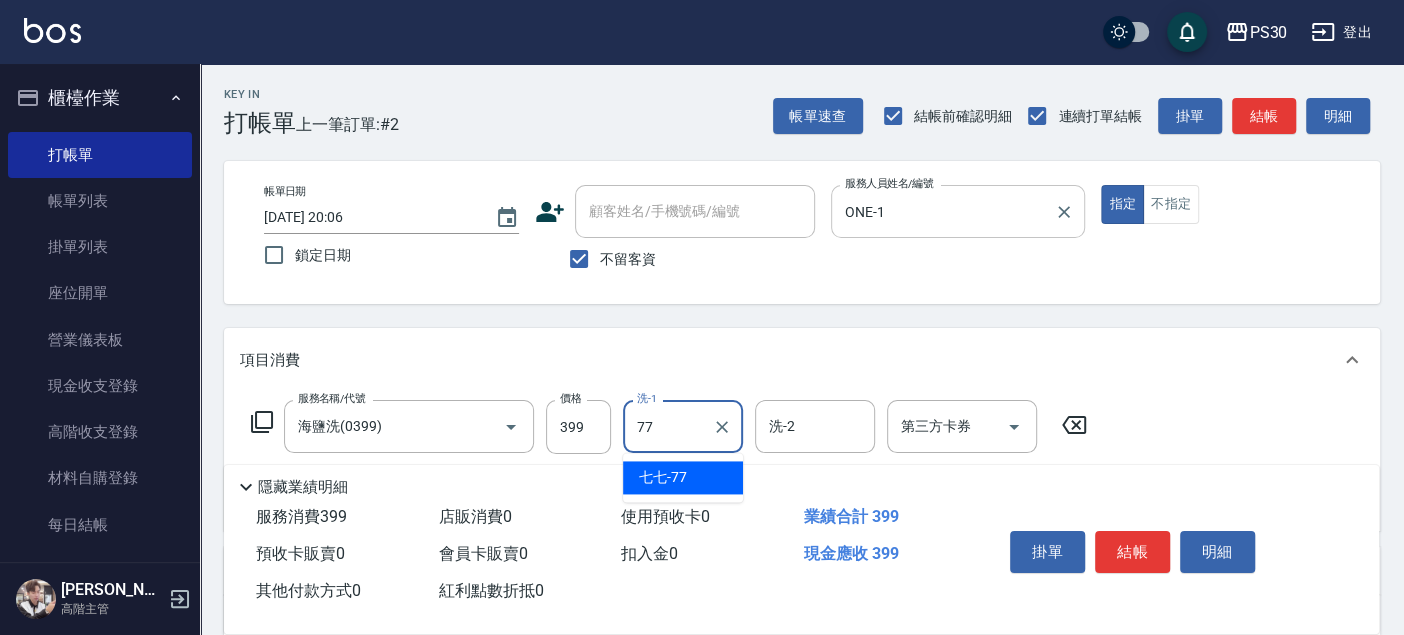 type on "七七-77" 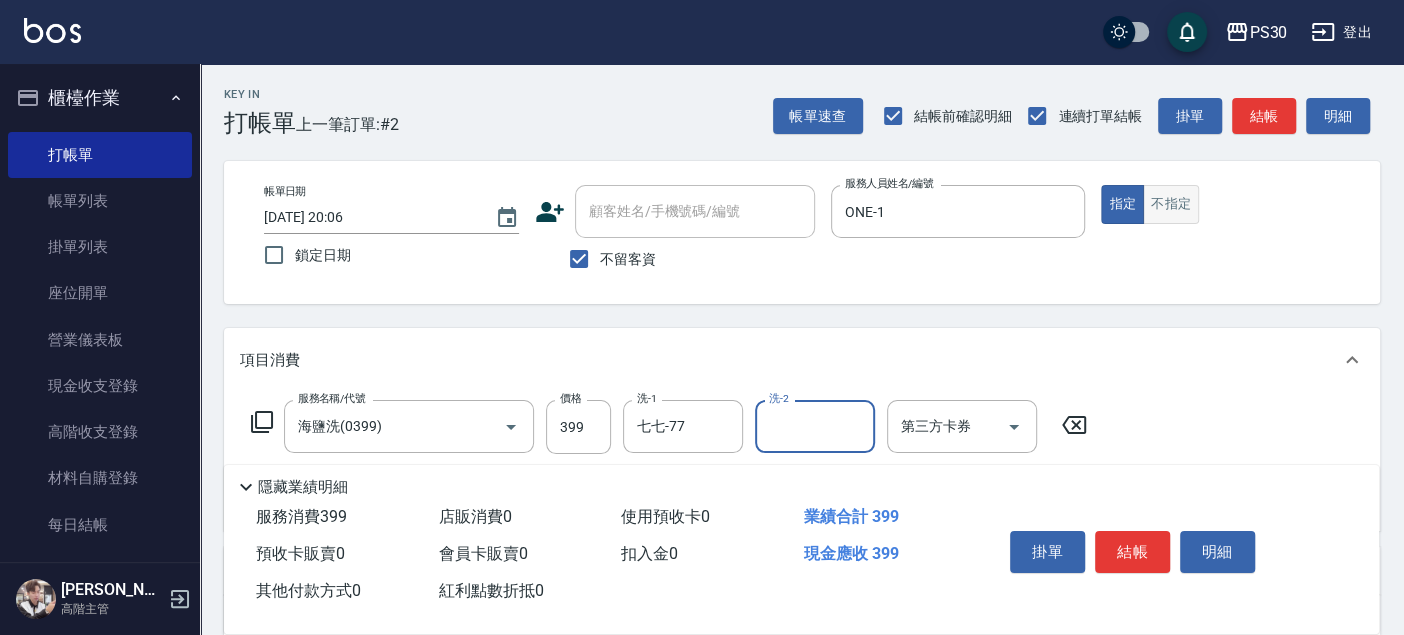 click on "不指定" at bounding box center (1171, 204) 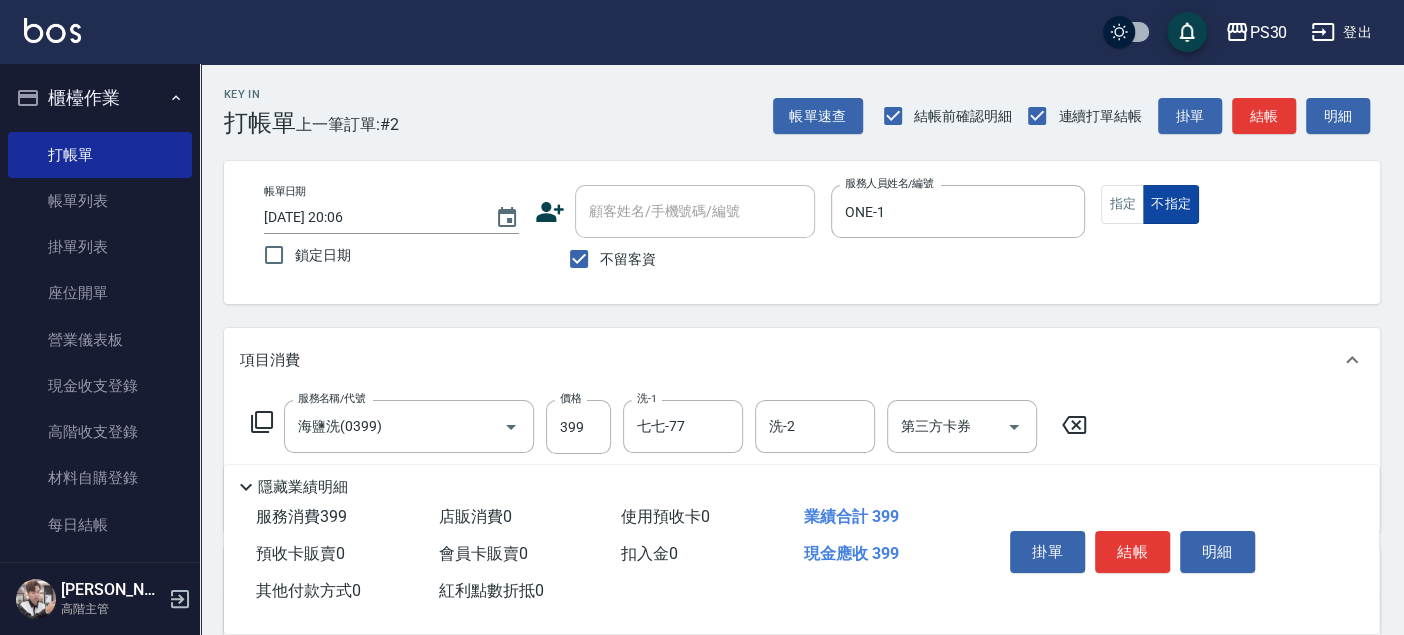 type on "false" 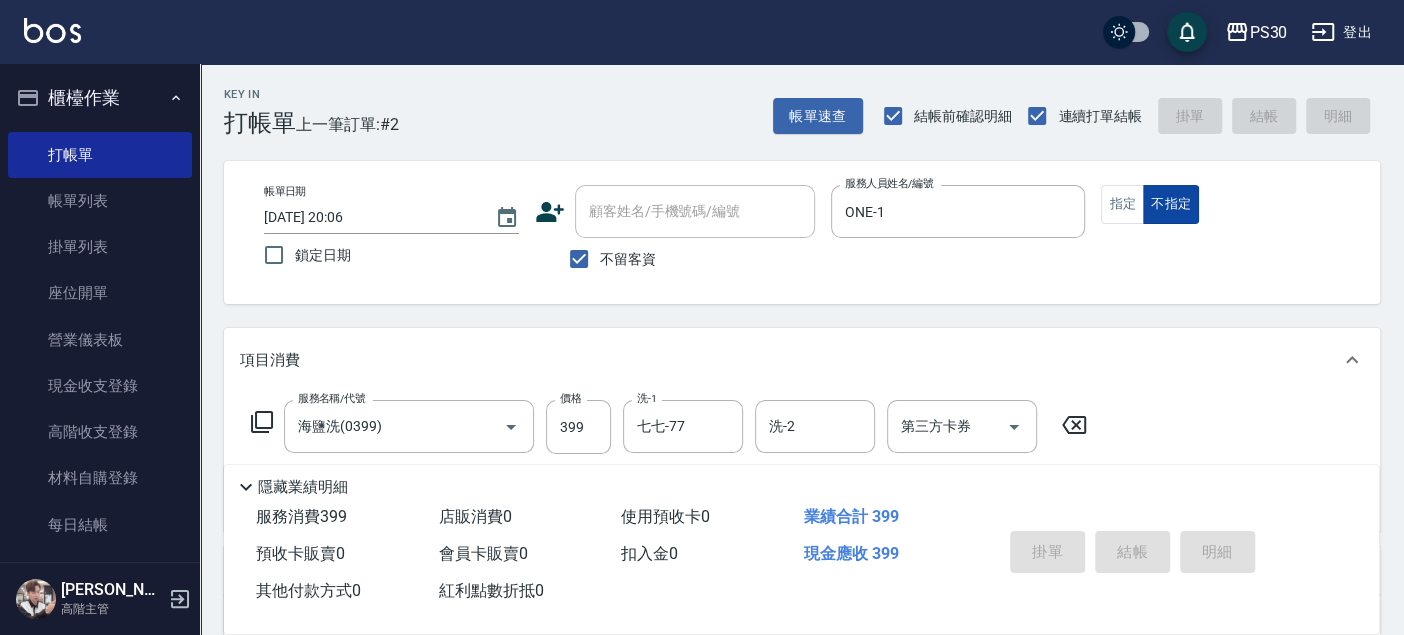 type 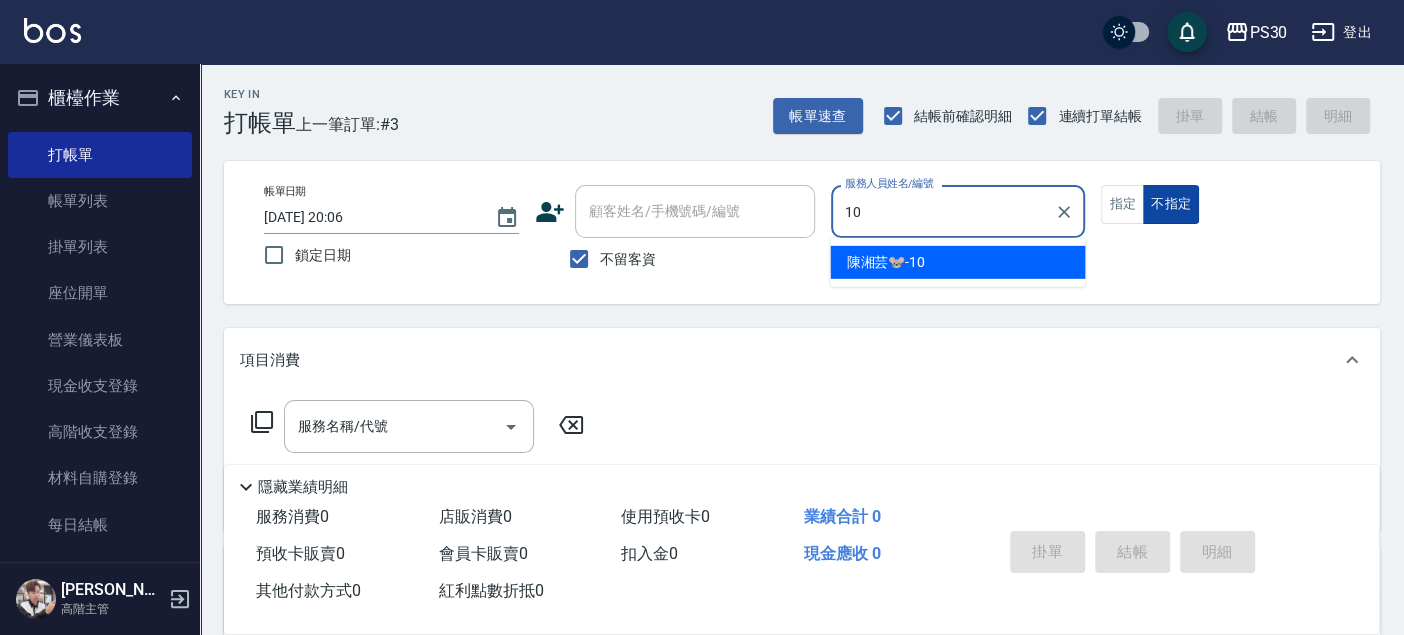 type on "陳湘芸🐭-10" 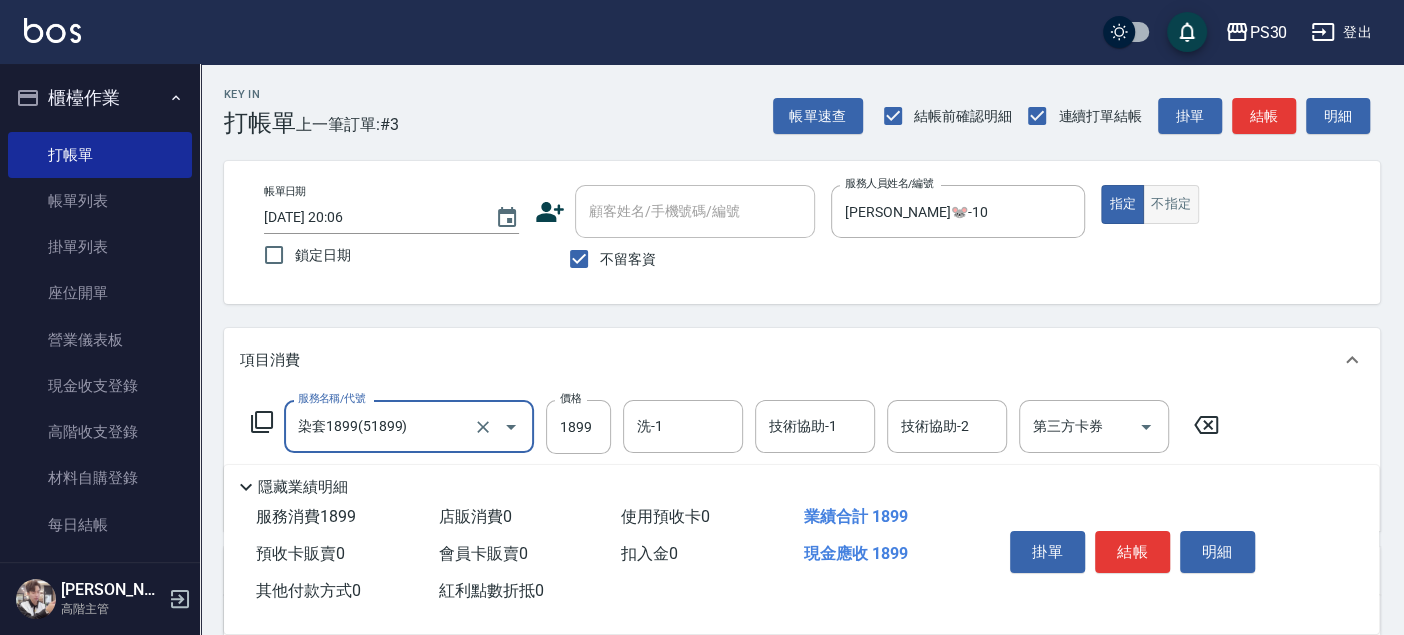 type on "染套1899(51899)" 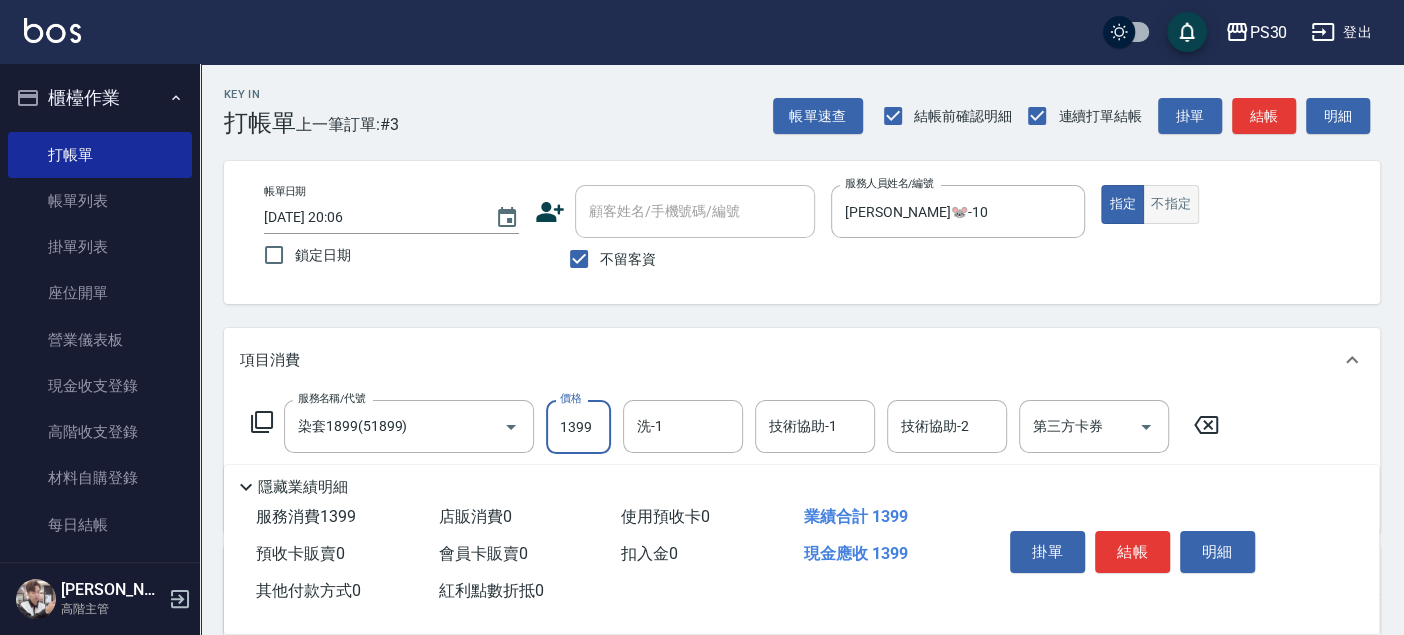 type on "1399" 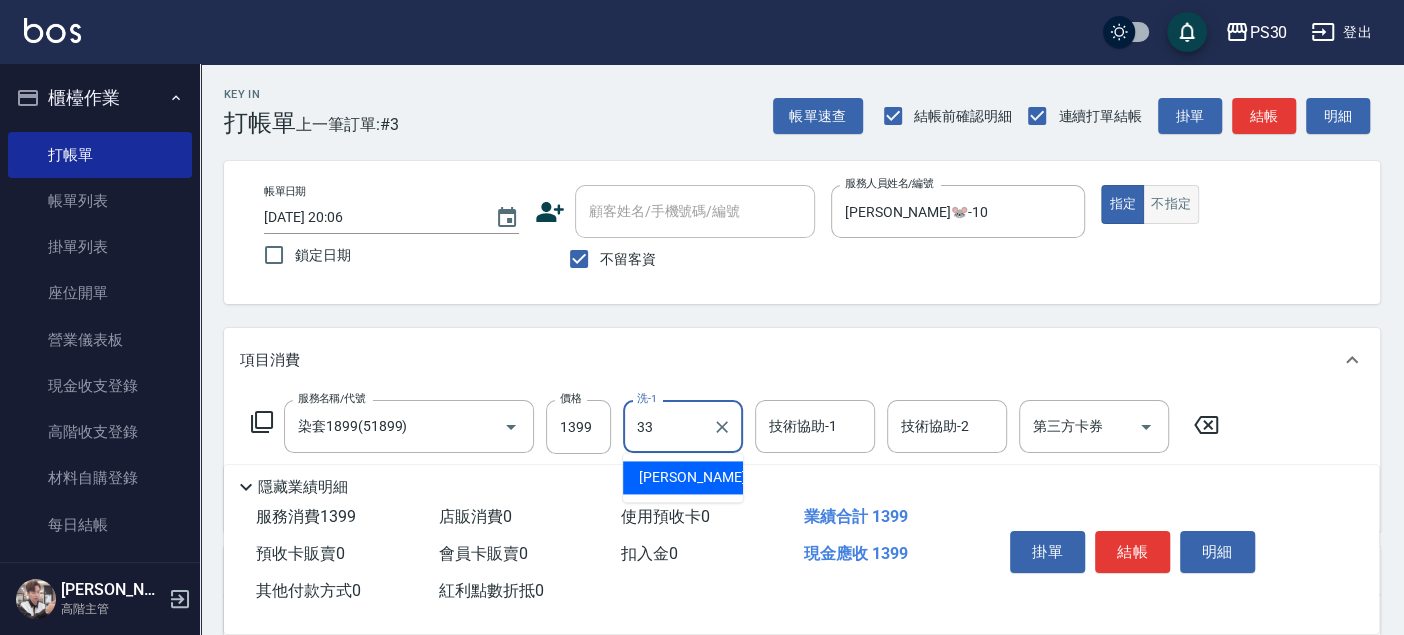 type on "洪采妤-33" 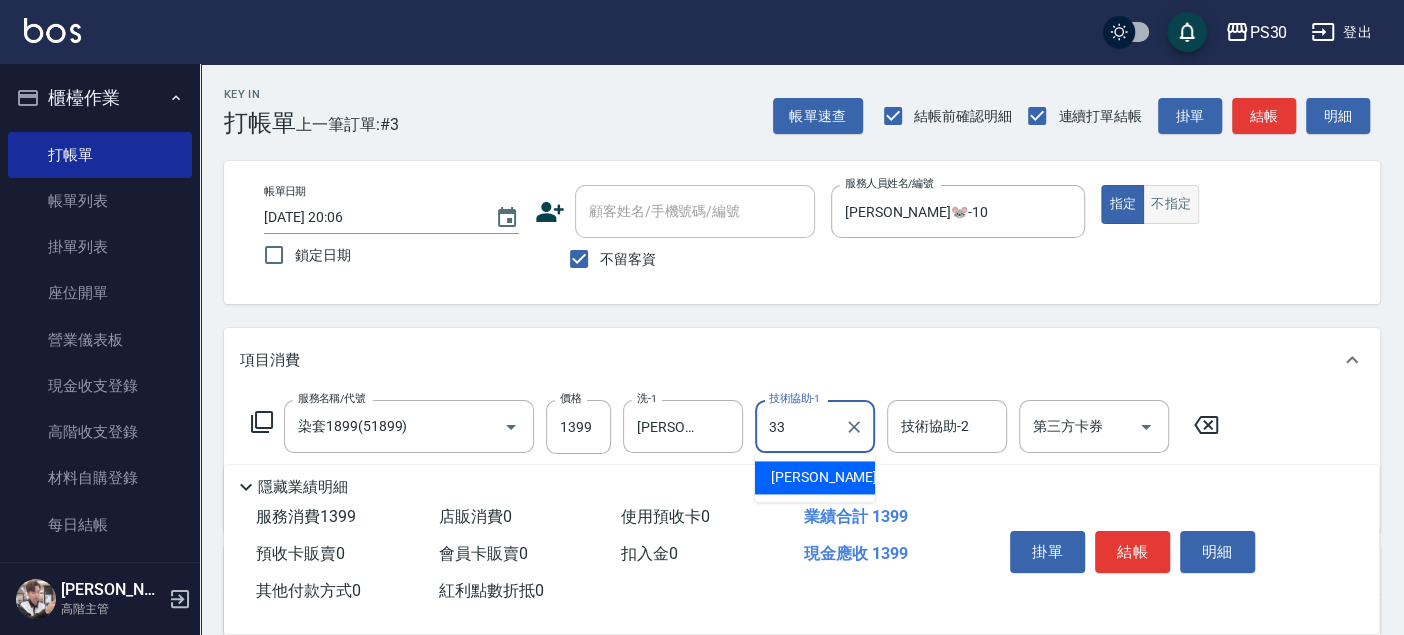 type on "洪采妤-33" 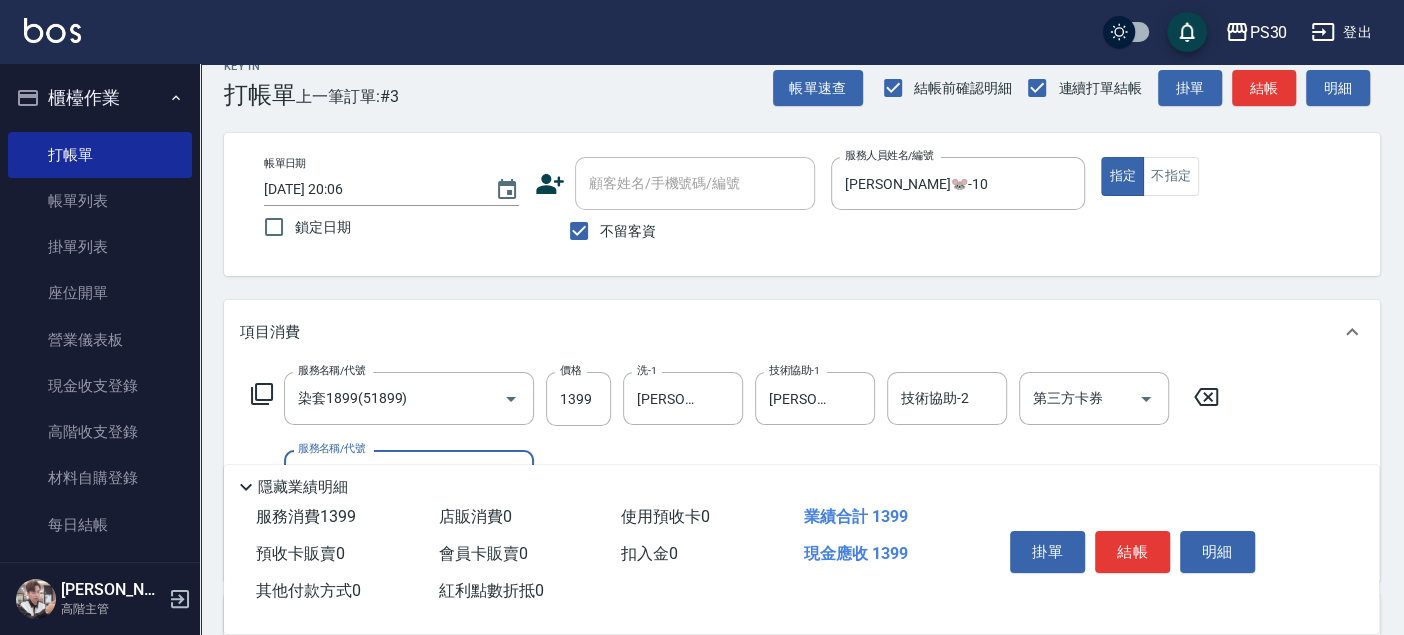 scroll, scrollTop: 111, scrollLeft: 0, axis: vertical 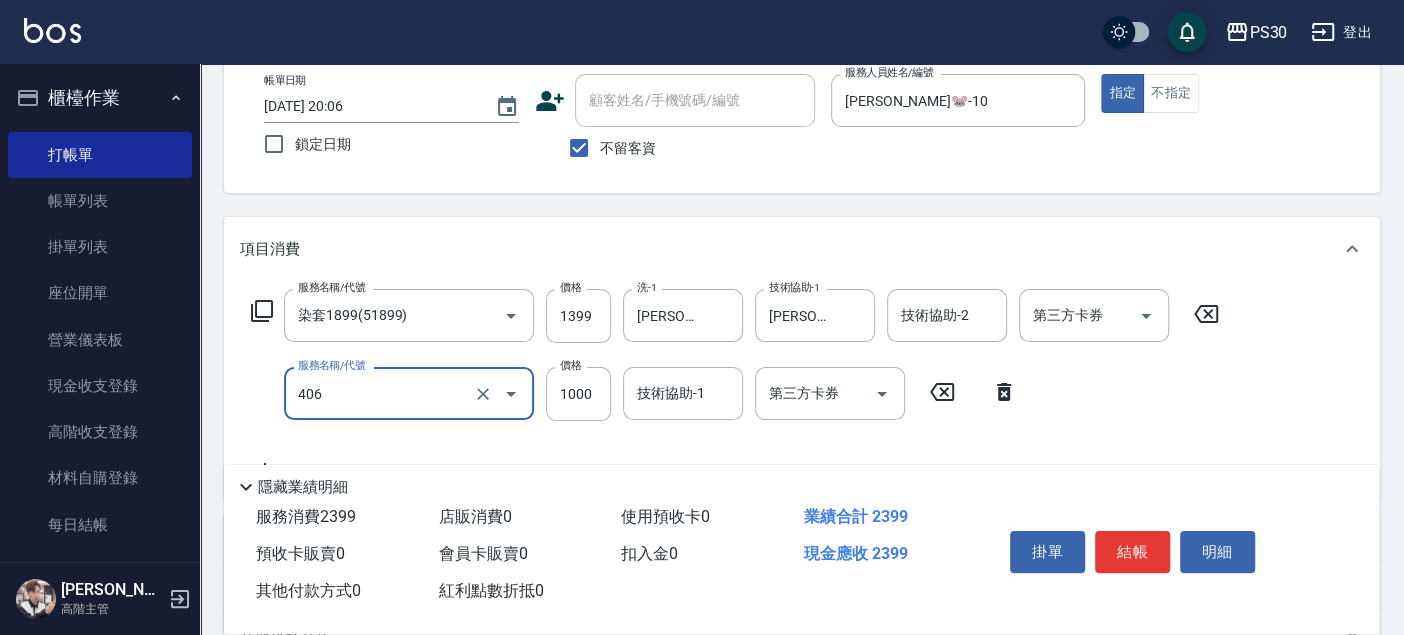 type on "鏡面護髮(406)" 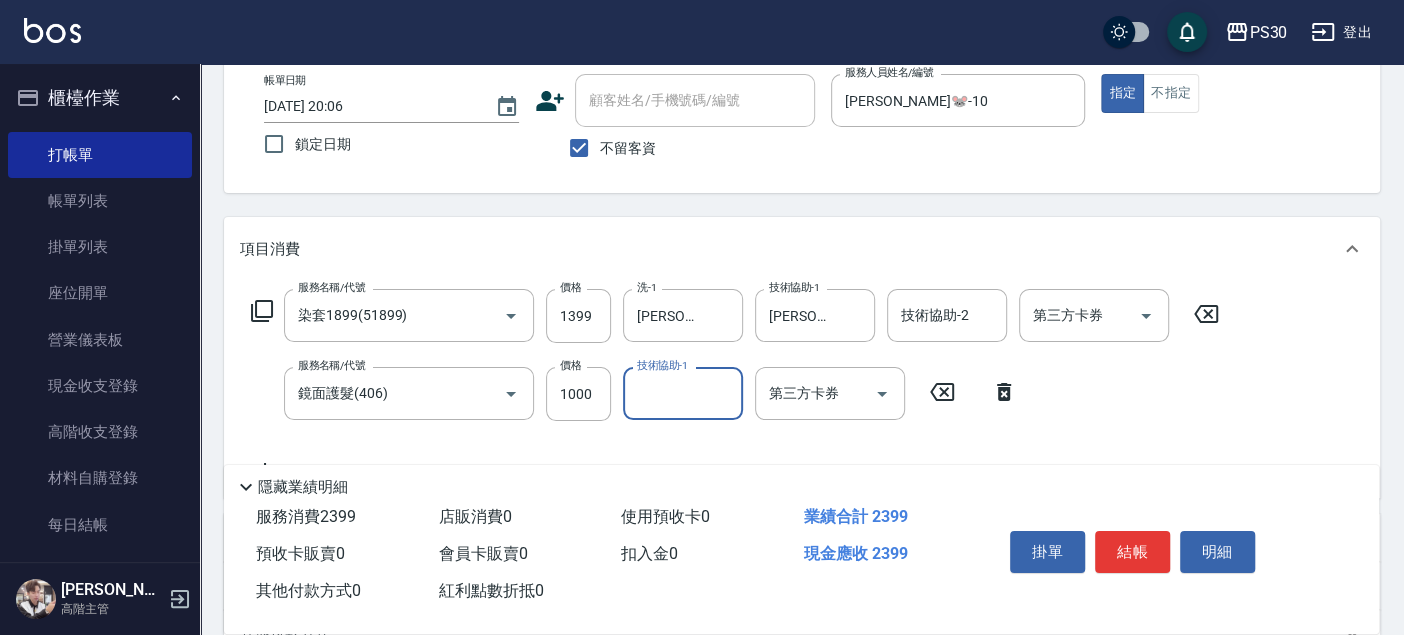 scroll, scrollTop: 222, scrollLeft: 0, axis: vertical 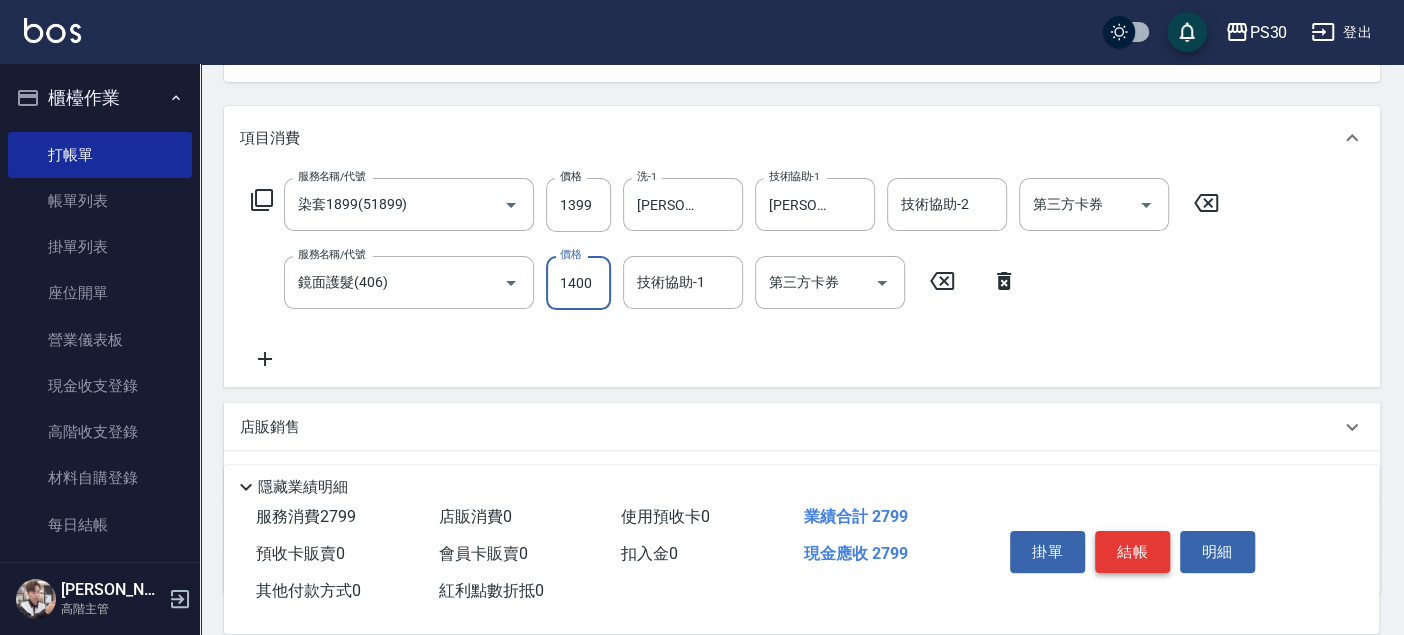 type on "1400" 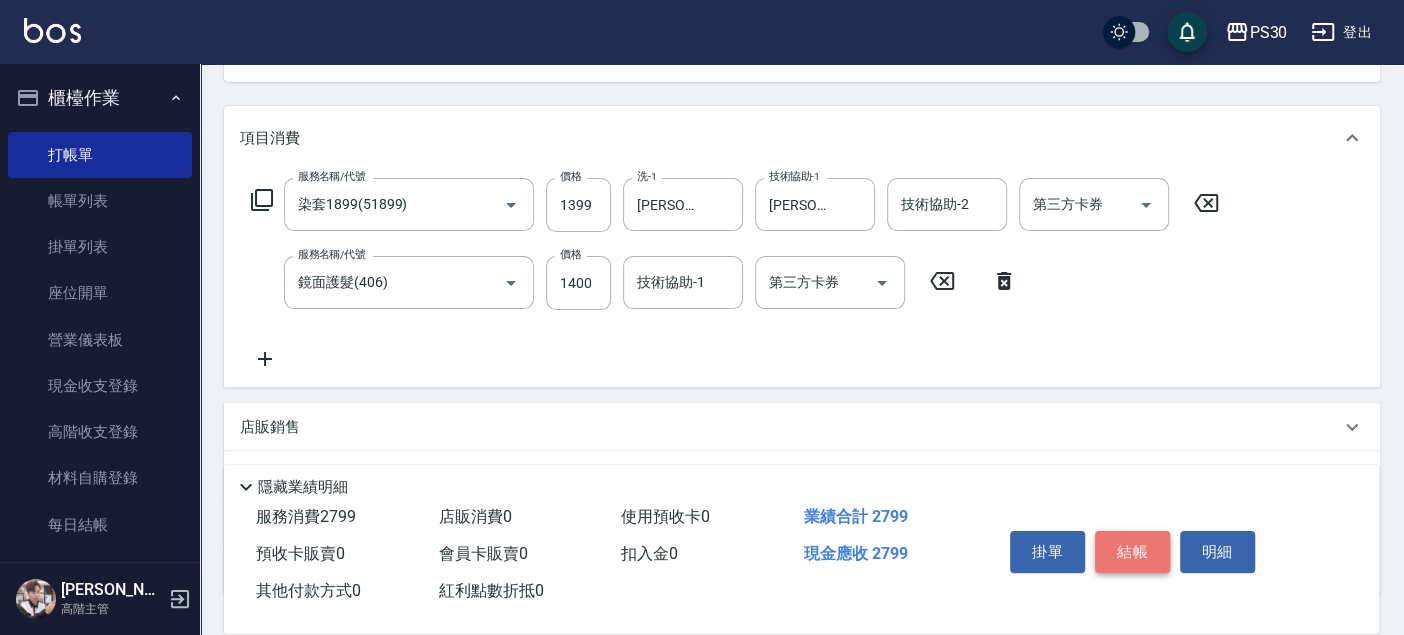 click on "結帳" at bounding box center [1132, 552] 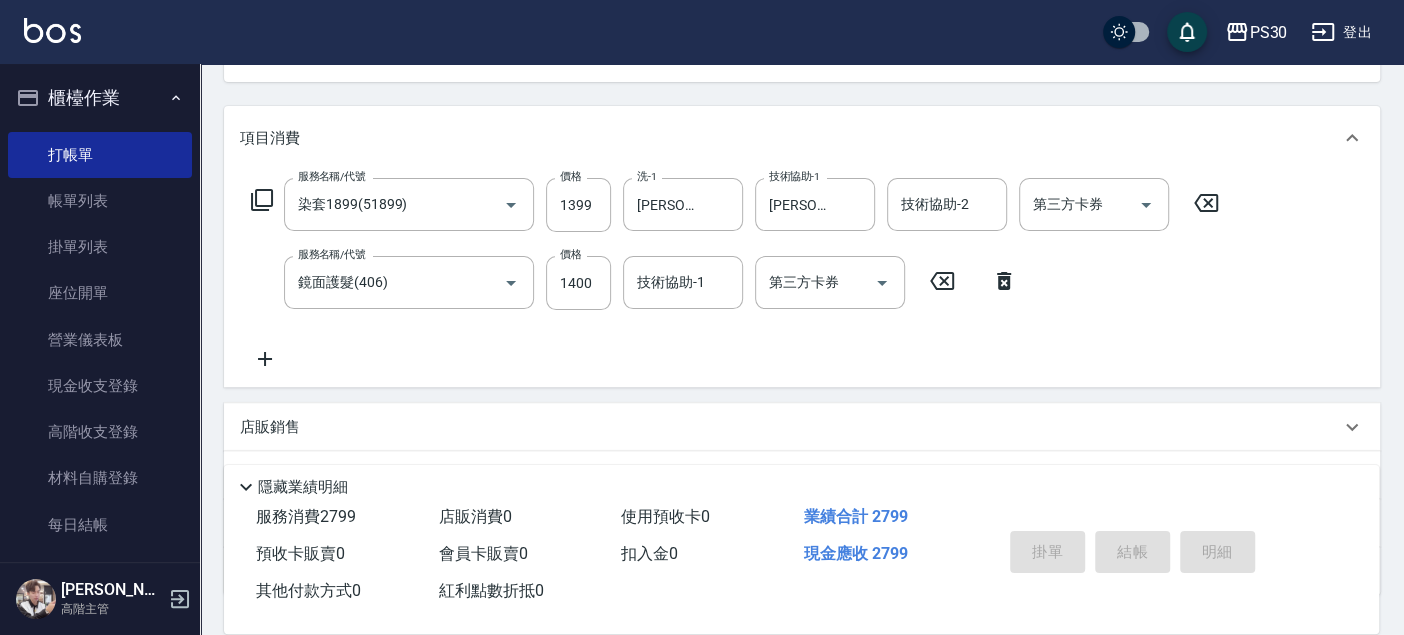 type on "2025/07/10 20:07" 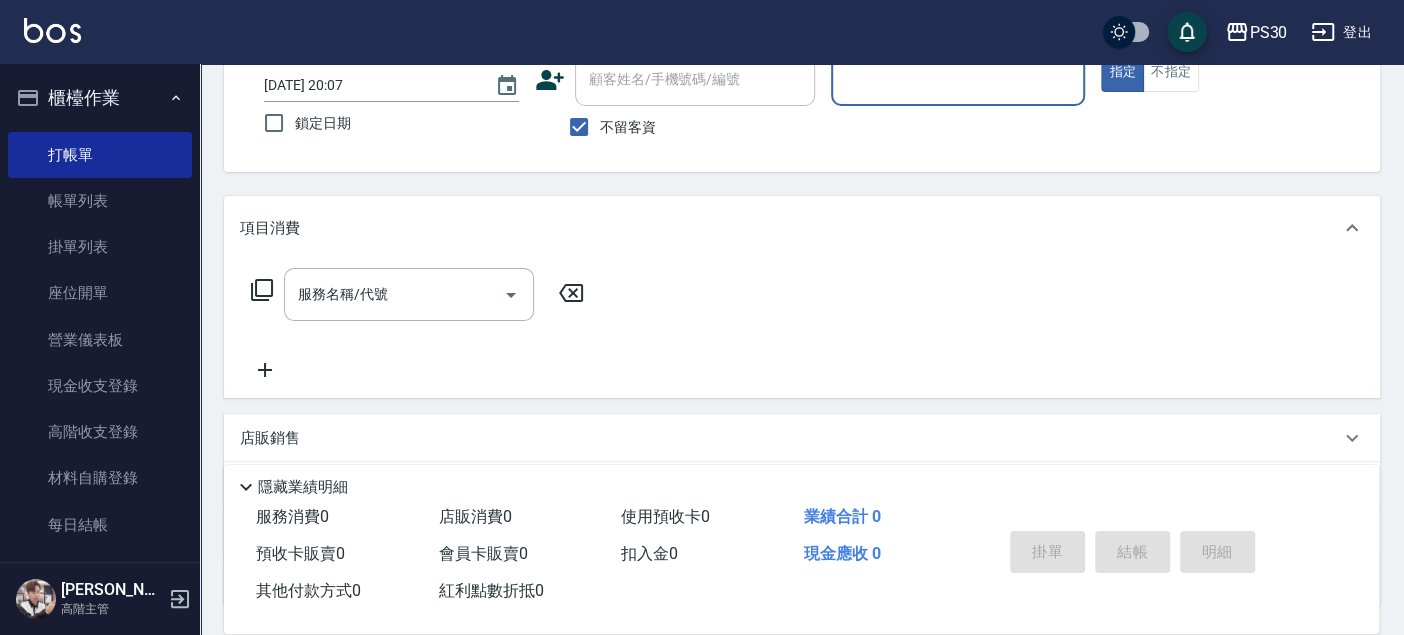scroll, scrollTop: 82, scrollLeft: 0, axis: vertical 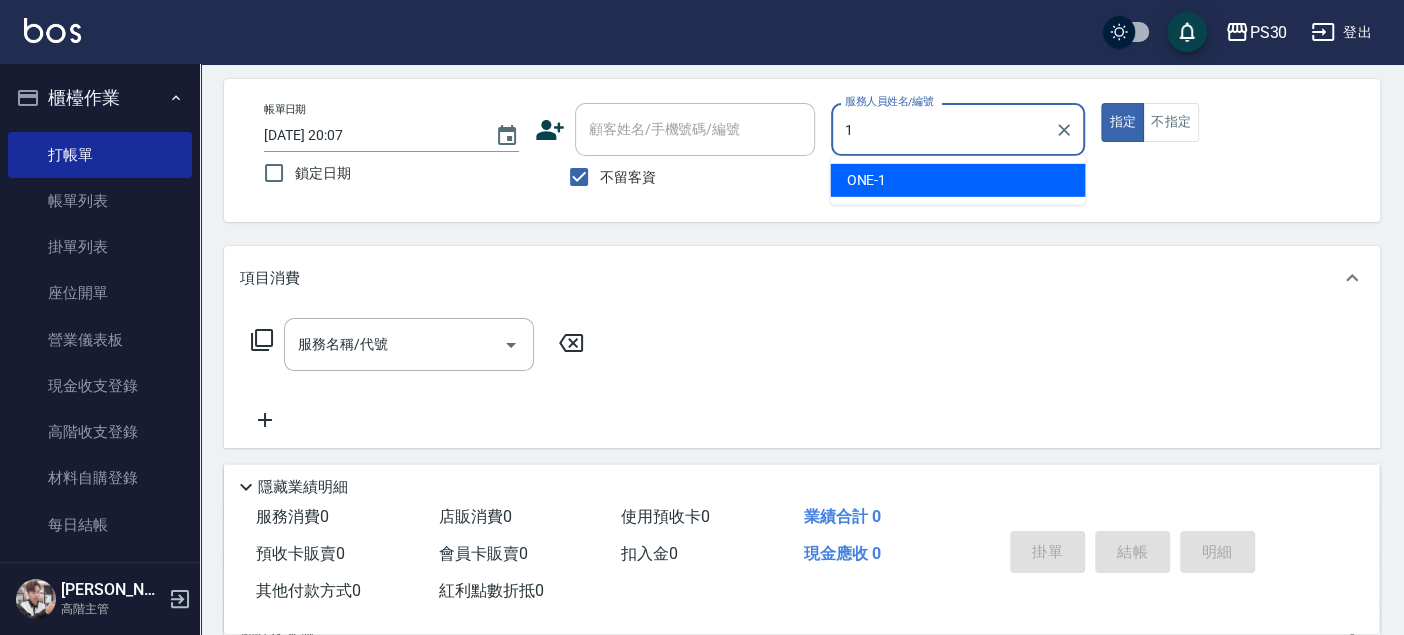 type on "ONE-1" 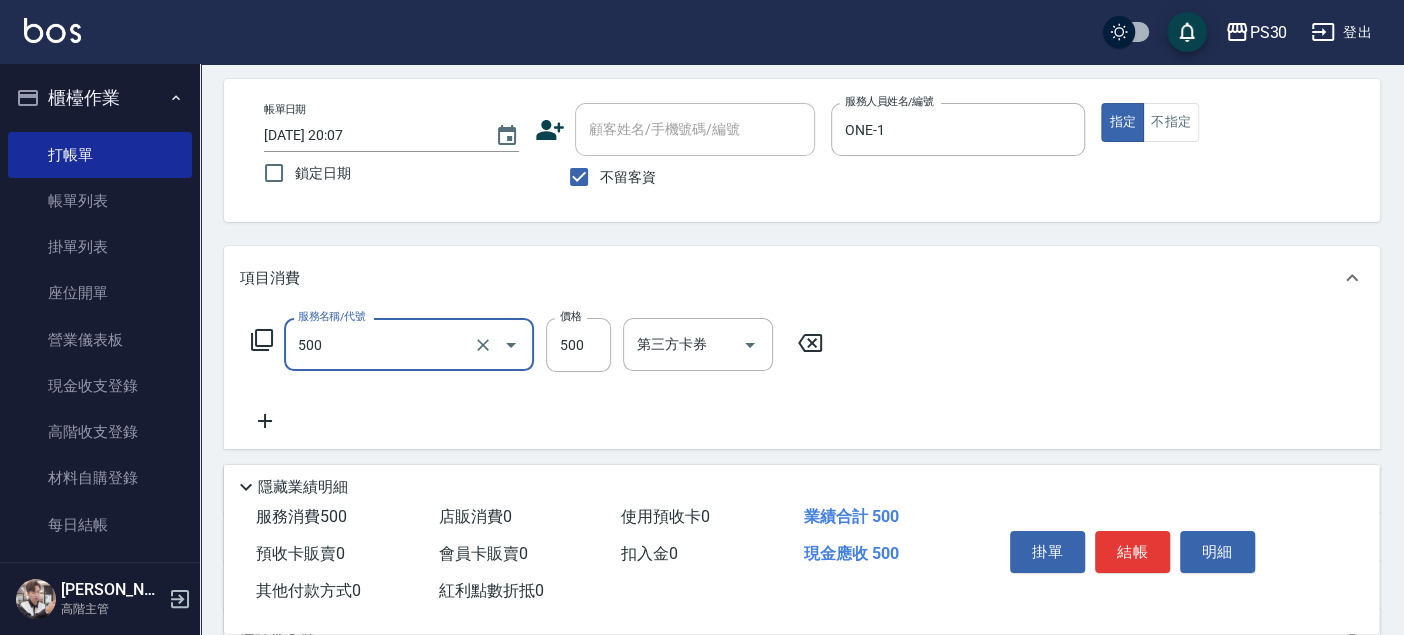 type on "洗剪500(500)" 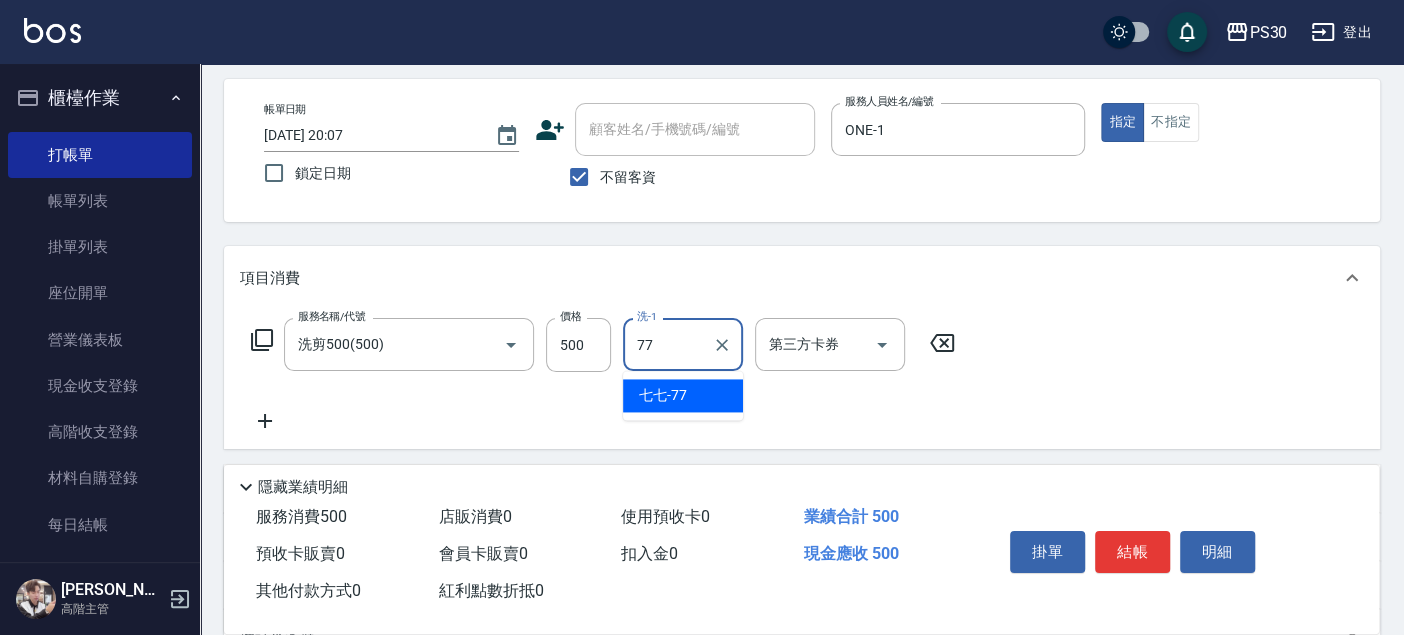 type on "七七-77" 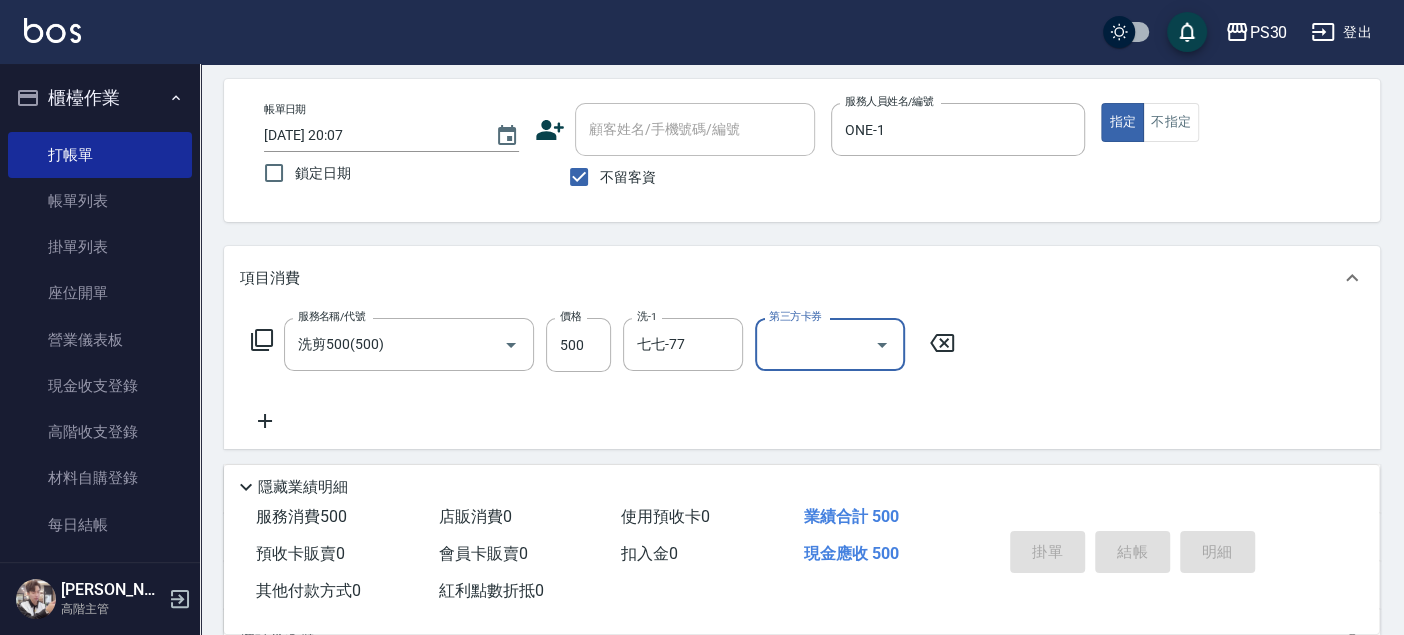 type 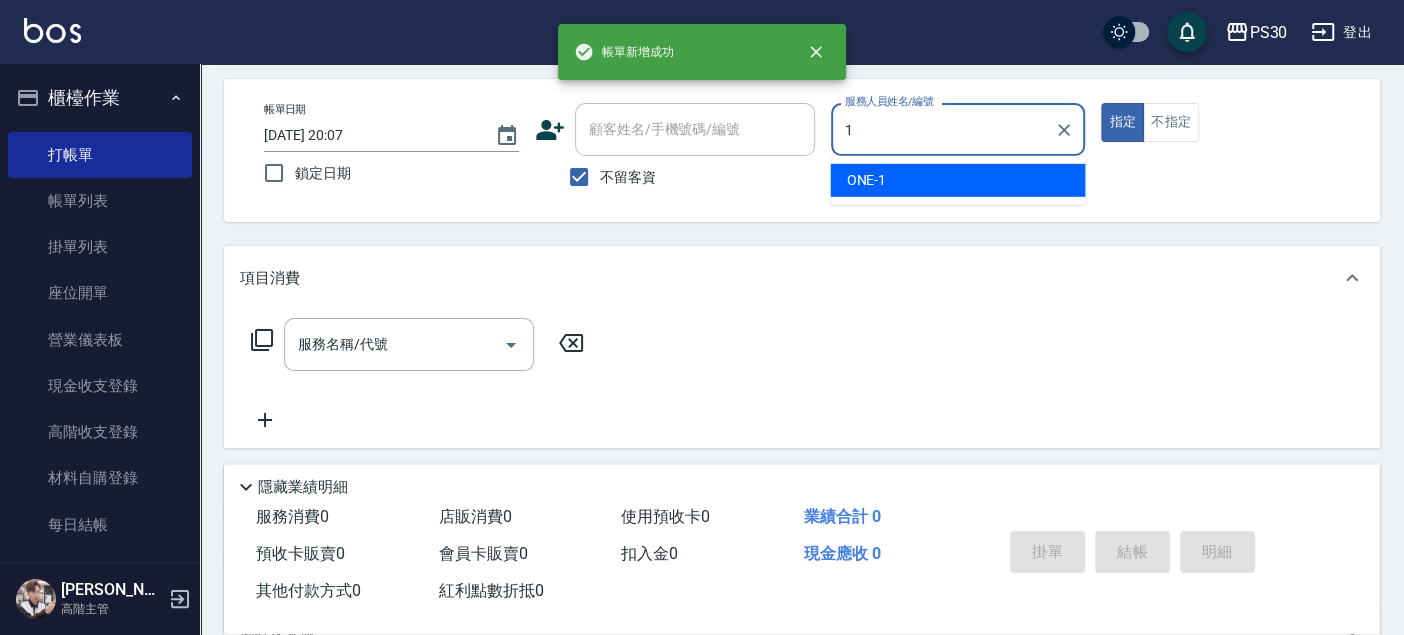 type on "ONE-1" 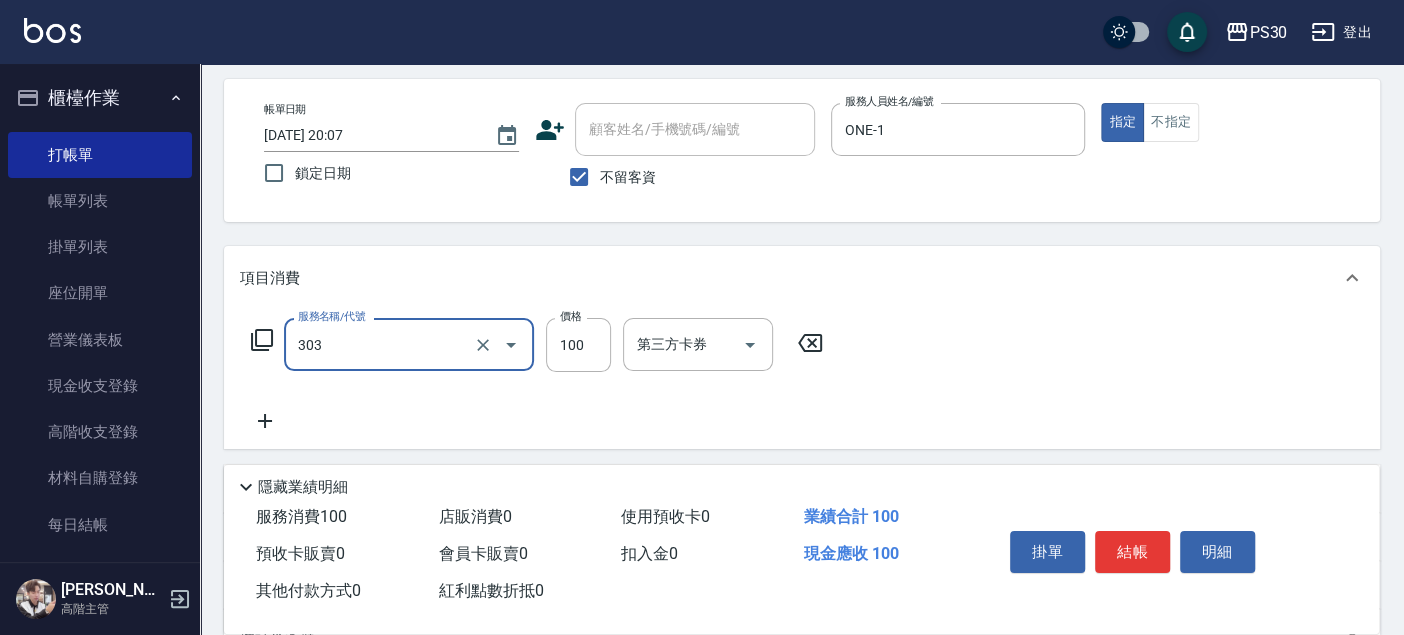 type on "剪100(303)" 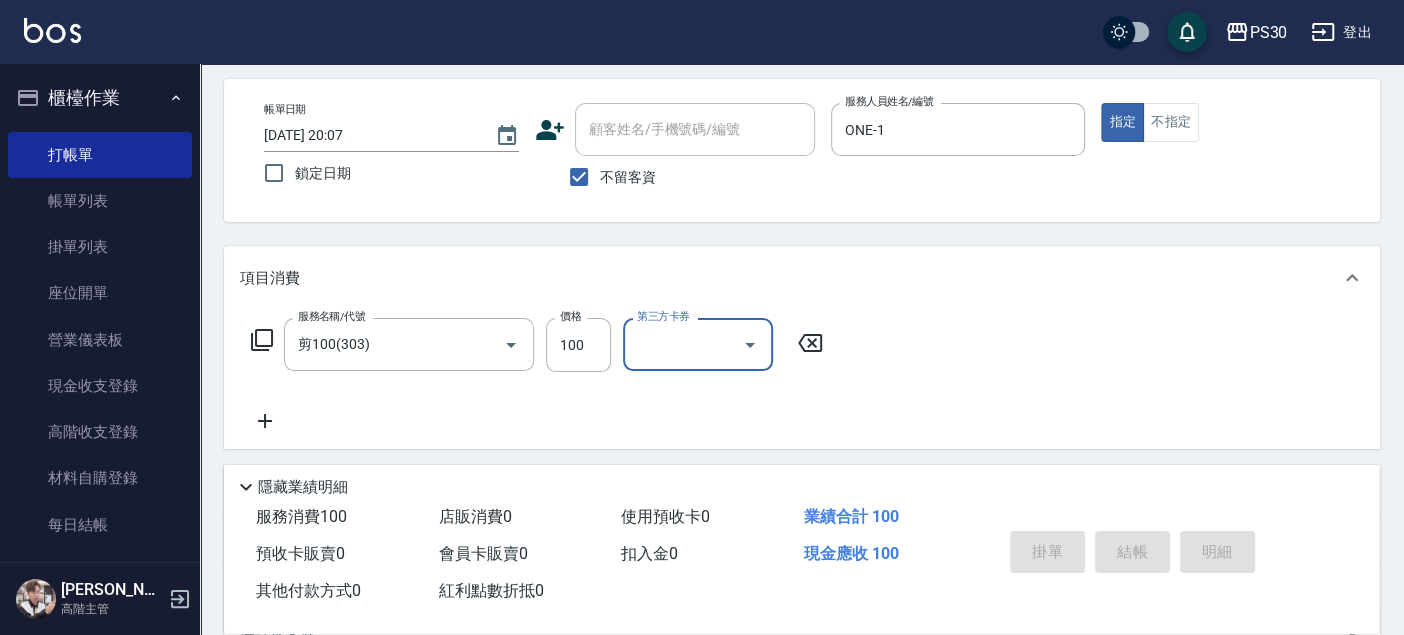 type 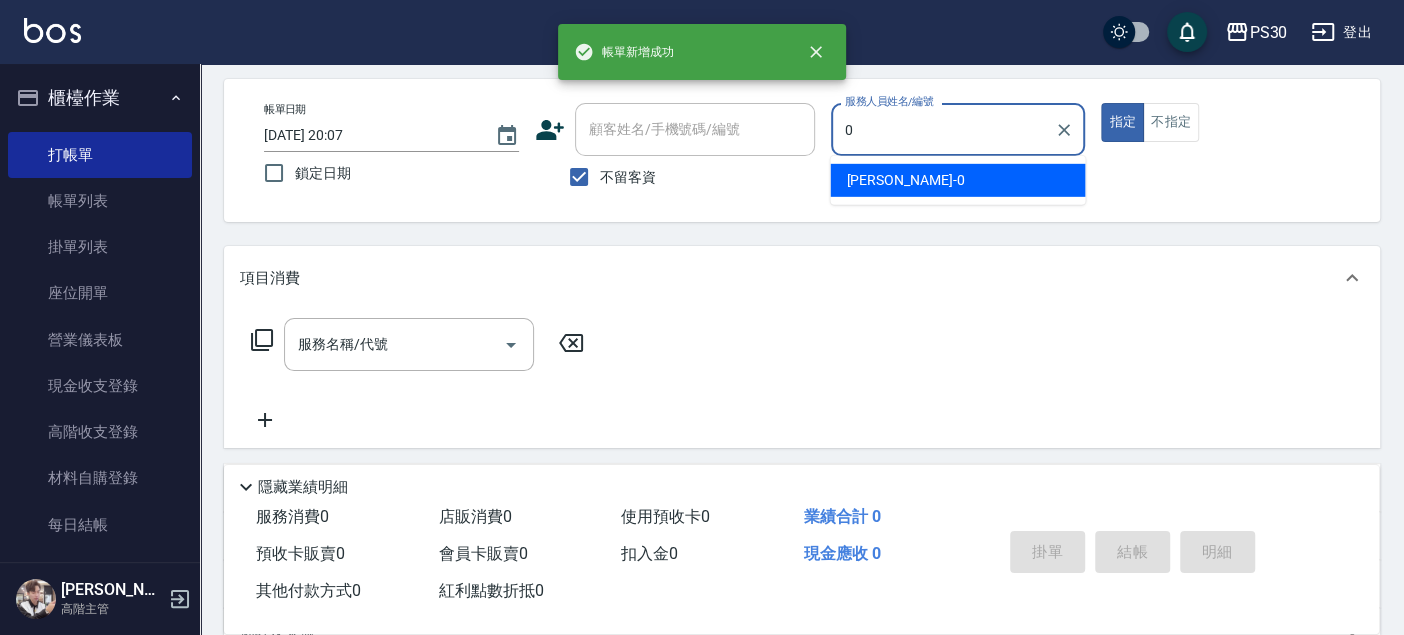 type on "廖金城-0" 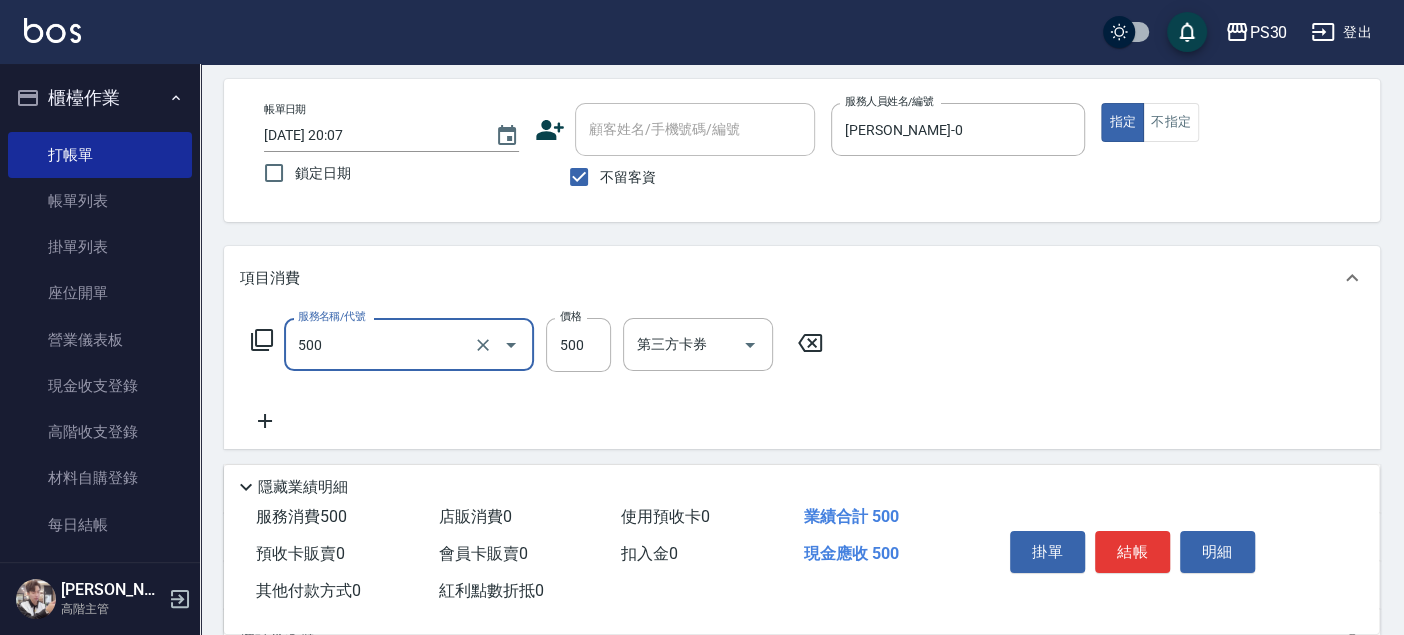 type on "洗剪500(500)" 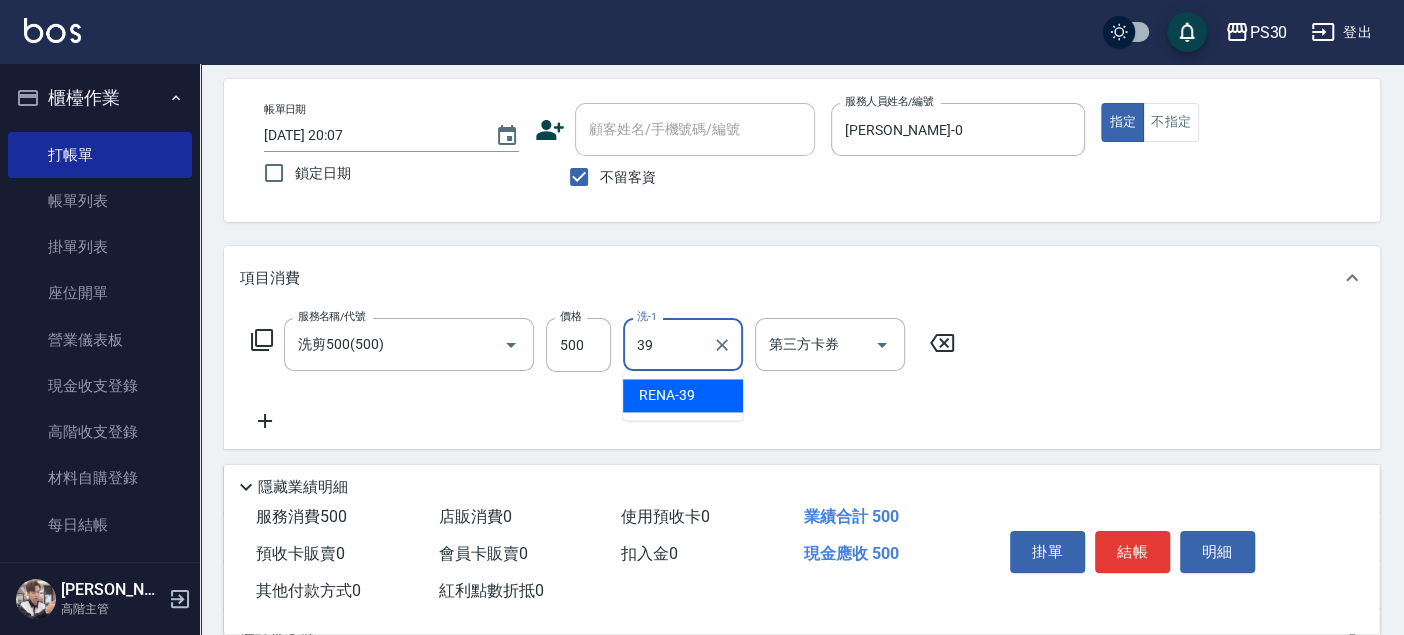type on "RENA-39" 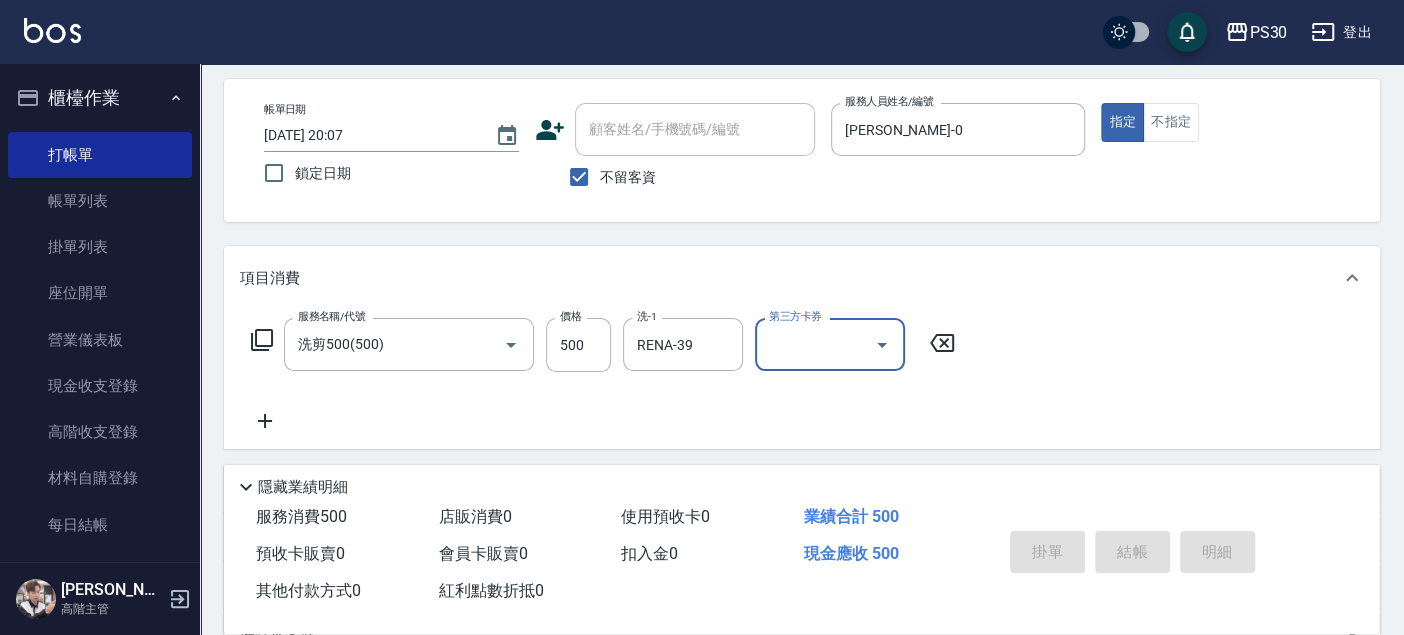 type 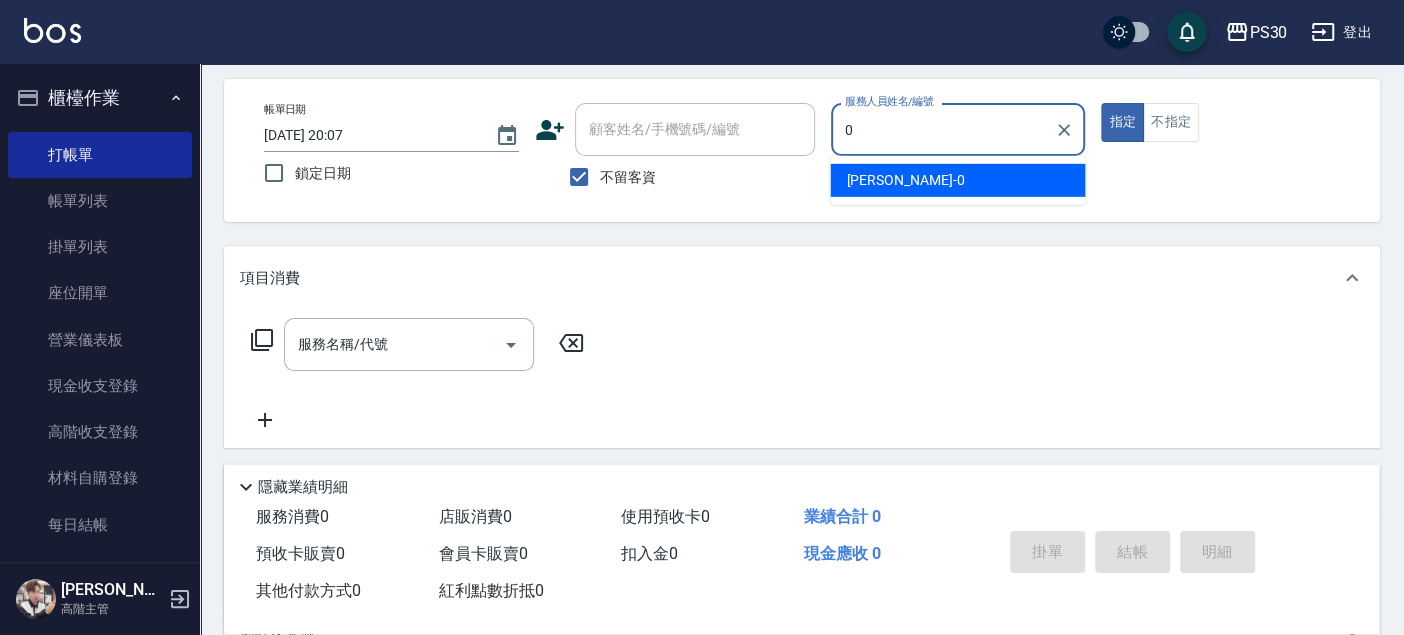 type on "廖金城-0" 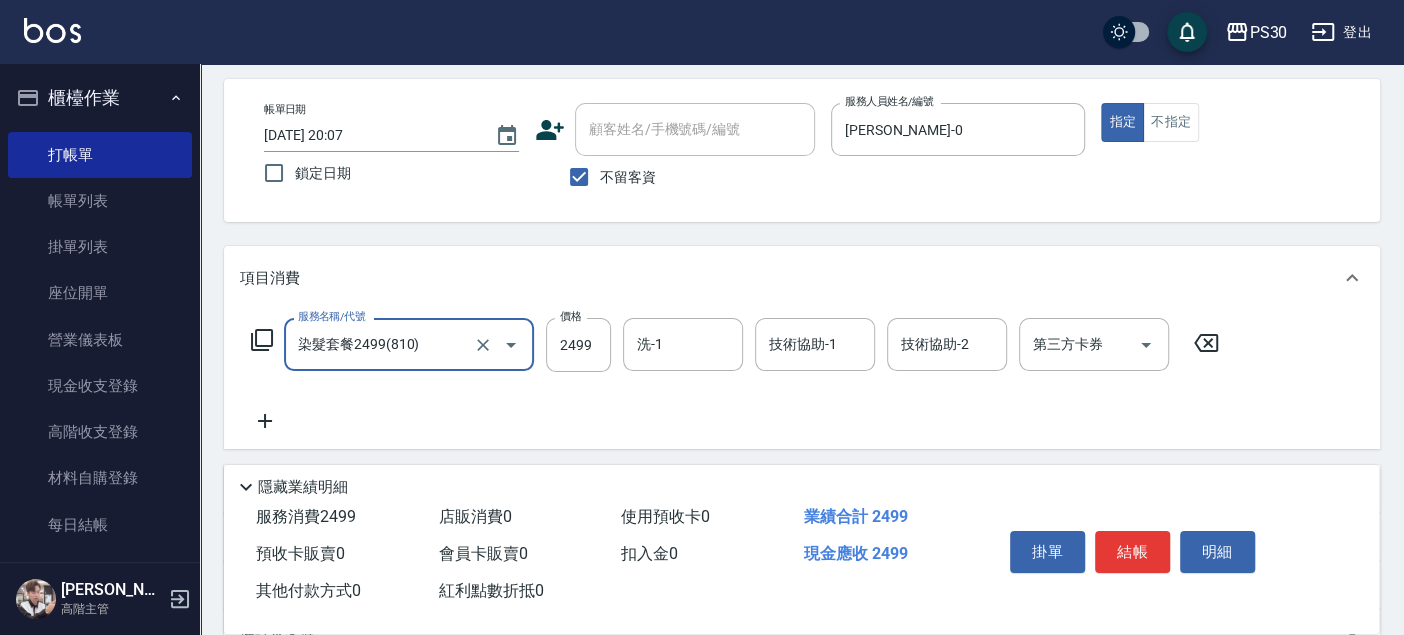 type on "染髮套餐2499(810)" 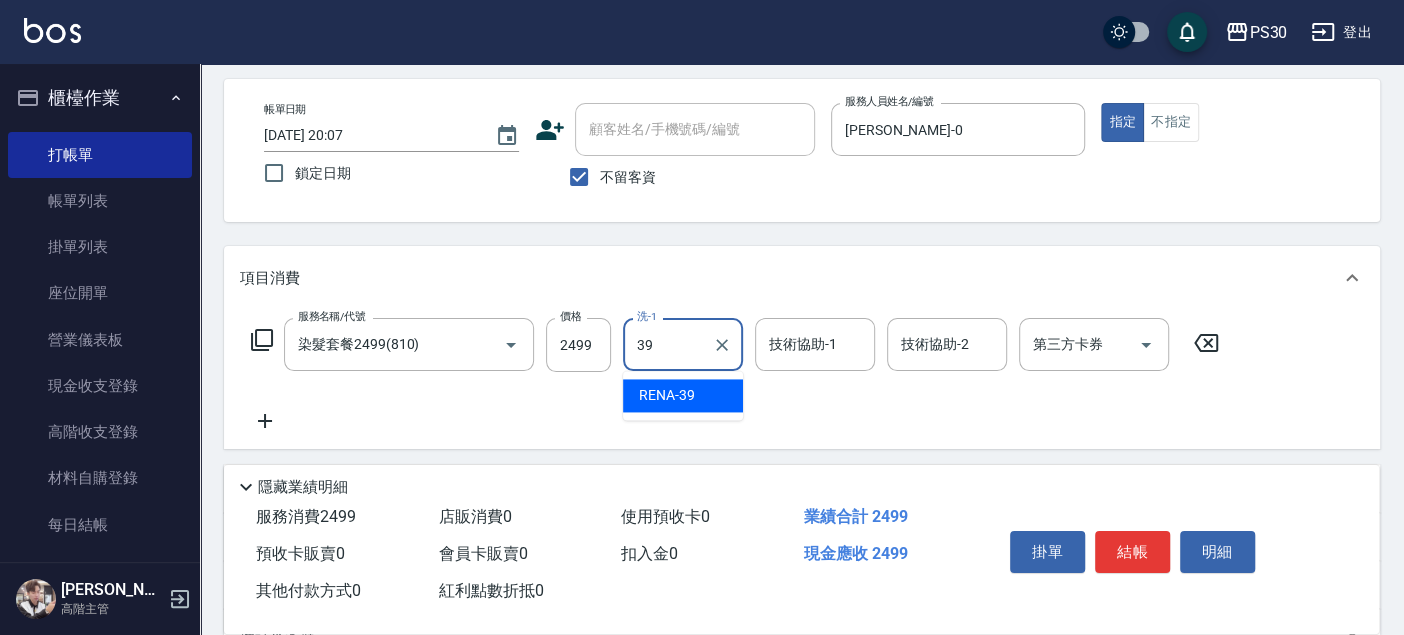 type on "RENA-39" 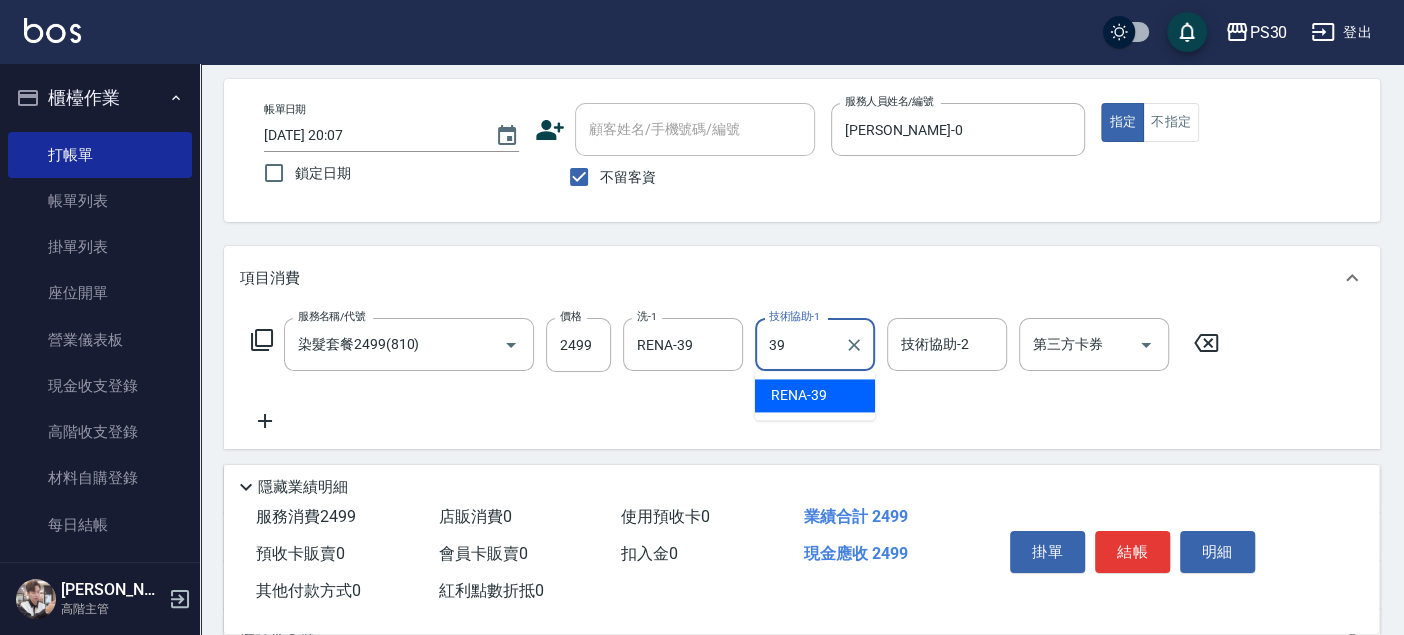 type on "RENA-39" 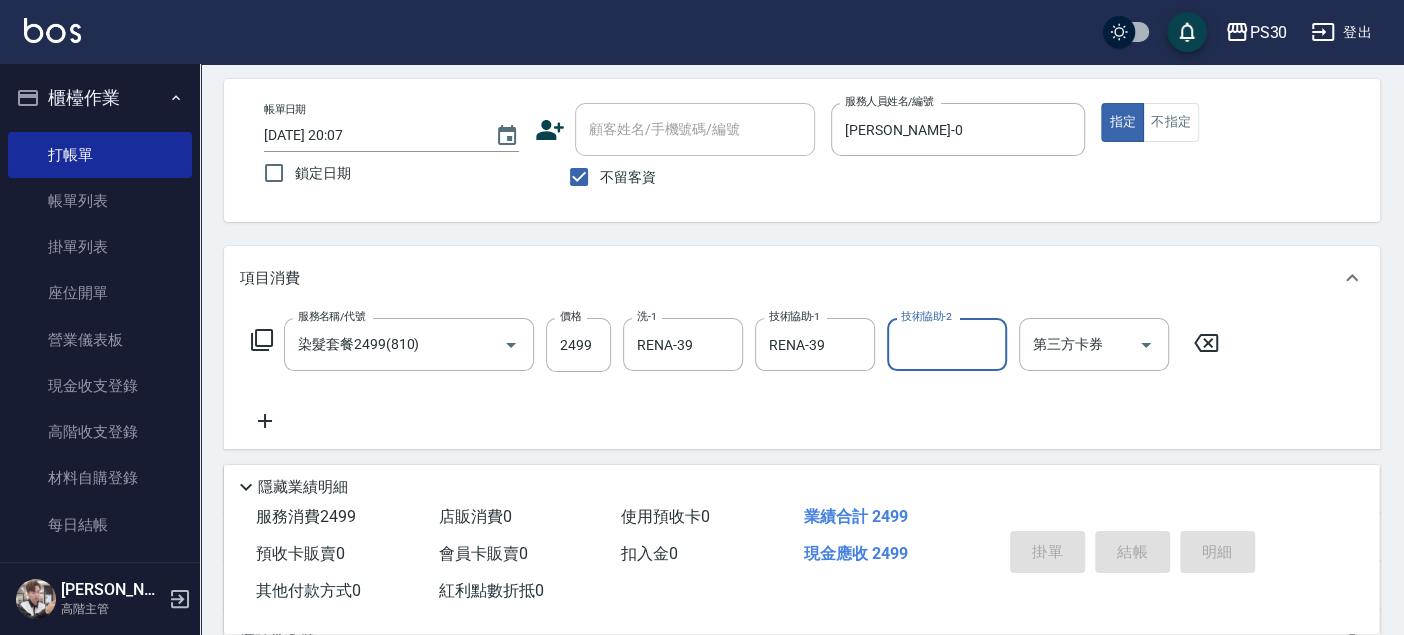 type 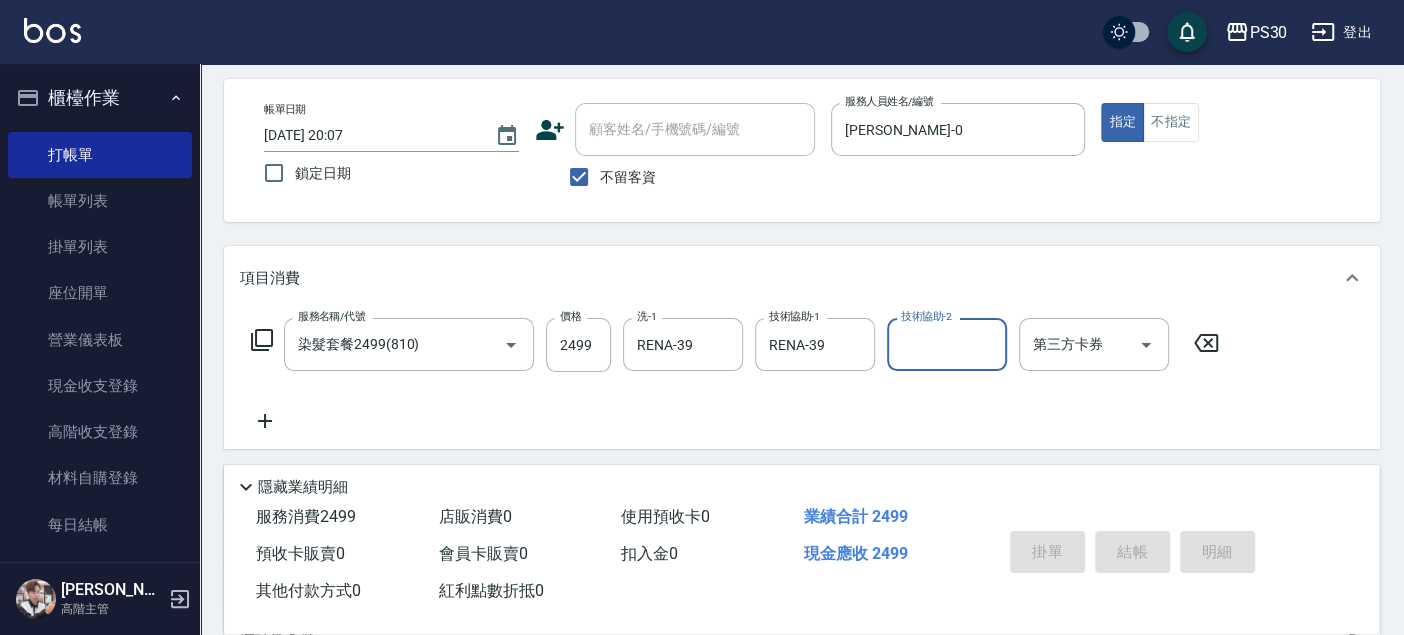 type 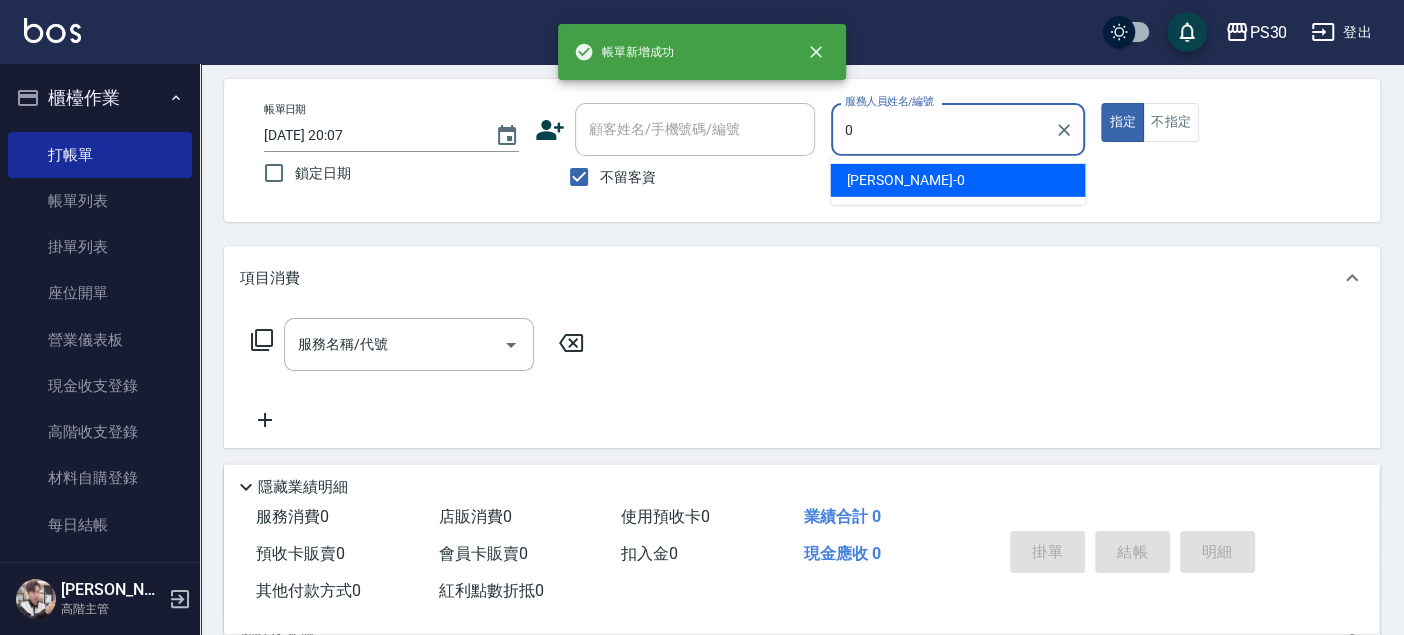 type on "廖金城-0" 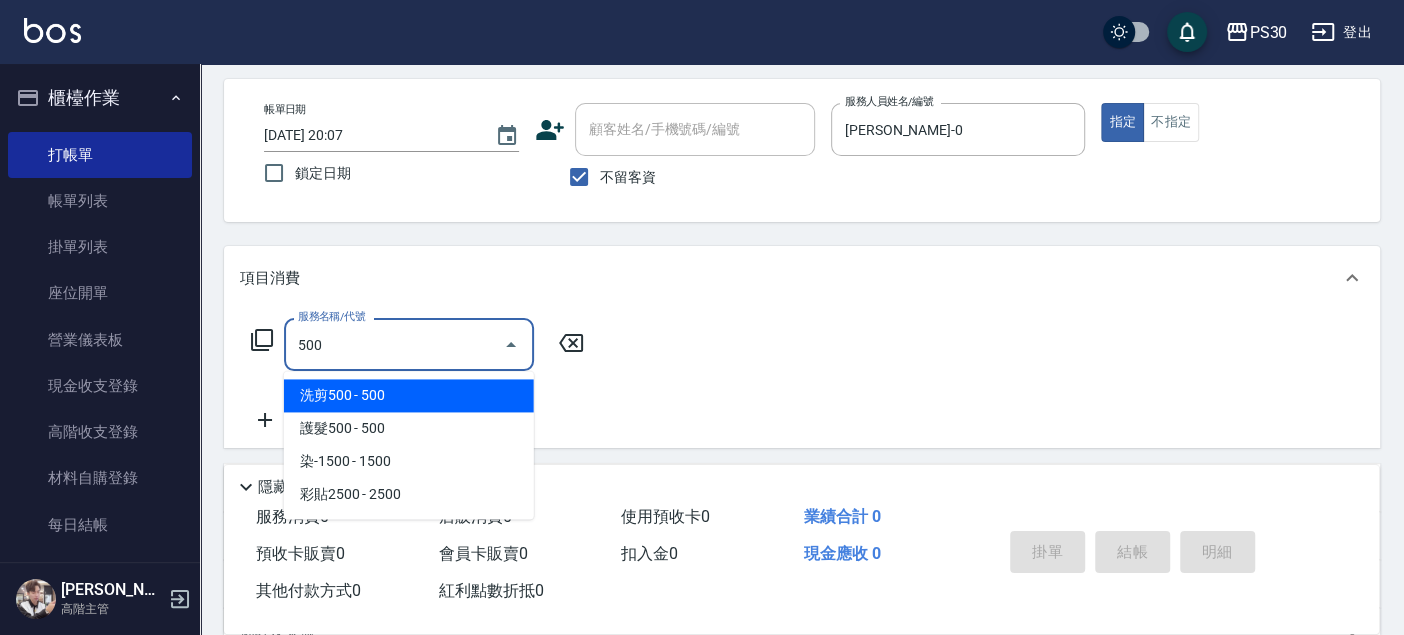 type on "洗剪500(500)" 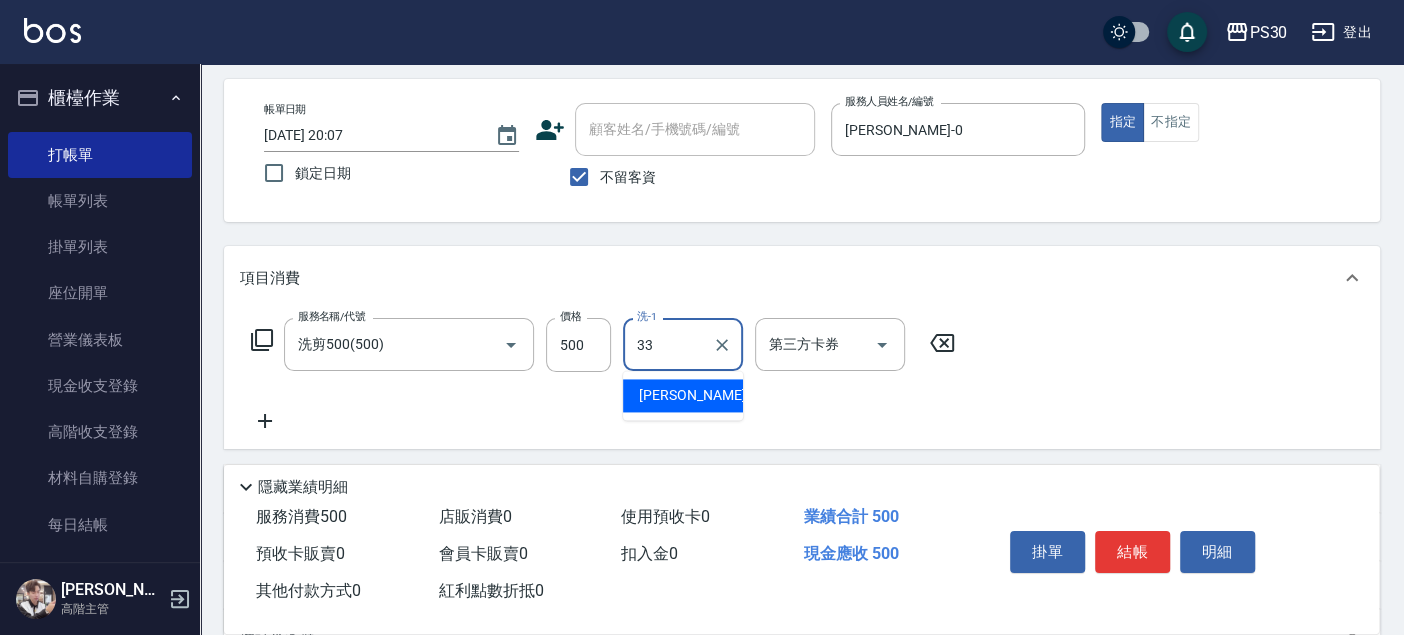 type on "洪采妤-33" 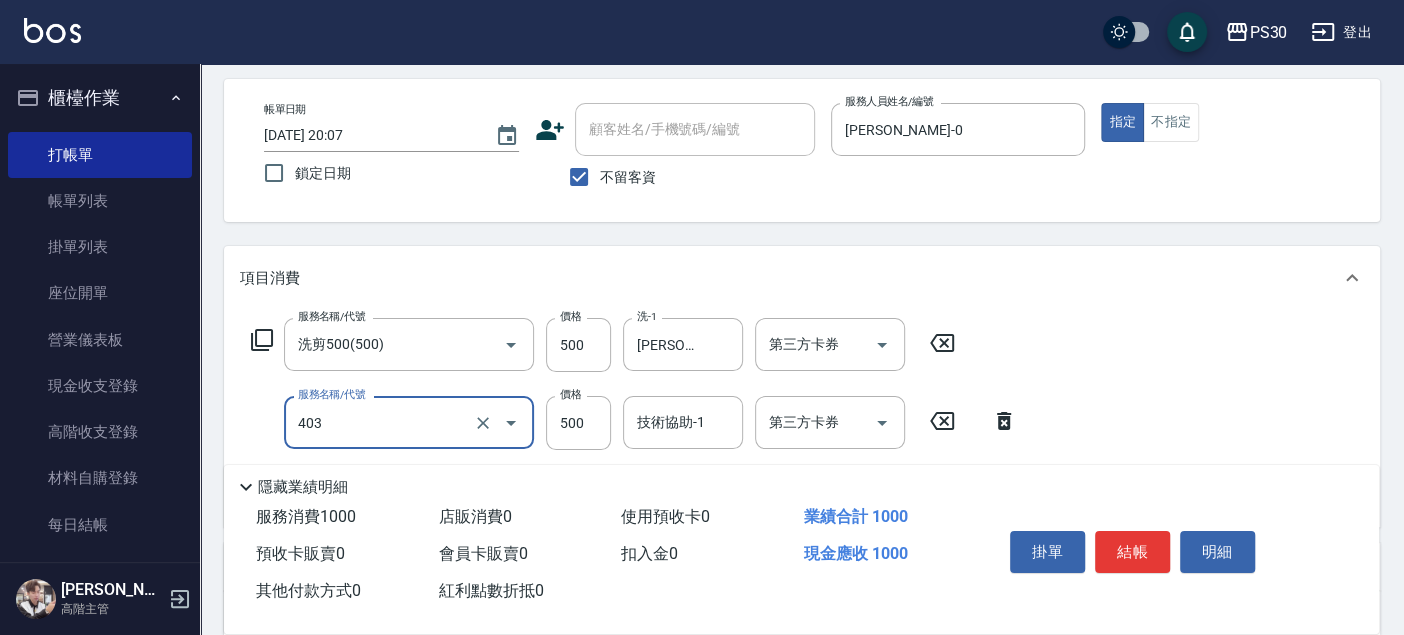 type on "護髮500(403)" 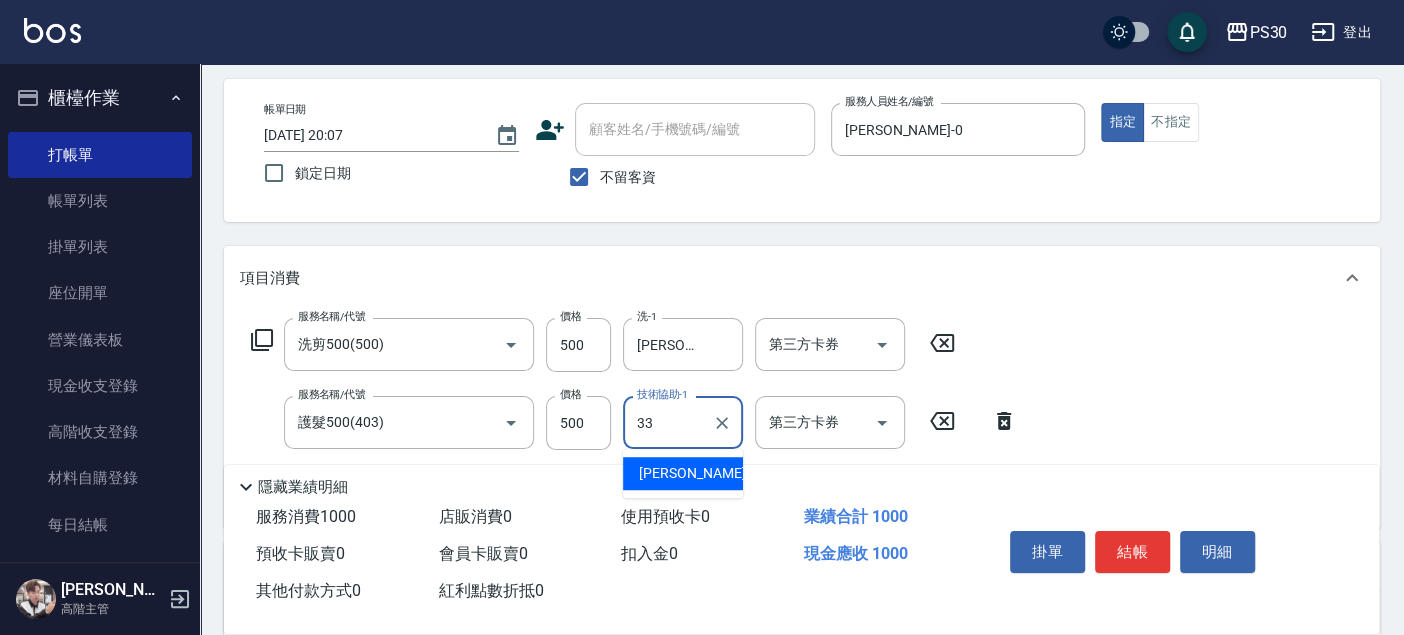 type on "洪采妤-33" 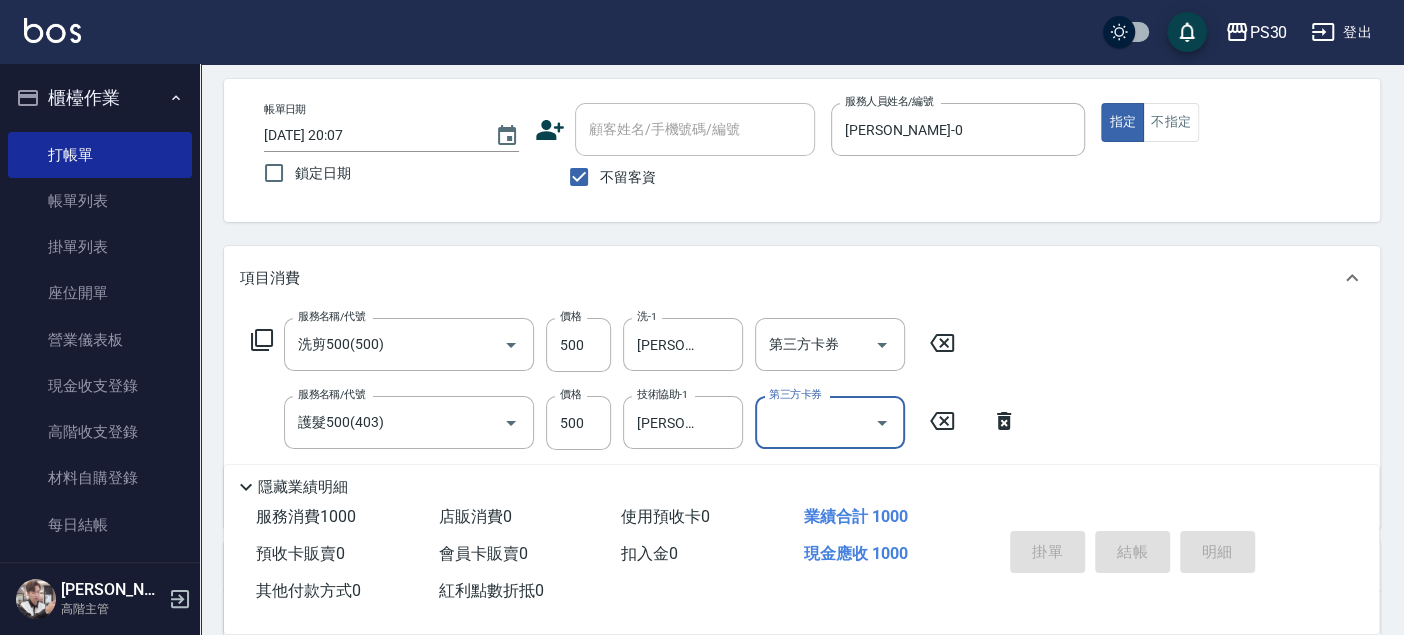 type on "2025/07/10 20:08" 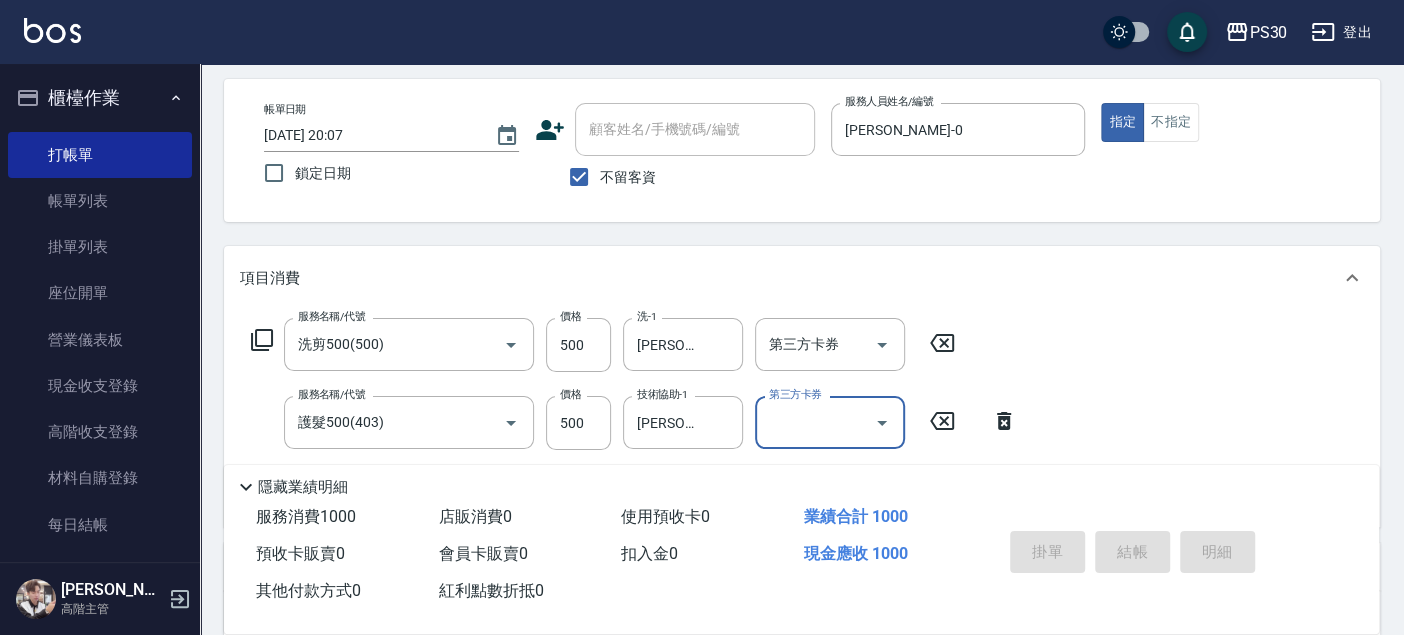 type 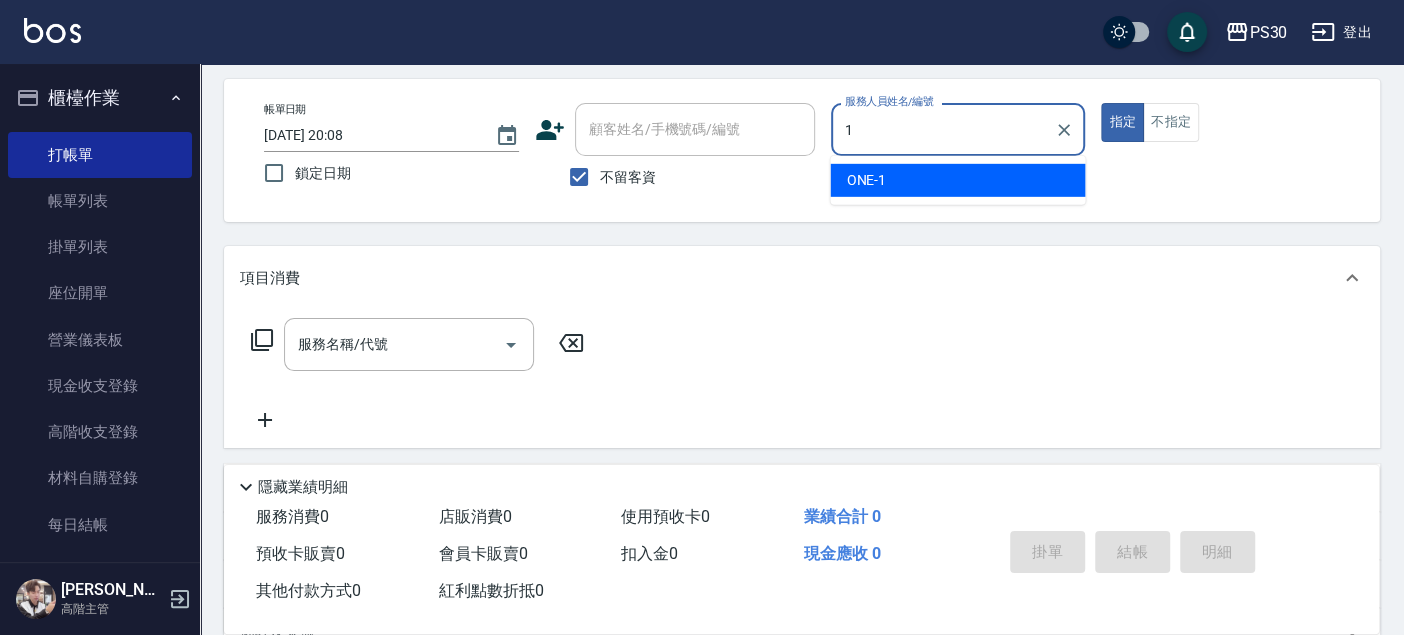 type on "ONE-1" 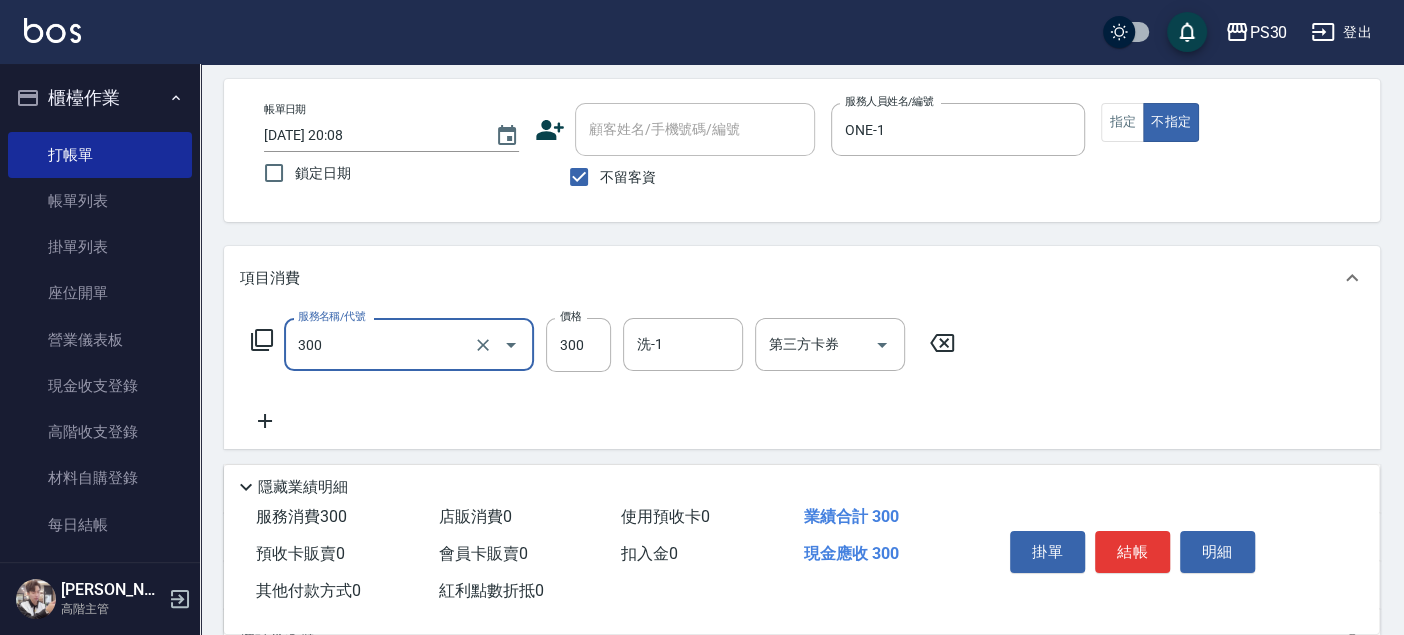 type on "洗剪300(300)" 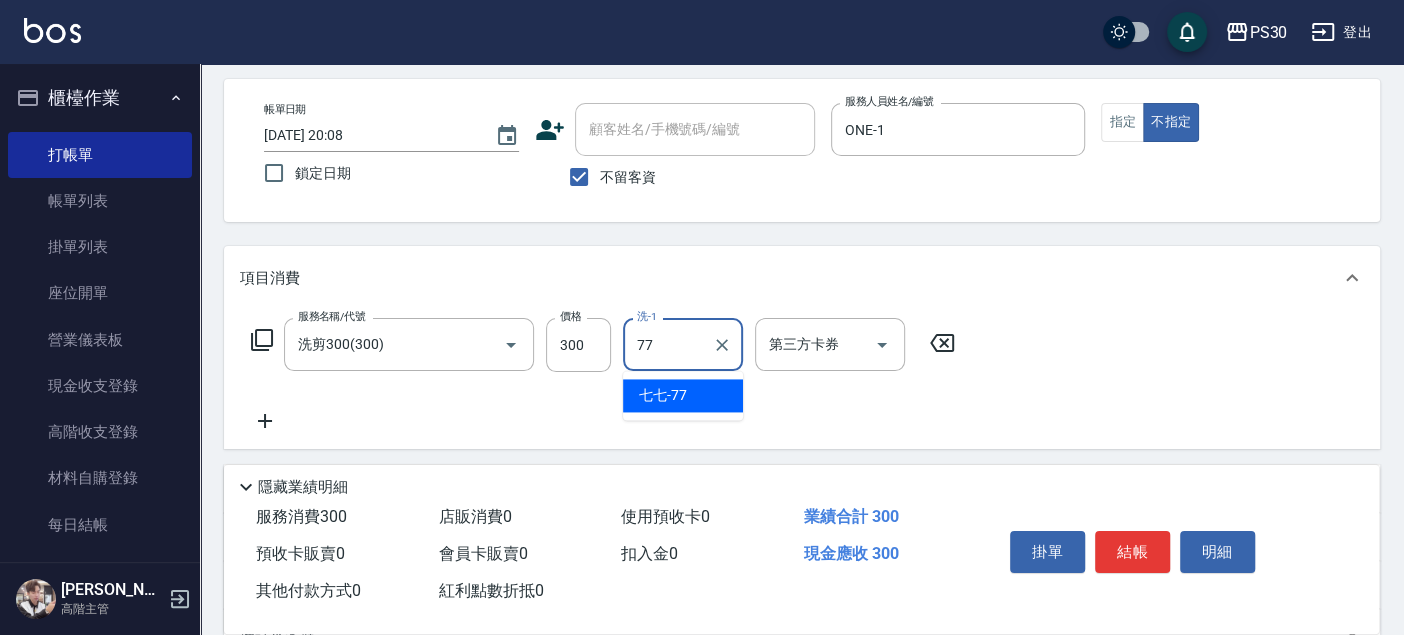 type on "七七-77" 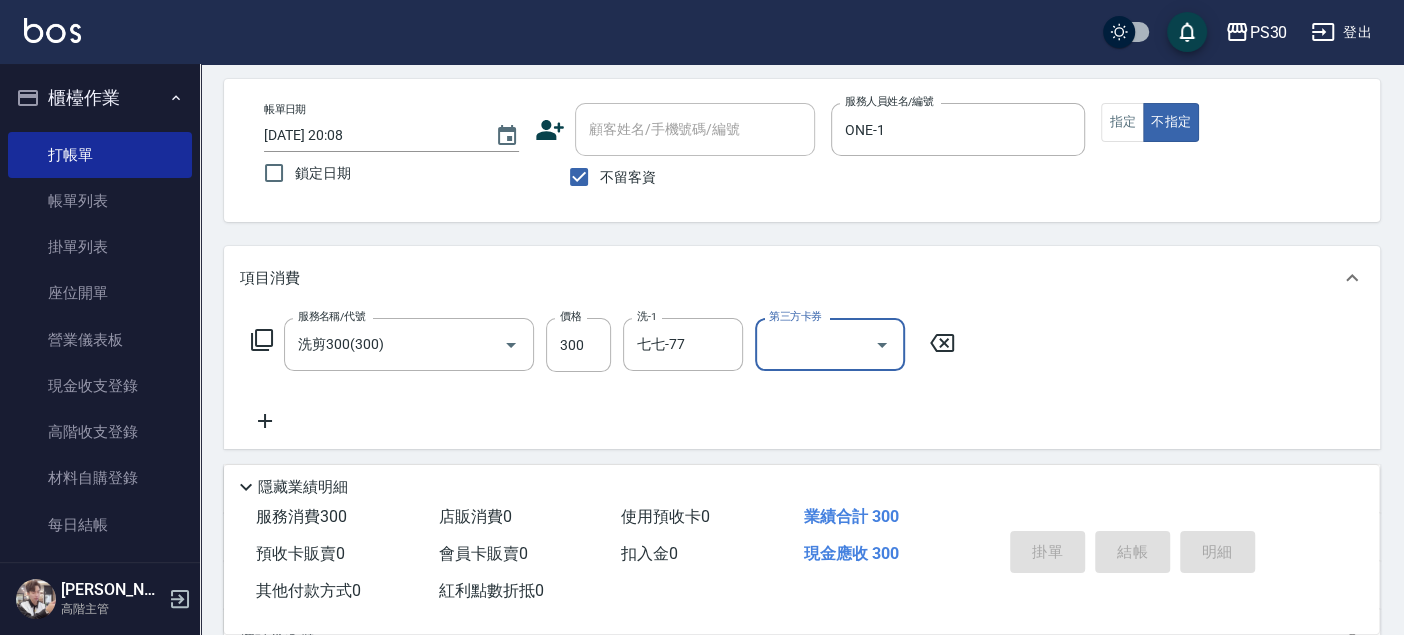 type 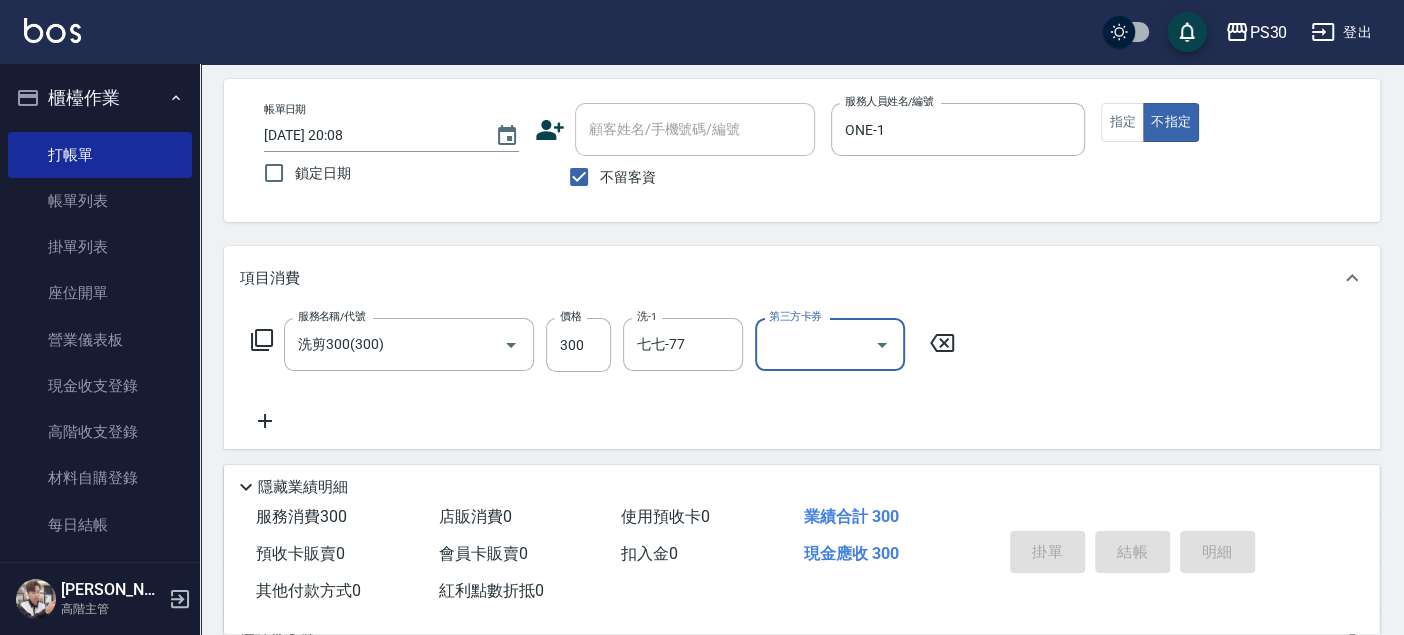 type 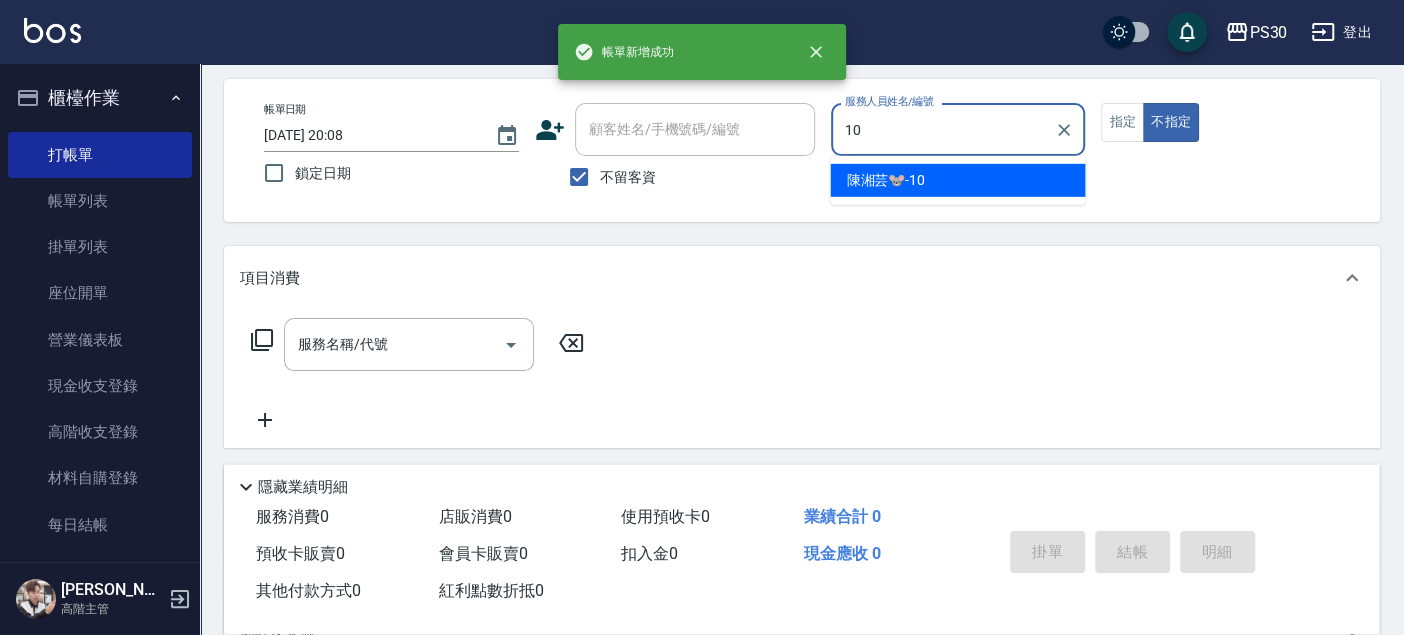 type on "陳湘芸🐭-10" 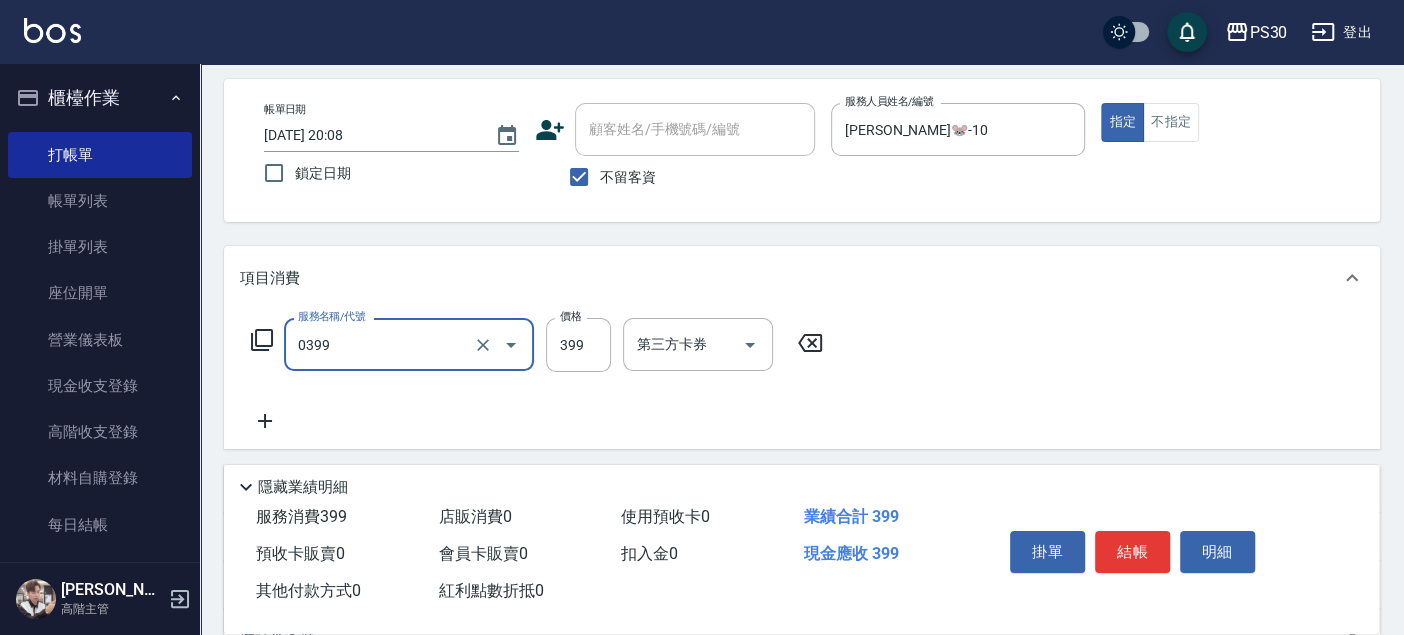type on "海鹽洗(0399)" 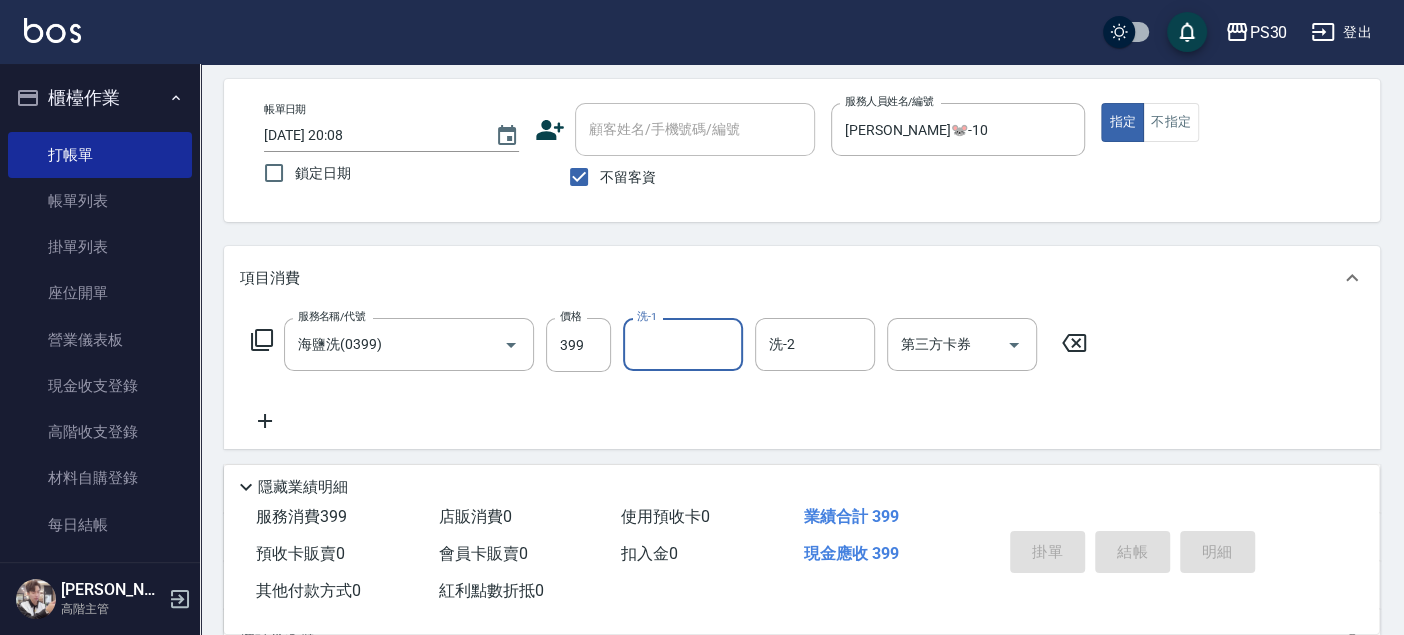 type 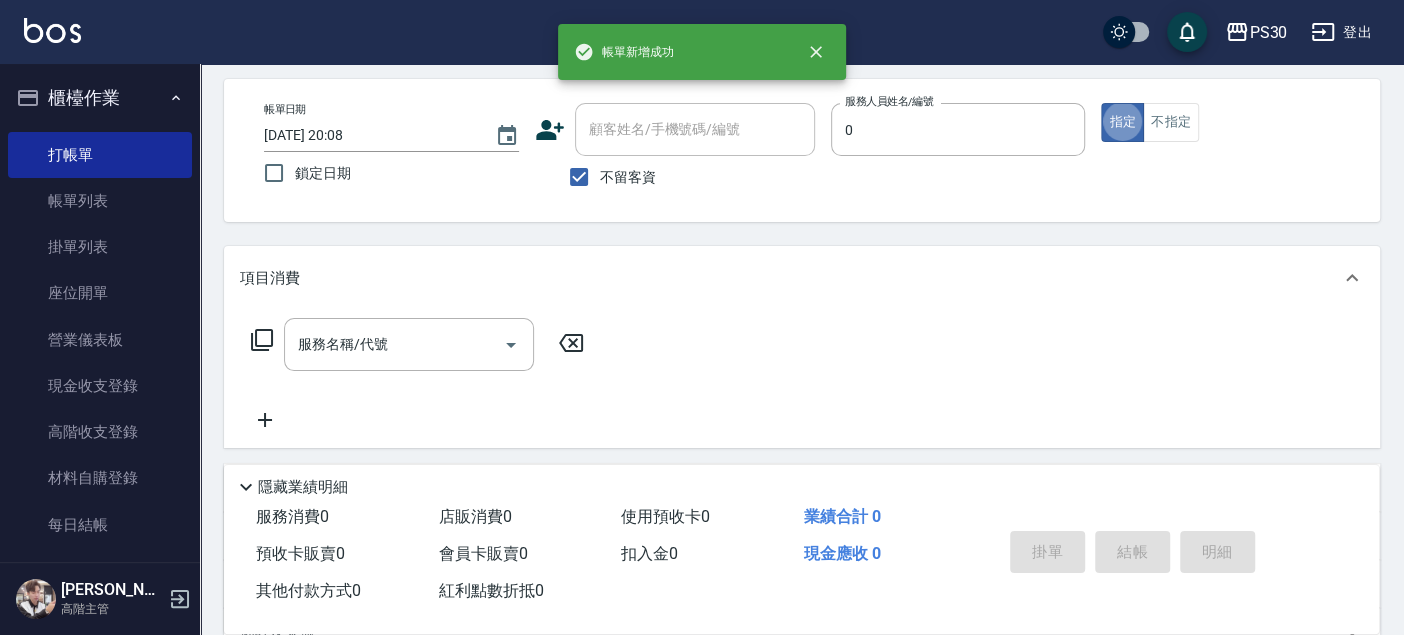 type on "廖金城-0" 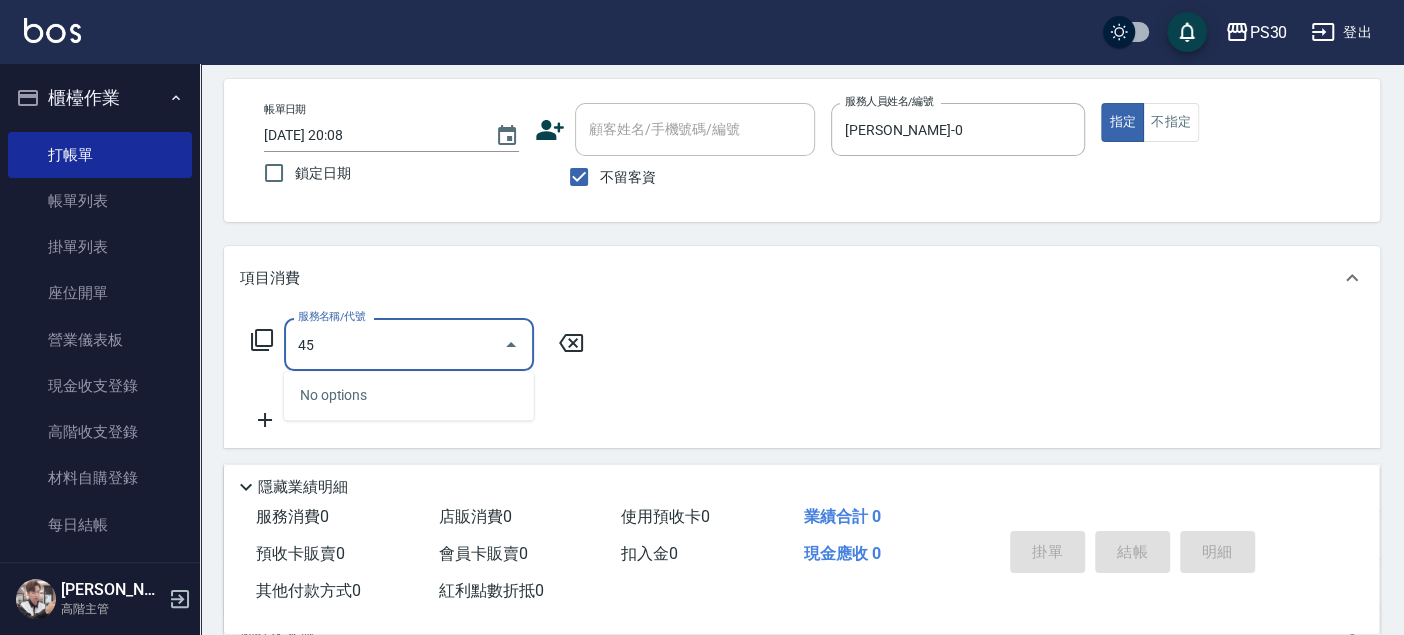 type on "4" 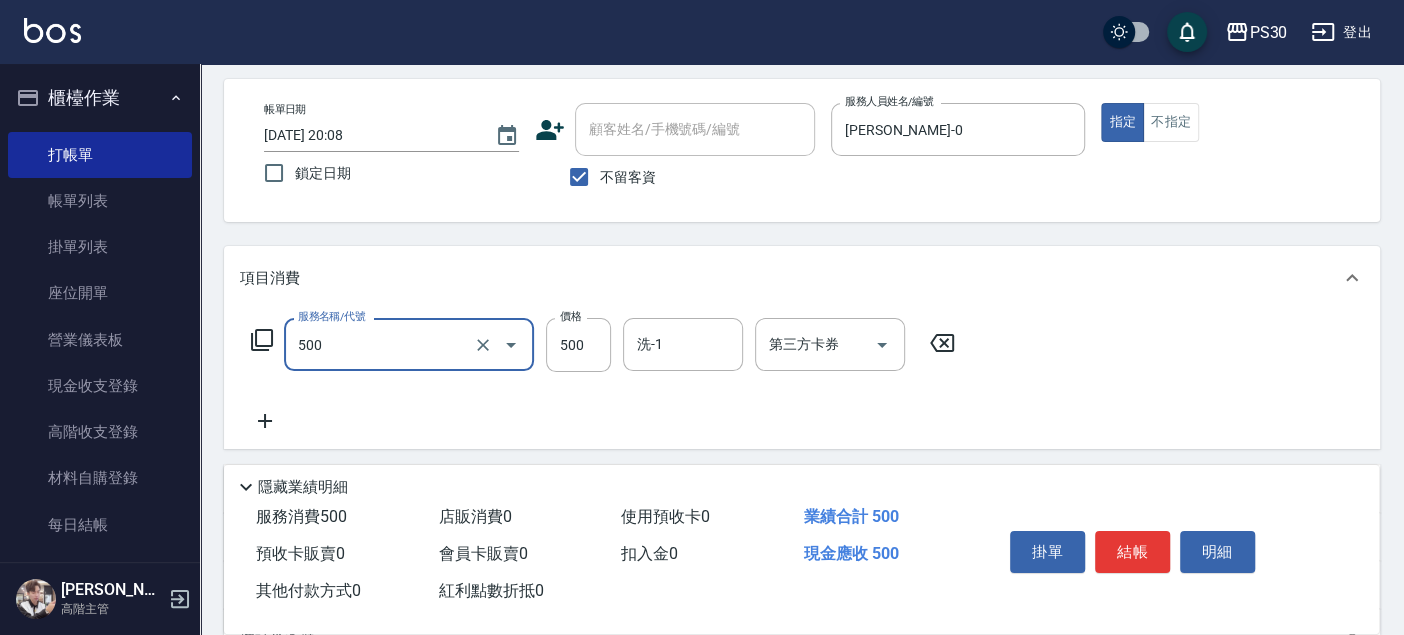 type on "洗剪500(500)" 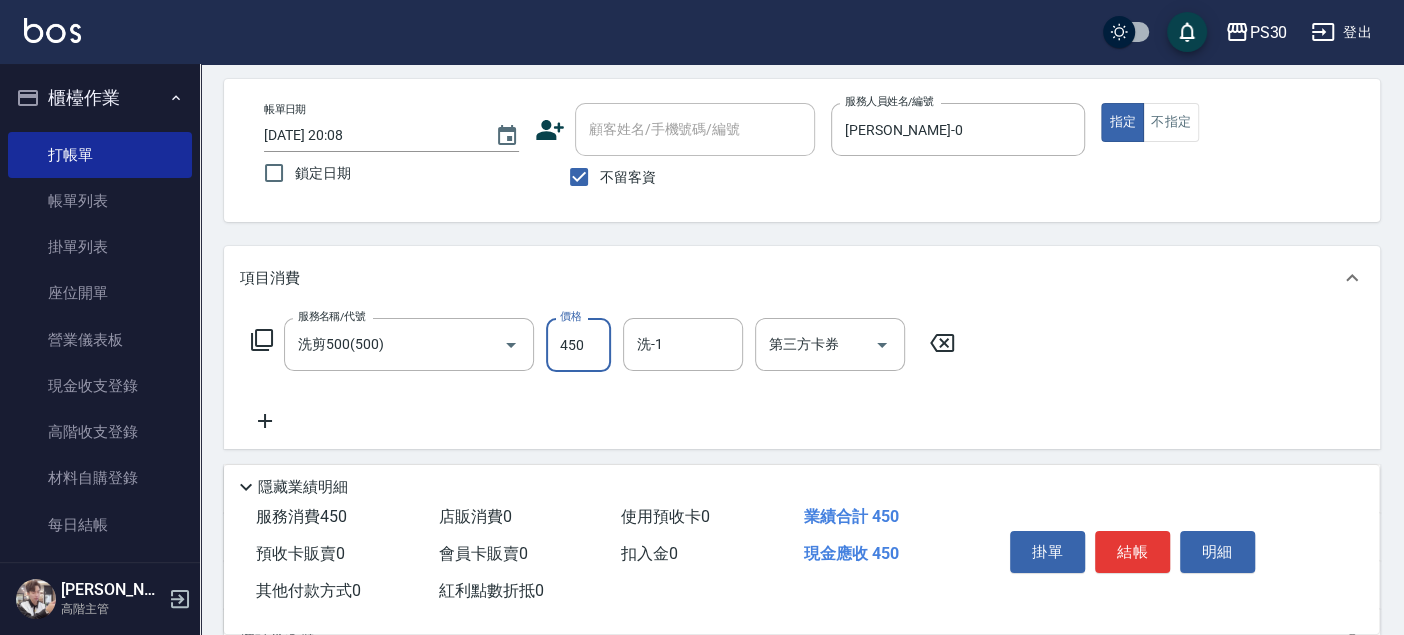 type on "450" 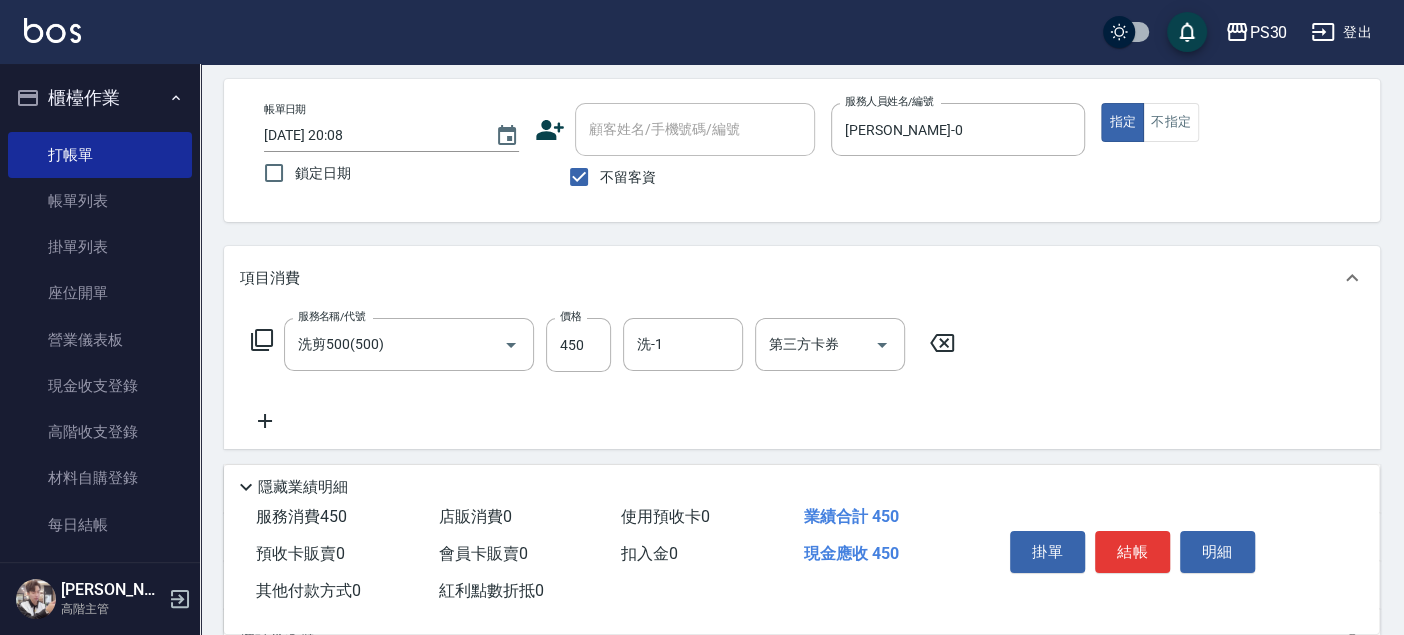 click on "服務名稱/代號 洗剪500(500) 服務名稱/代號 價格 450 價格 洗-1 洗-1 第三方卡券 第三方卡券" at bounding box center (603, 375) 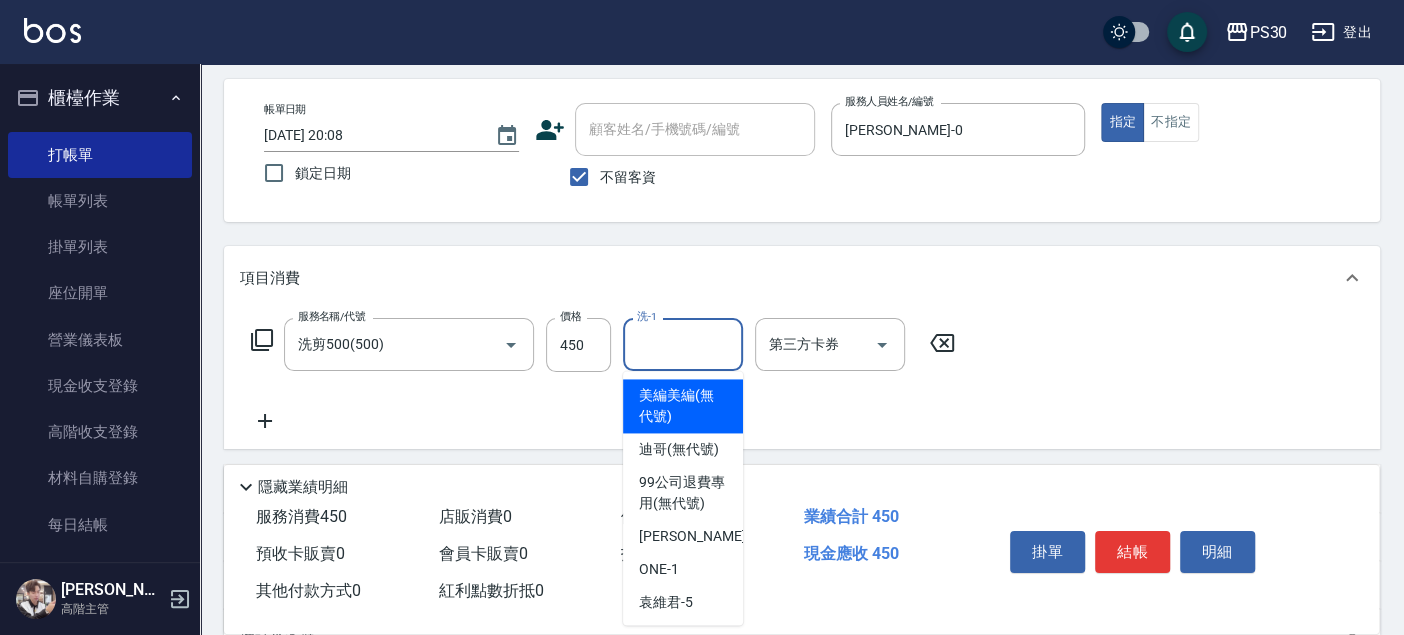 click on "洗-1" at bounding box center (683, 344) 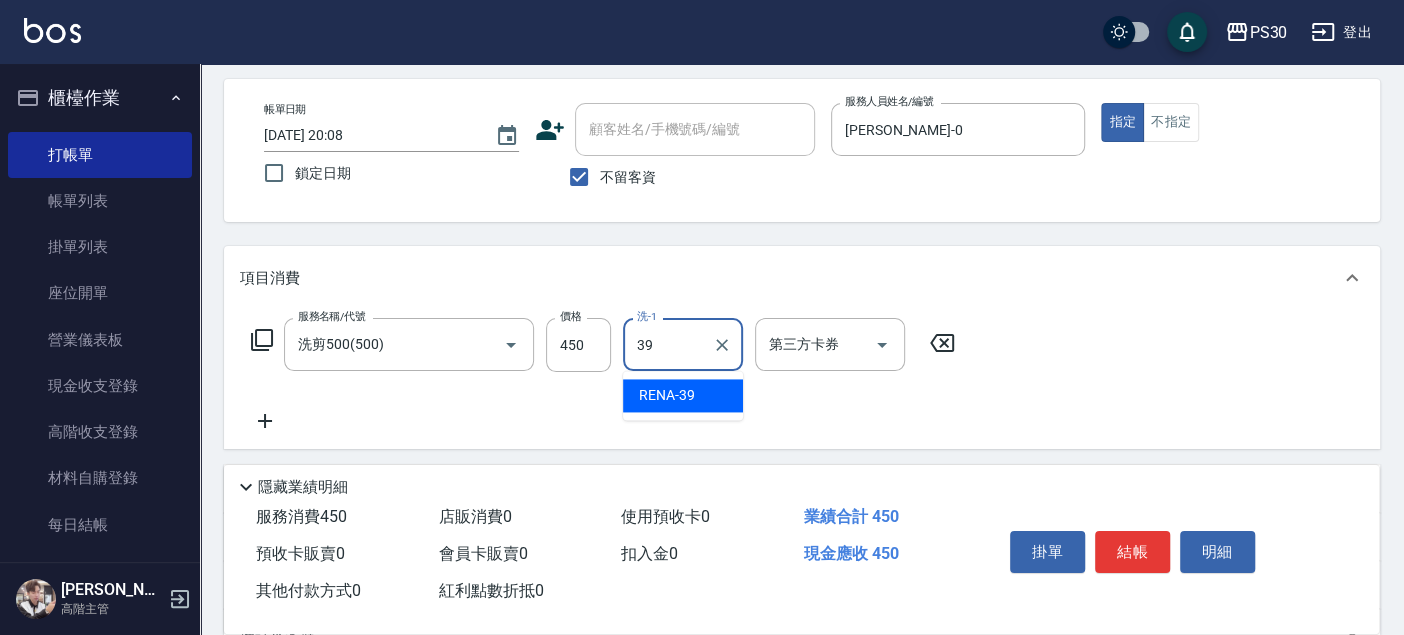 type on "RENA-39" 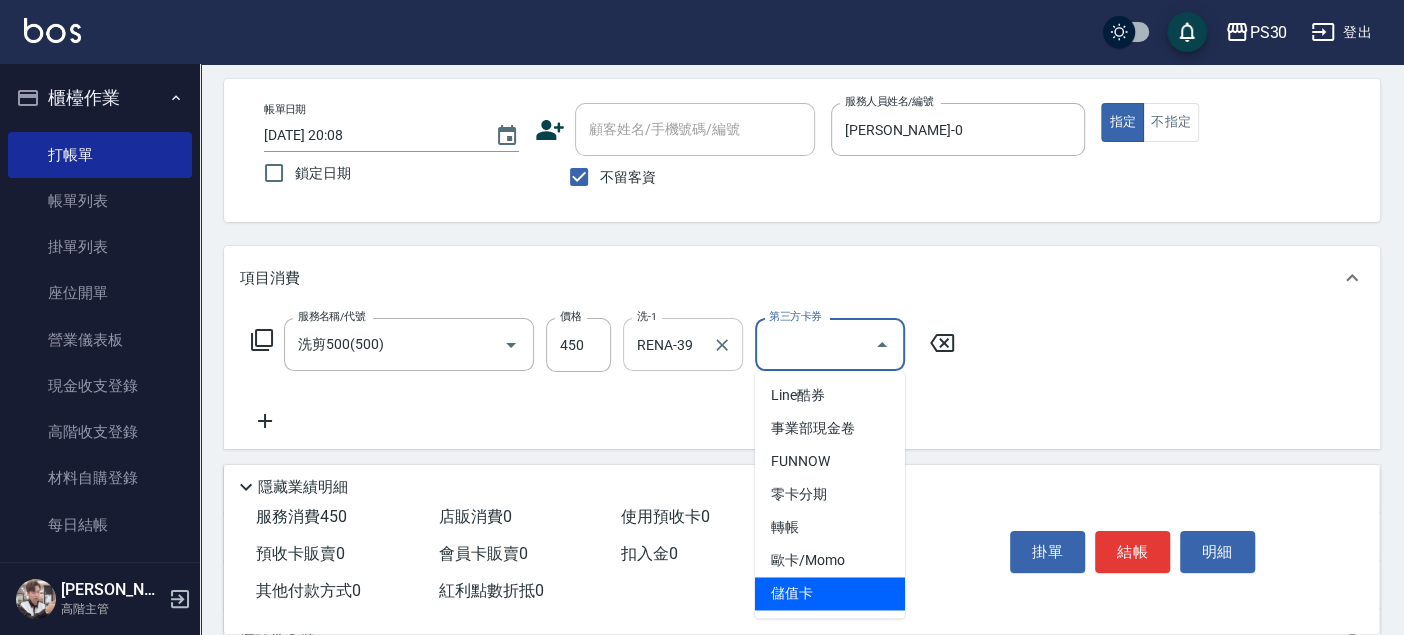 type on "儲值卡" 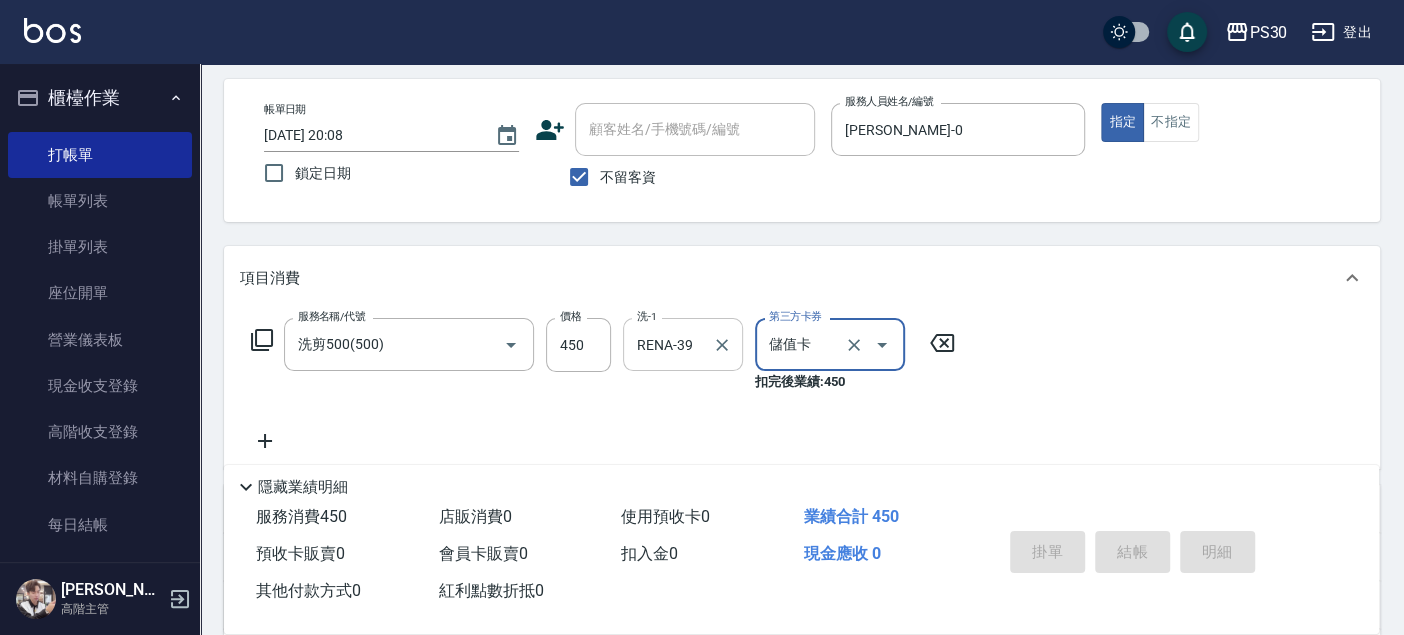type 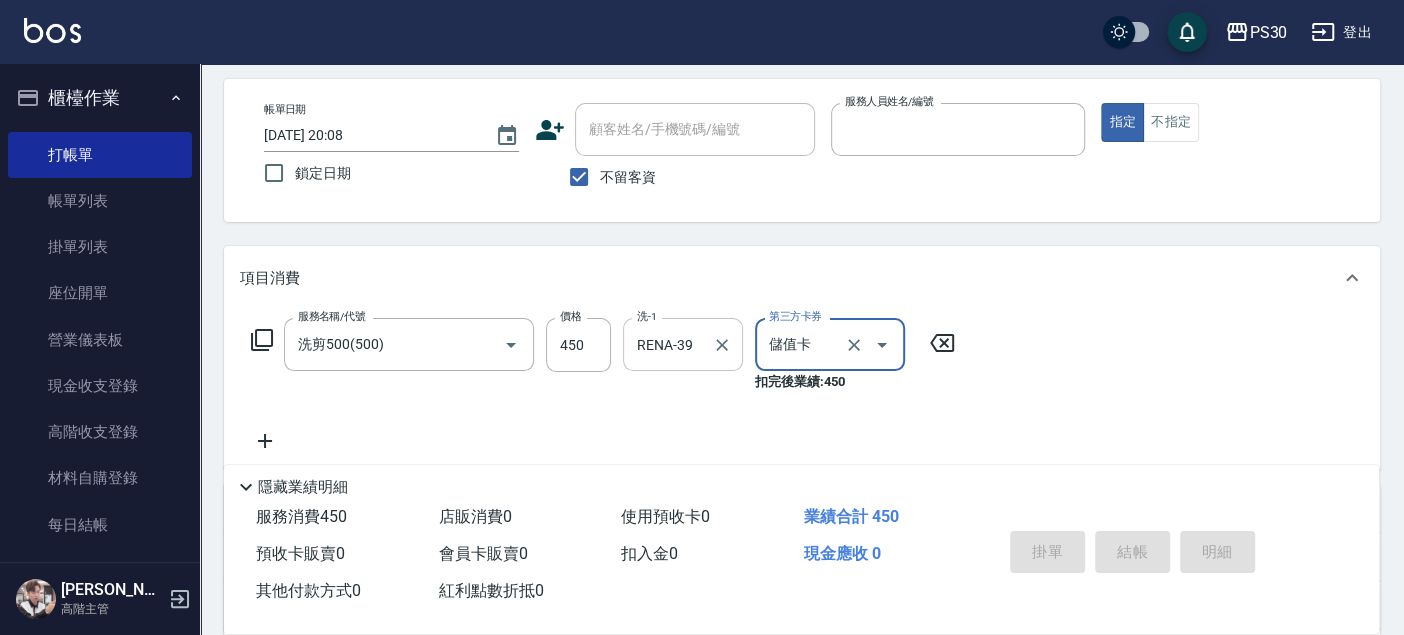 type 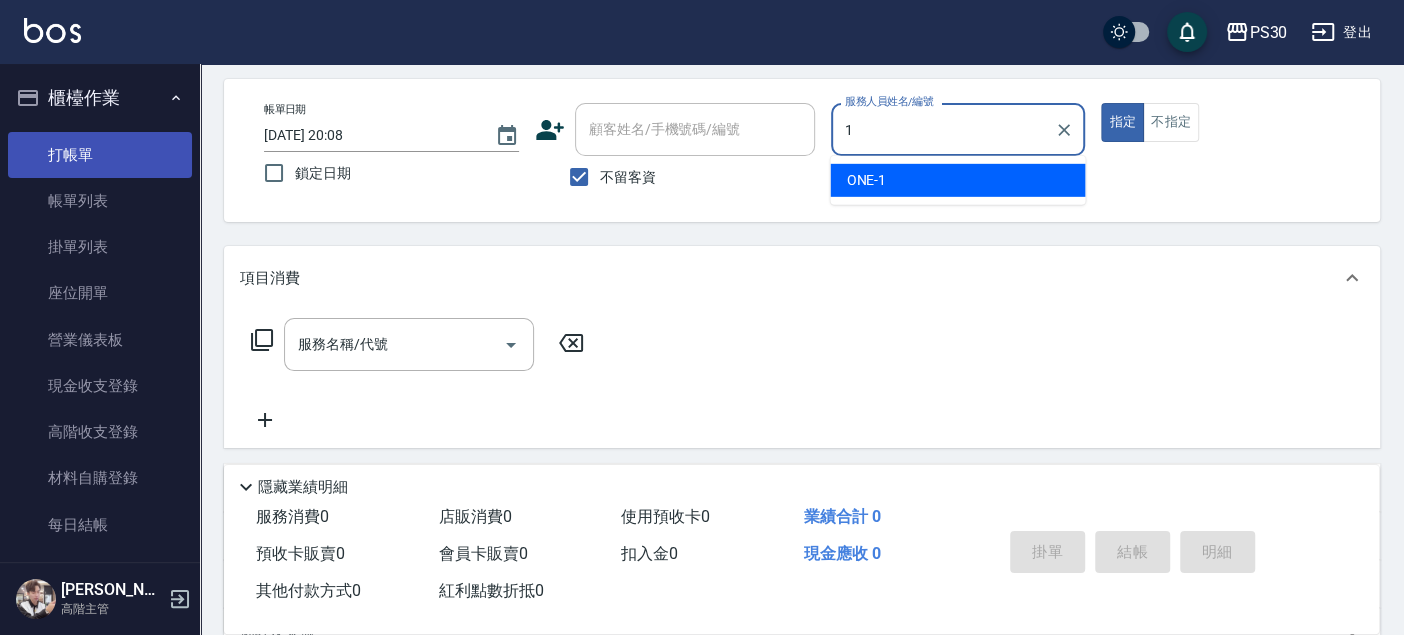 type on "1" 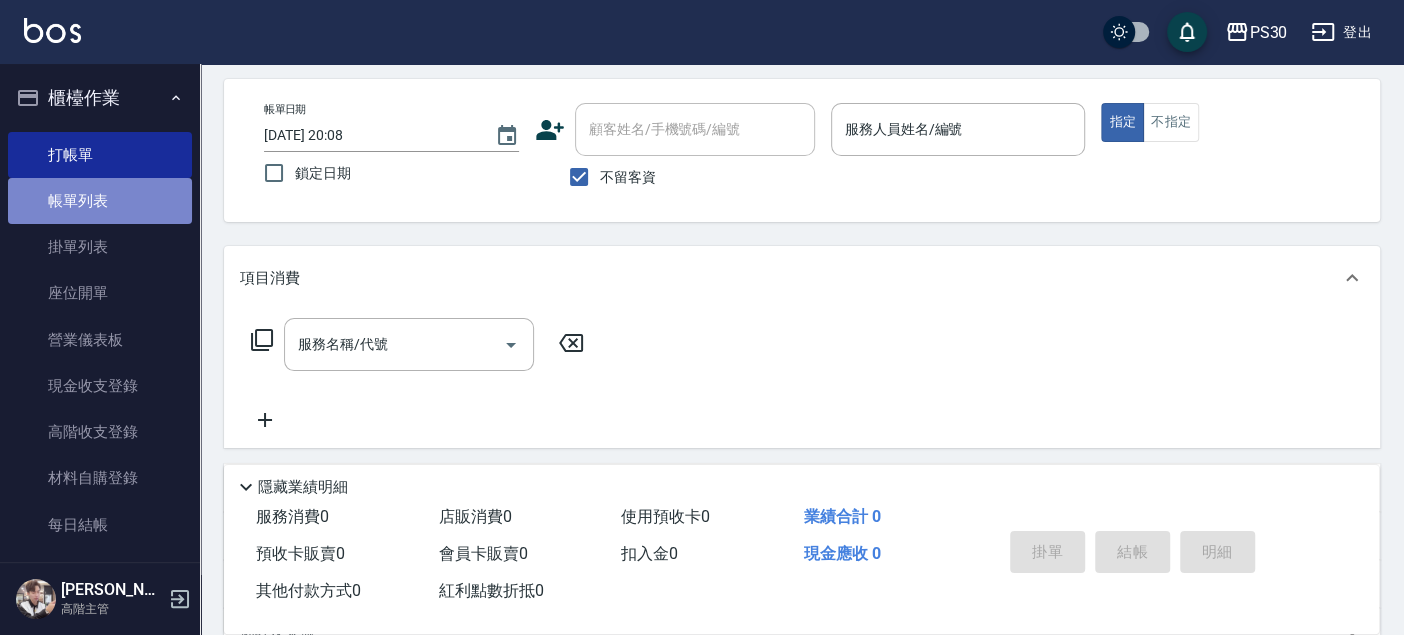 click on "帳單列表" at bounding box center (100, 201) 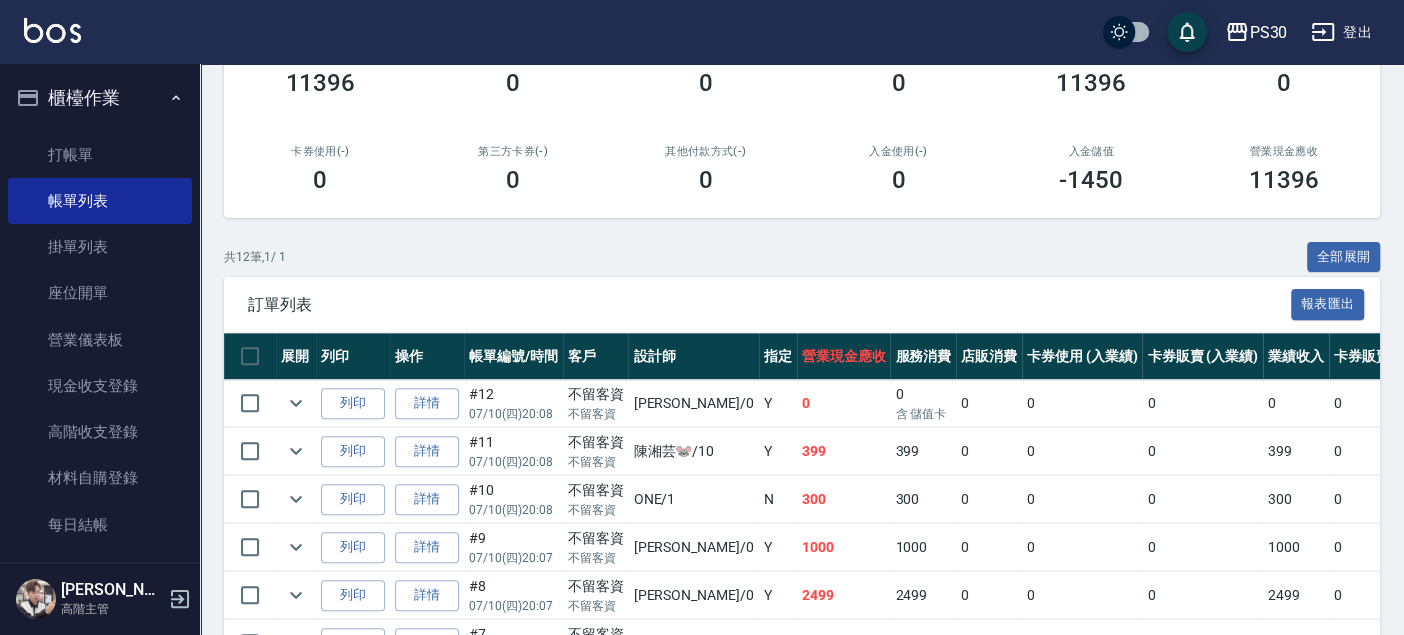 scroll, scrollTop: 333, scrollLeft: 0, axis: vertical 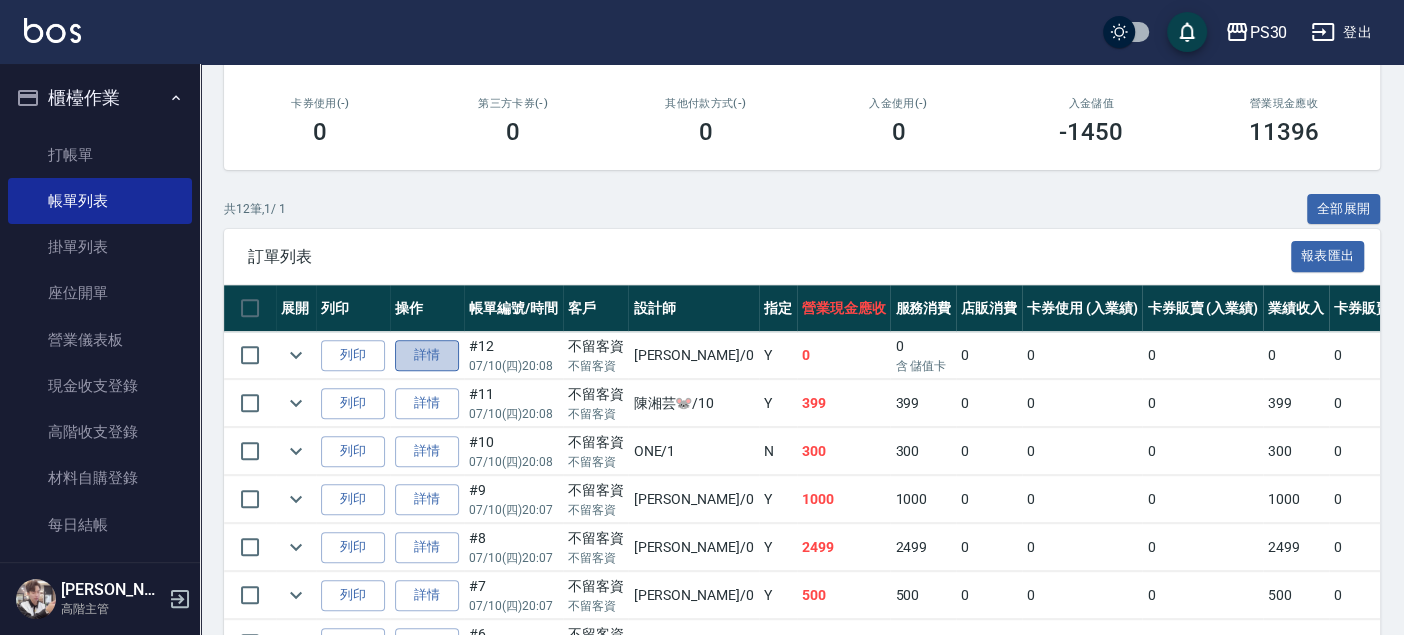 click on "詳情" at bounding box center [427, 355] 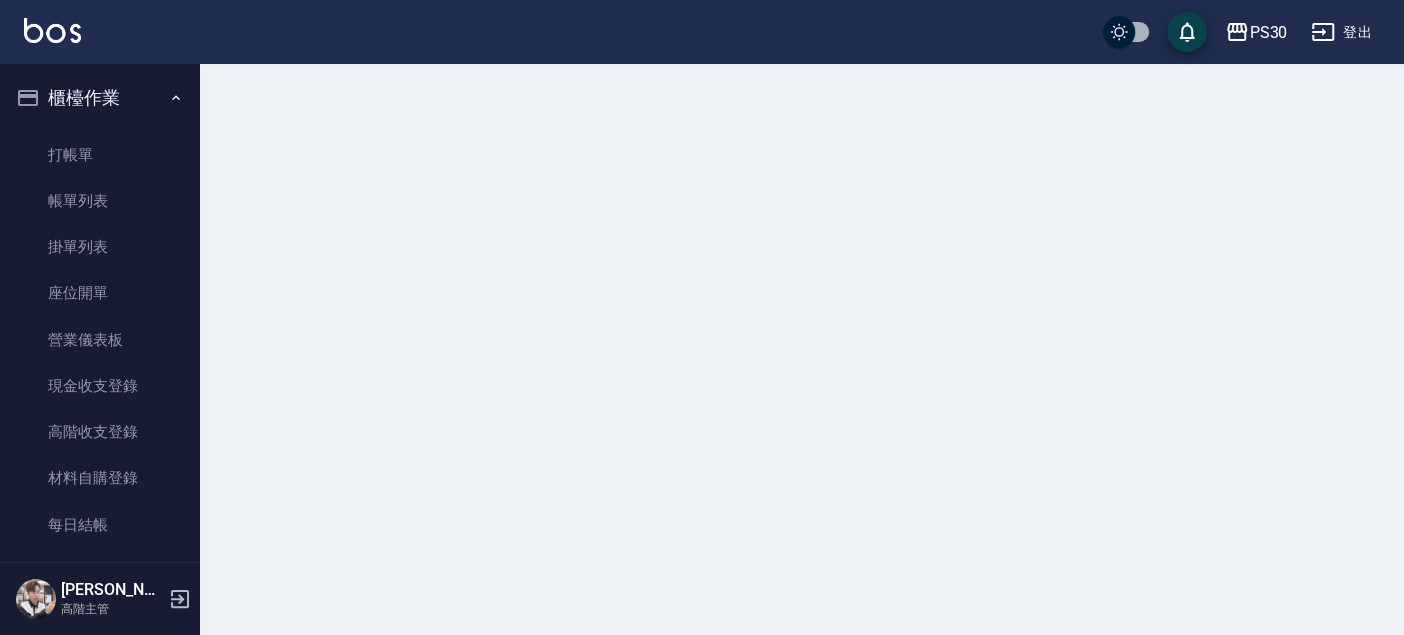 scroll, scrollTop: 0, scrollLeft: 0, axis: both 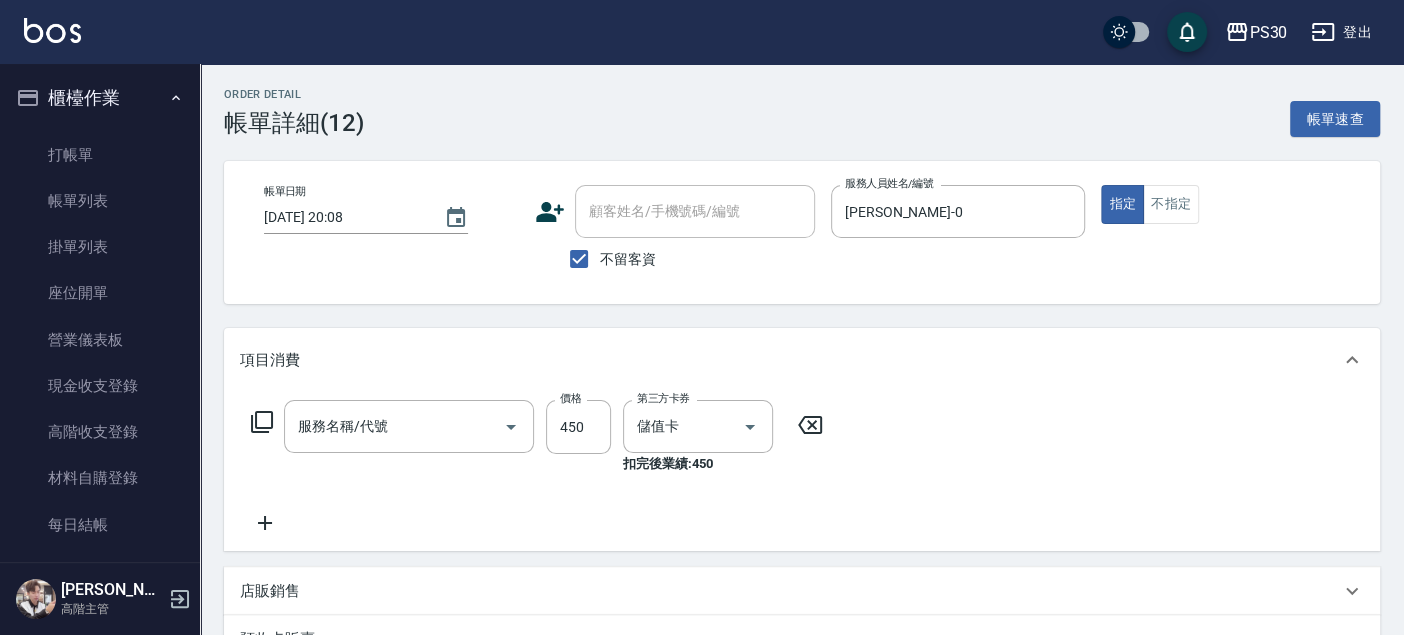 type on "2025/07/10 20:08" 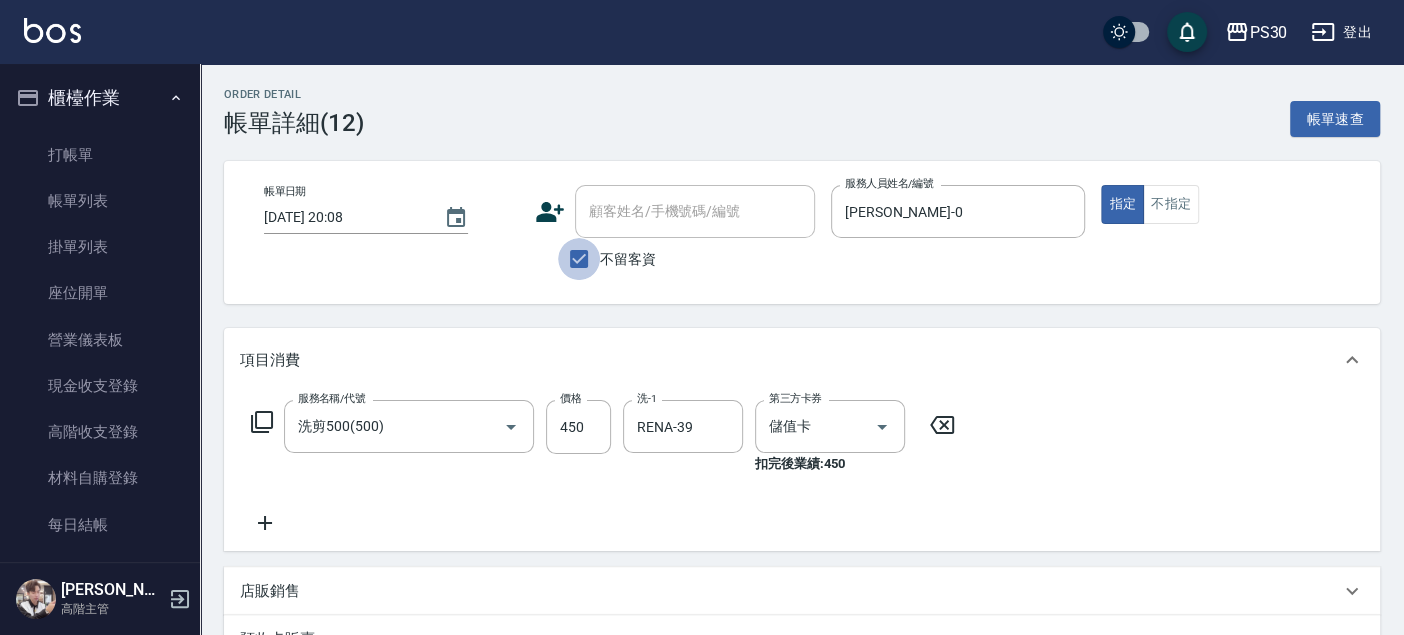 click on "不留客資" at bounding box center (579, 259) 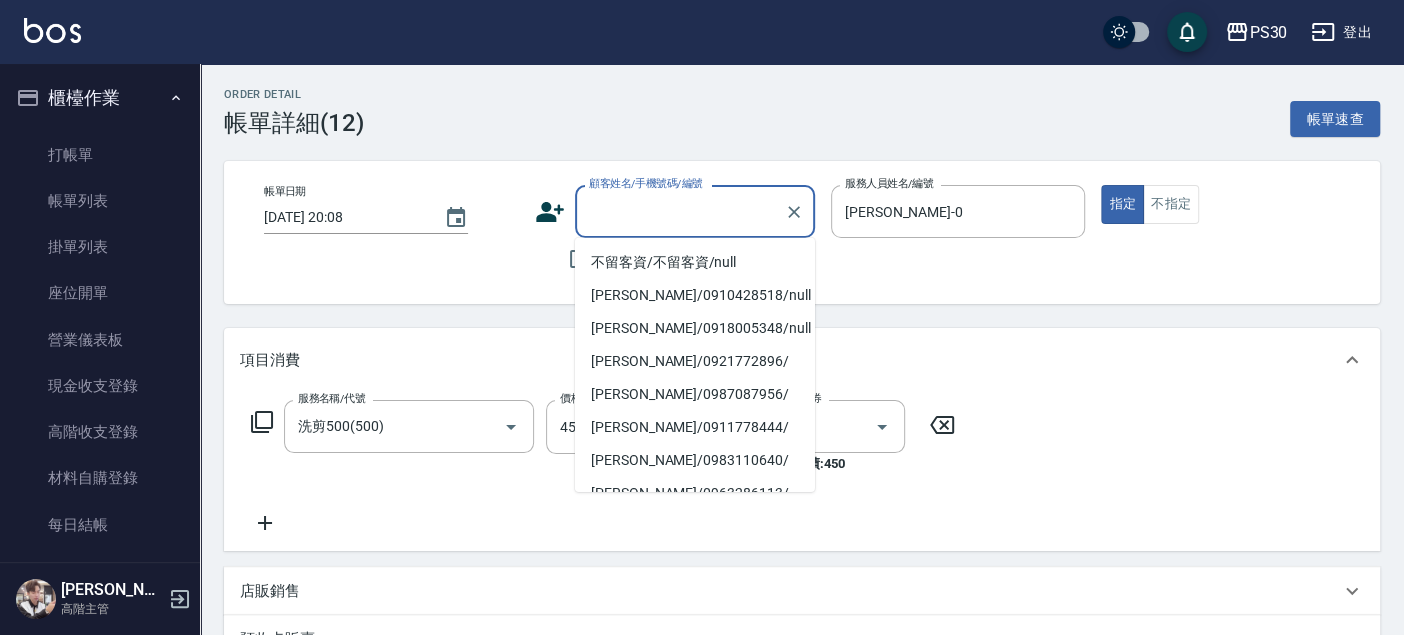 click on "顧客姓名/手機號碼/編號" at bounding box center [680, 211] 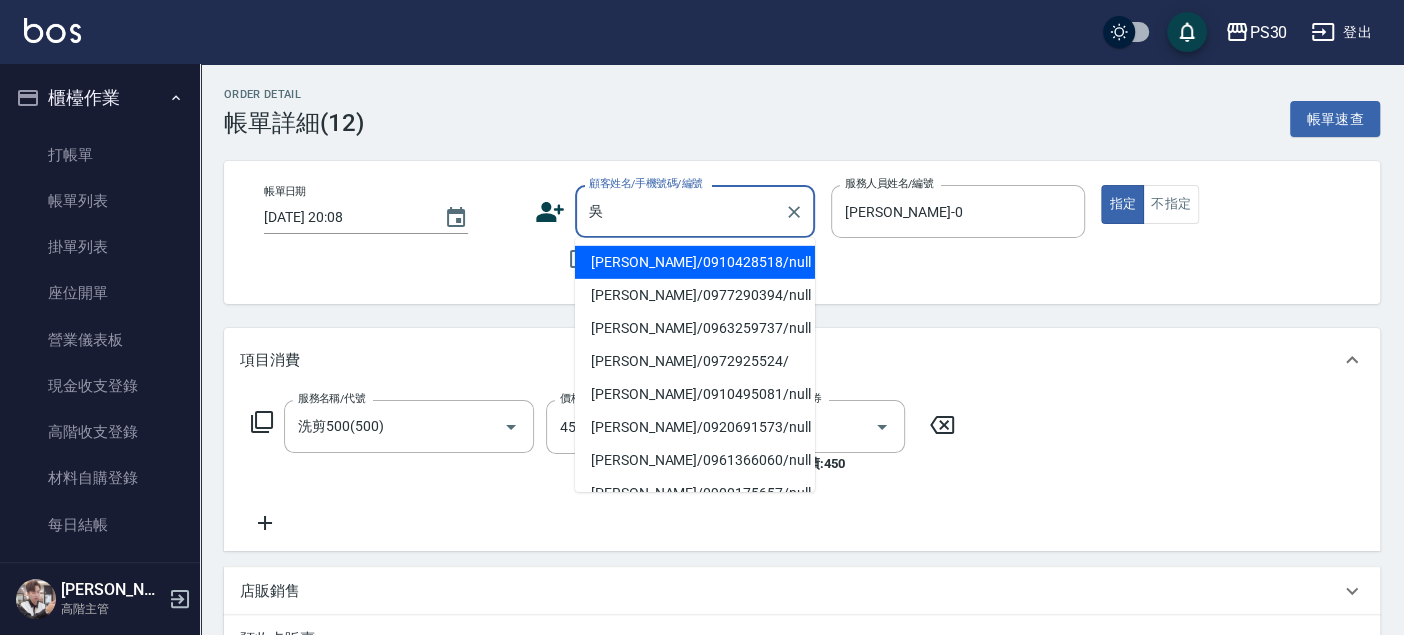 click on "吳柏翰/0910428518/null" at bounding box center [695, 262] 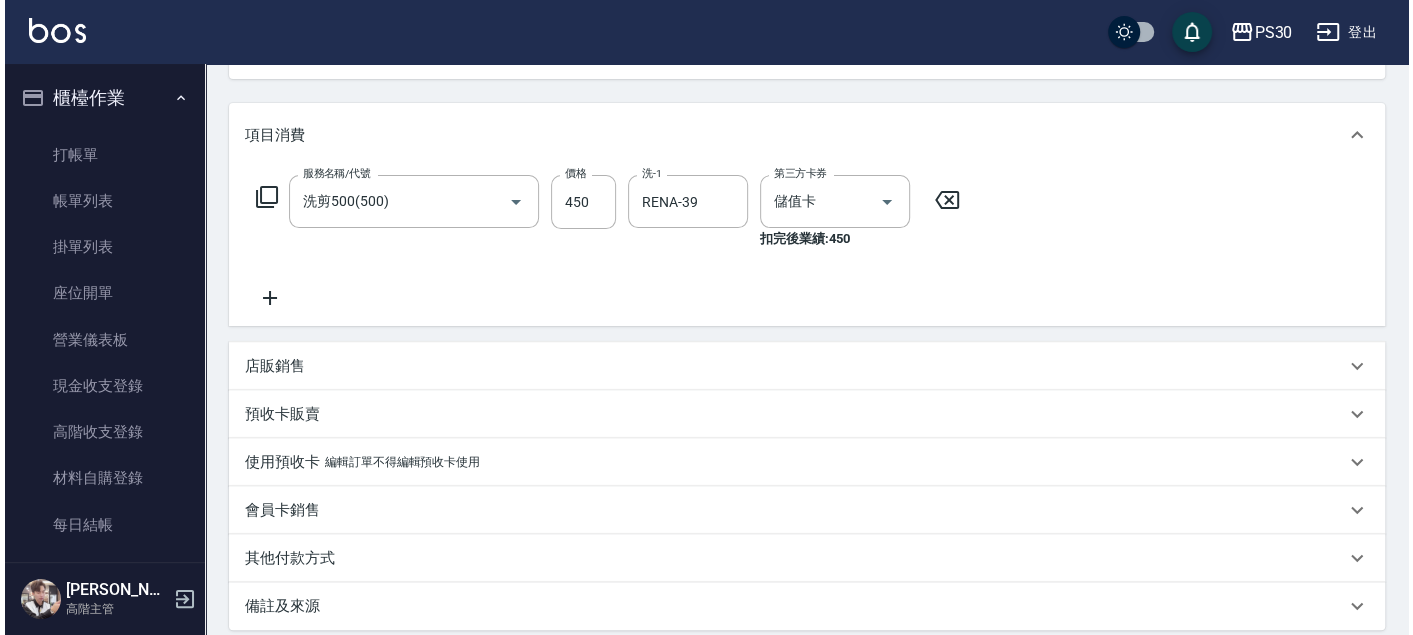 scroll, scrollTop: 333, scrollLeft: 0, axis: vertical 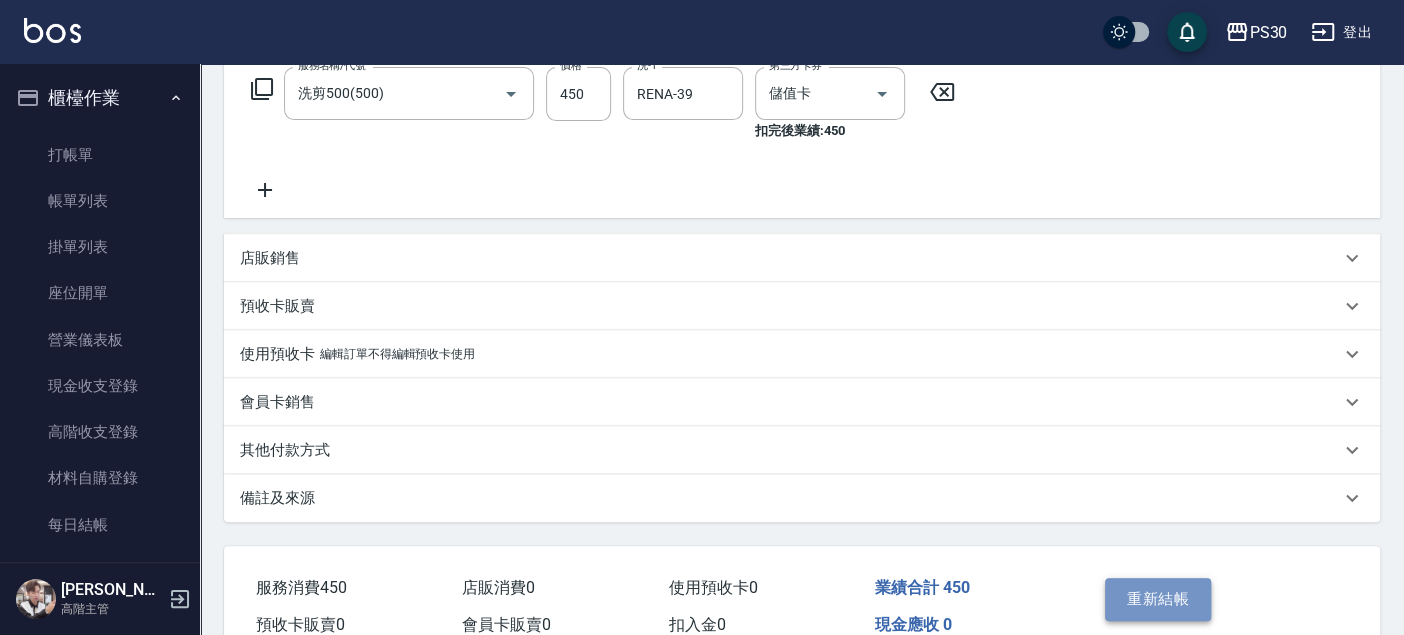 click on "重新結帳" at bounding box center [1158, 599] 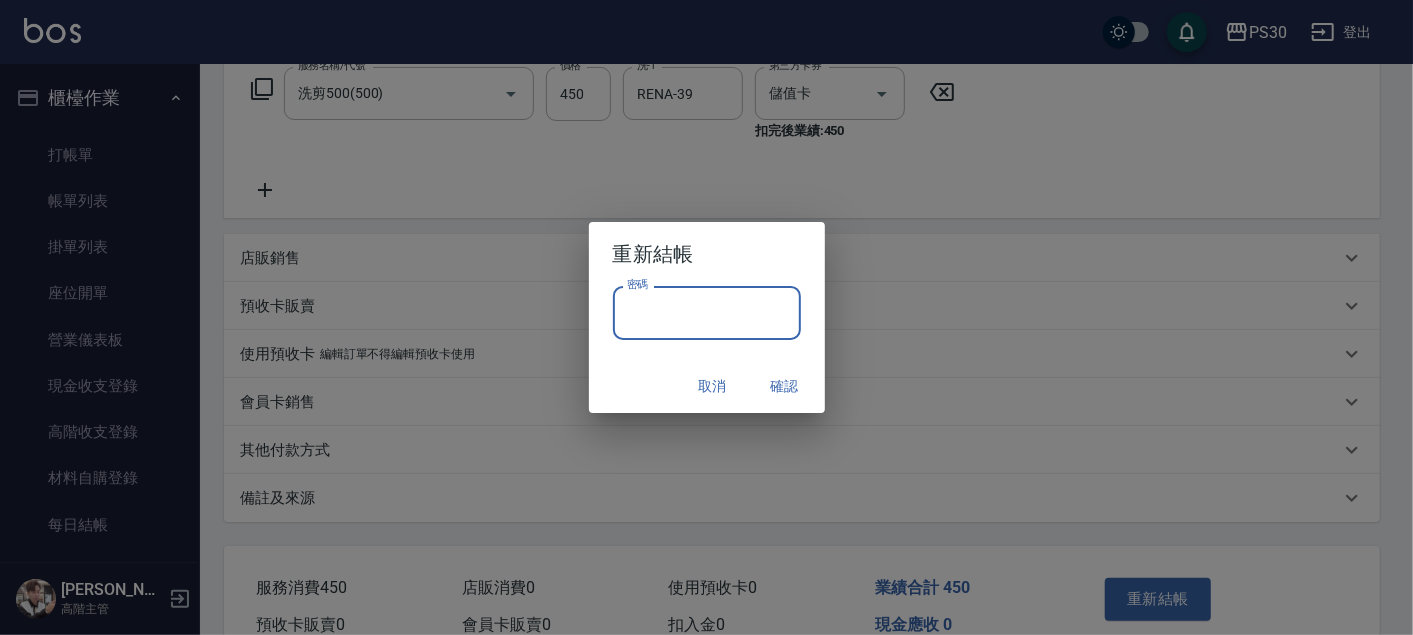 click on "密碼" at bounding box center (707, 313) 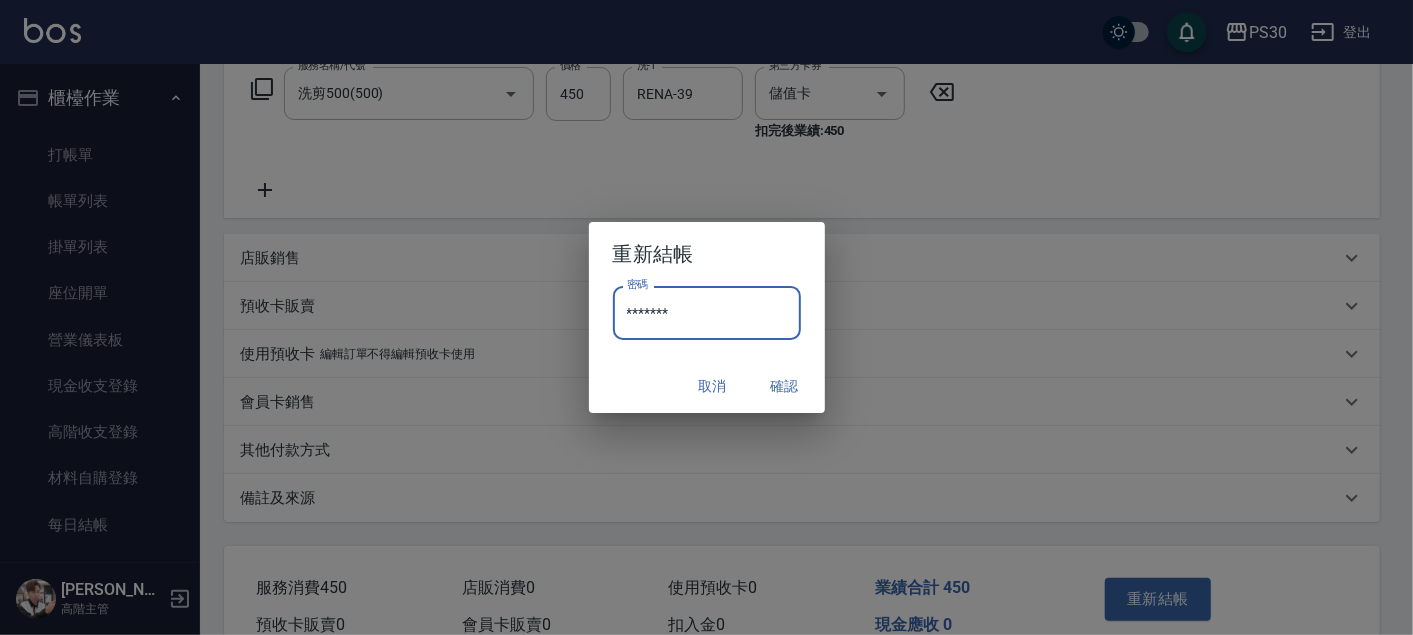 type on "*******" 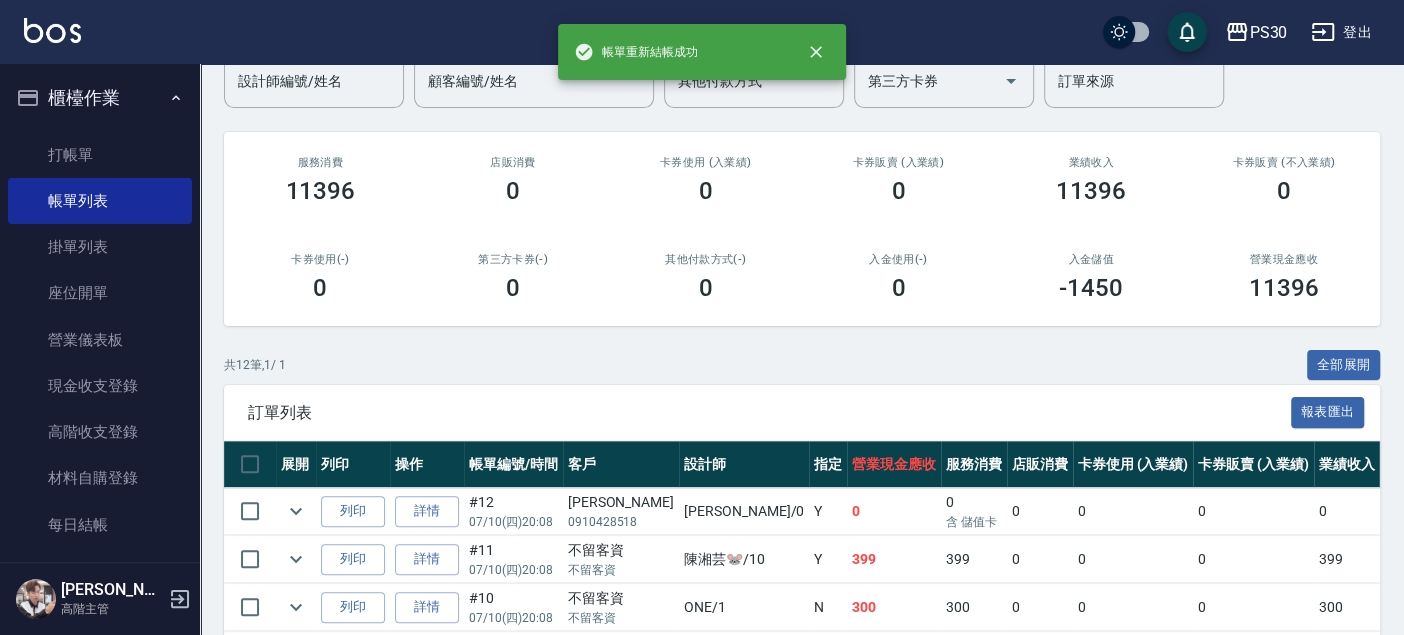 scroll, scrollTop: 222, scrollLeft: 0, axis: vertical 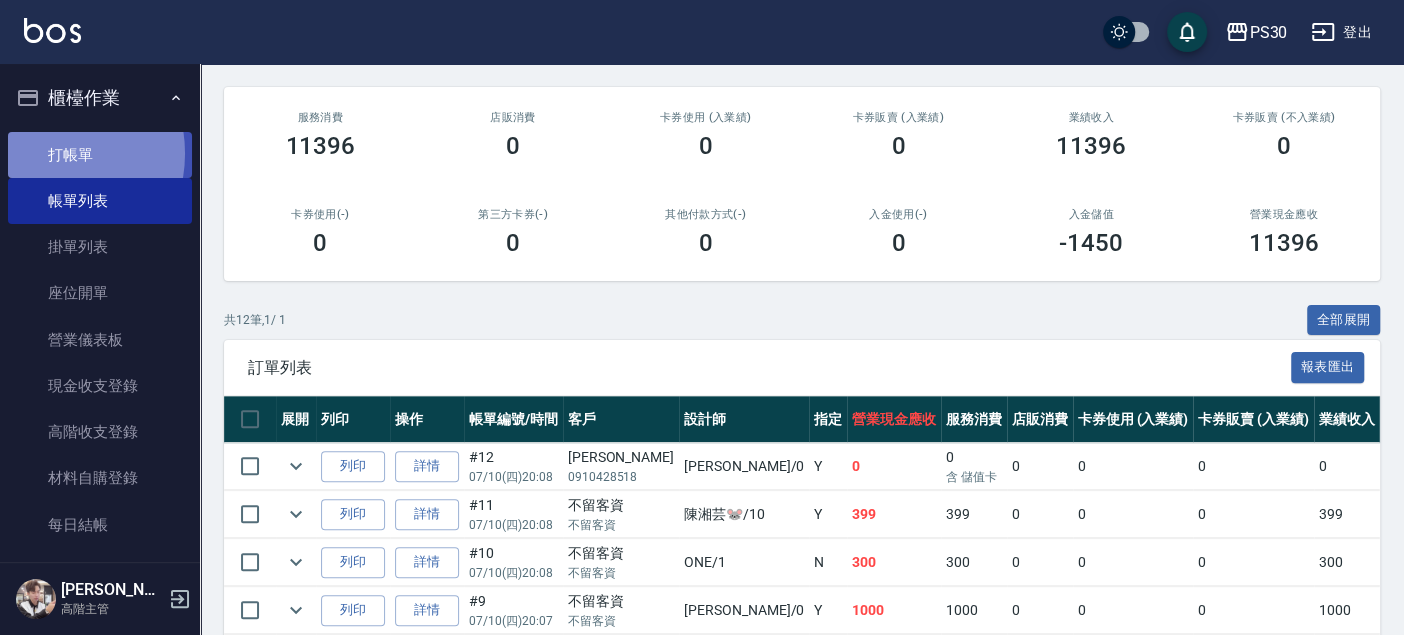 click on "打帳單" at bounding box center [100, 155] 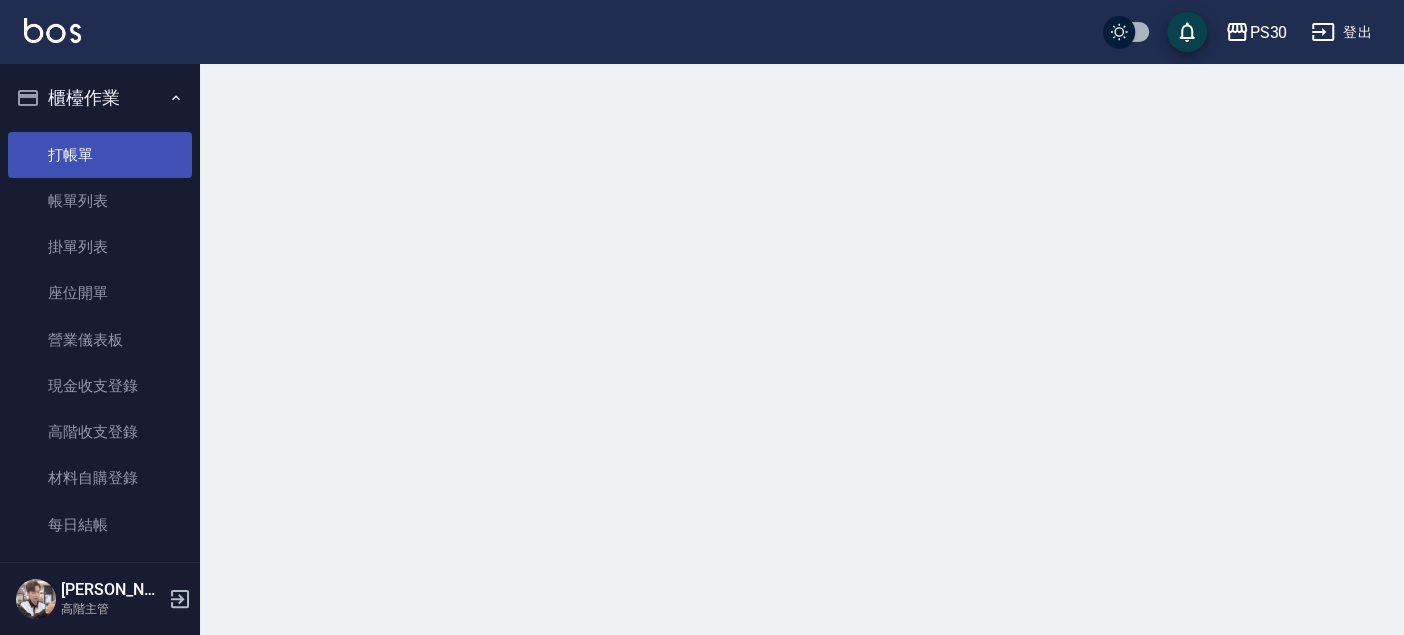 scroll, scrollTop: 0, scrollLeft: 0, axis: both 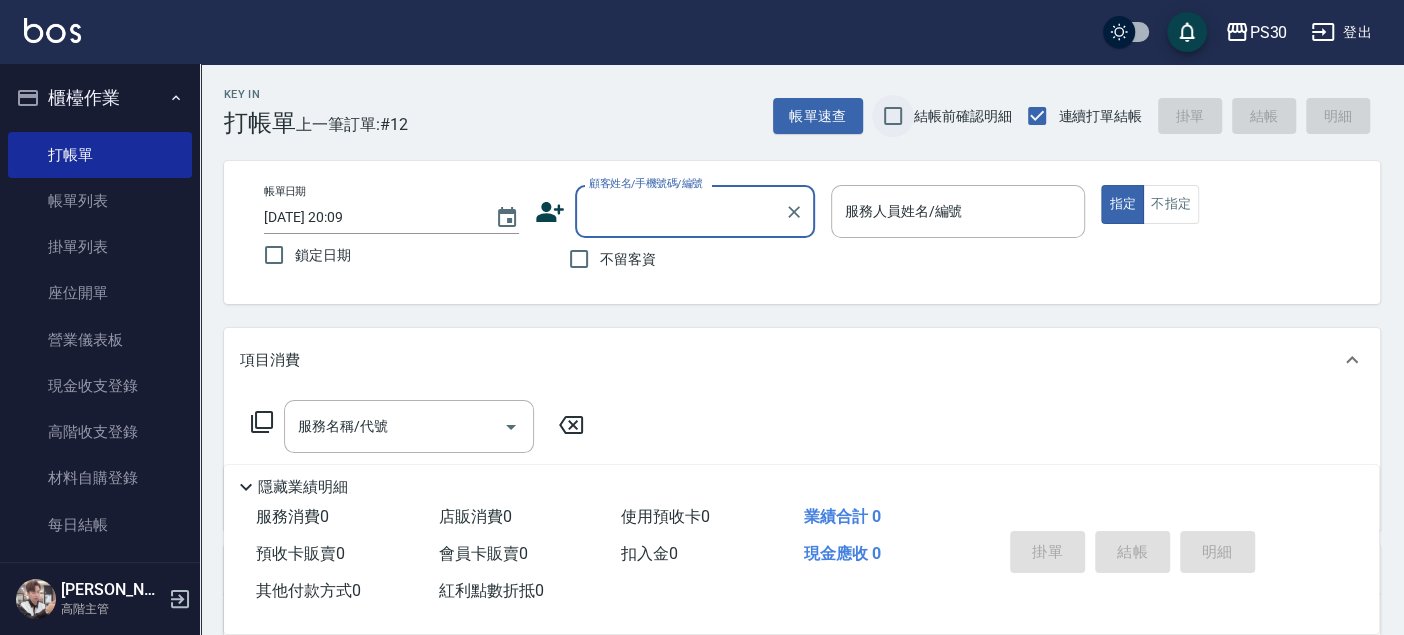 click on "結帳前確認明細" at bounding box center (893, 116) 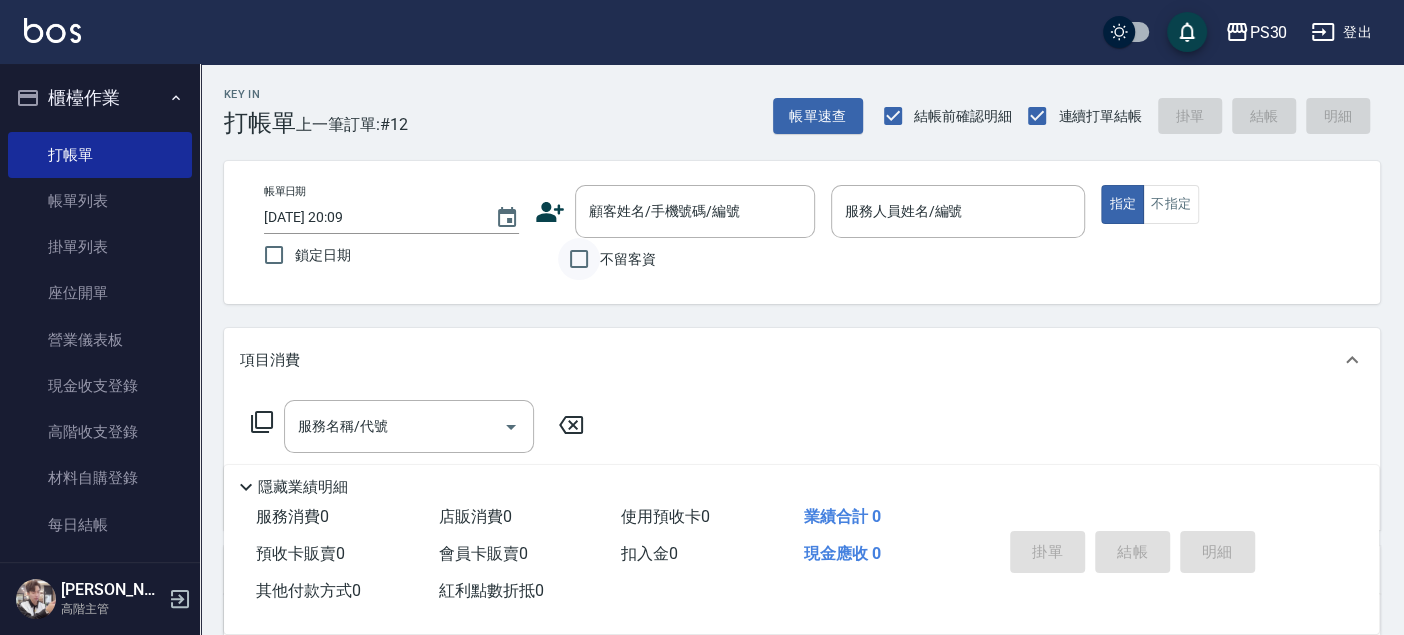 click on "不留客資" at bounding box center (579, 259) 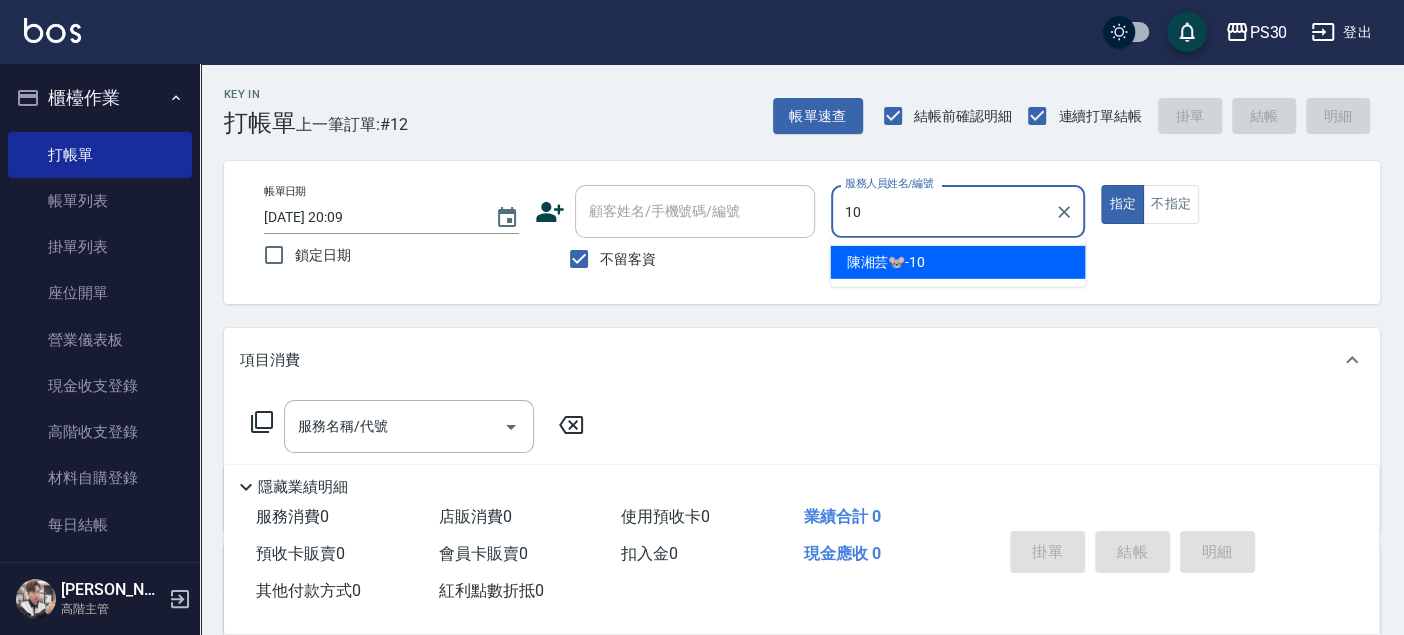 type on "陳湘芸🐭-10" 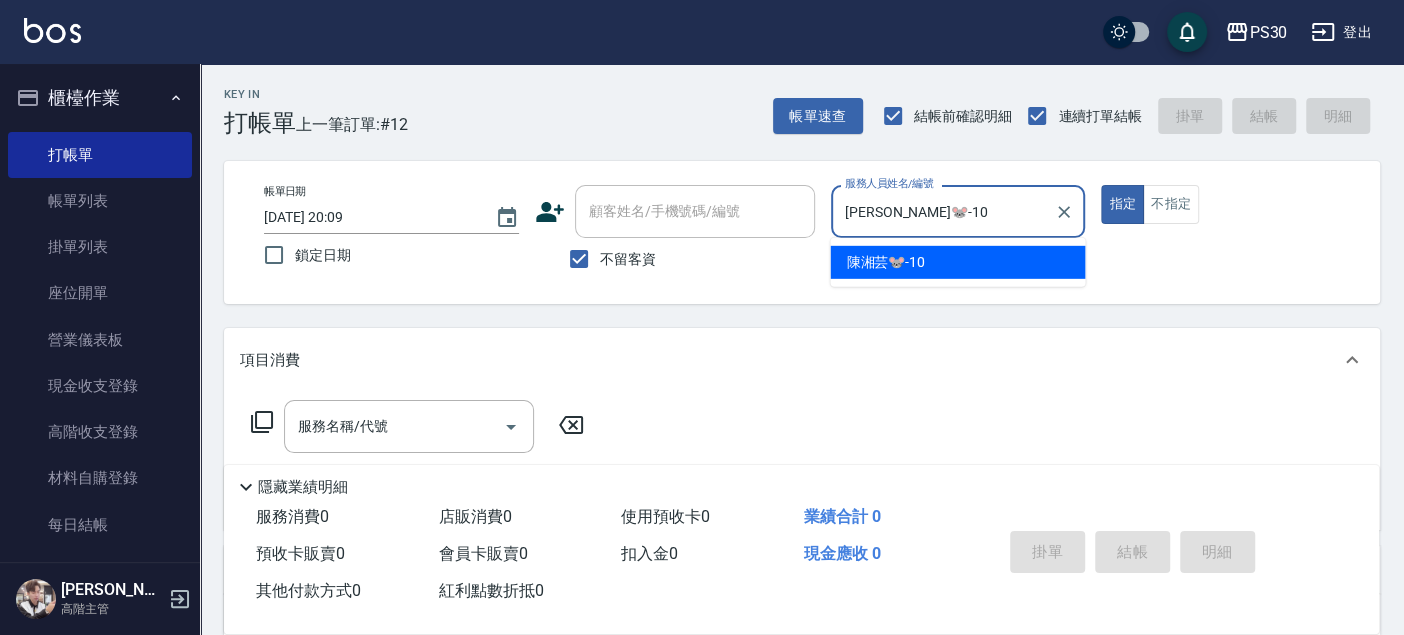 type on "true" 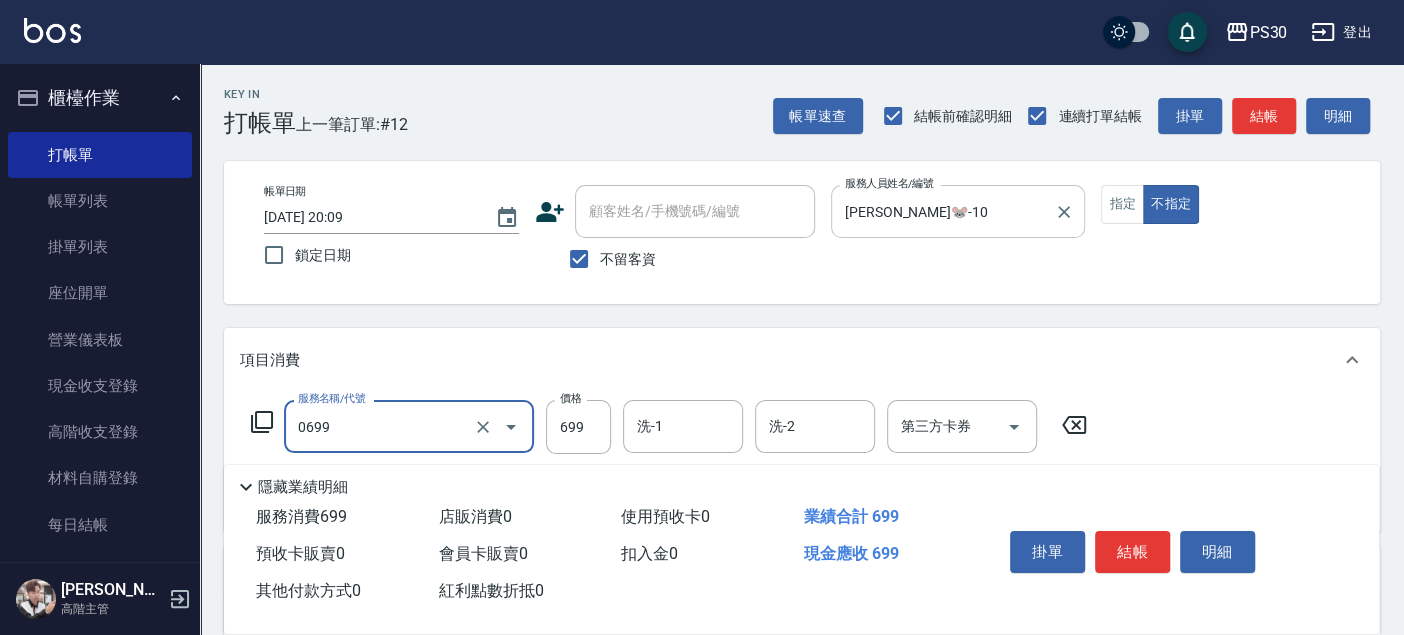 type on "SPA699(0699)" 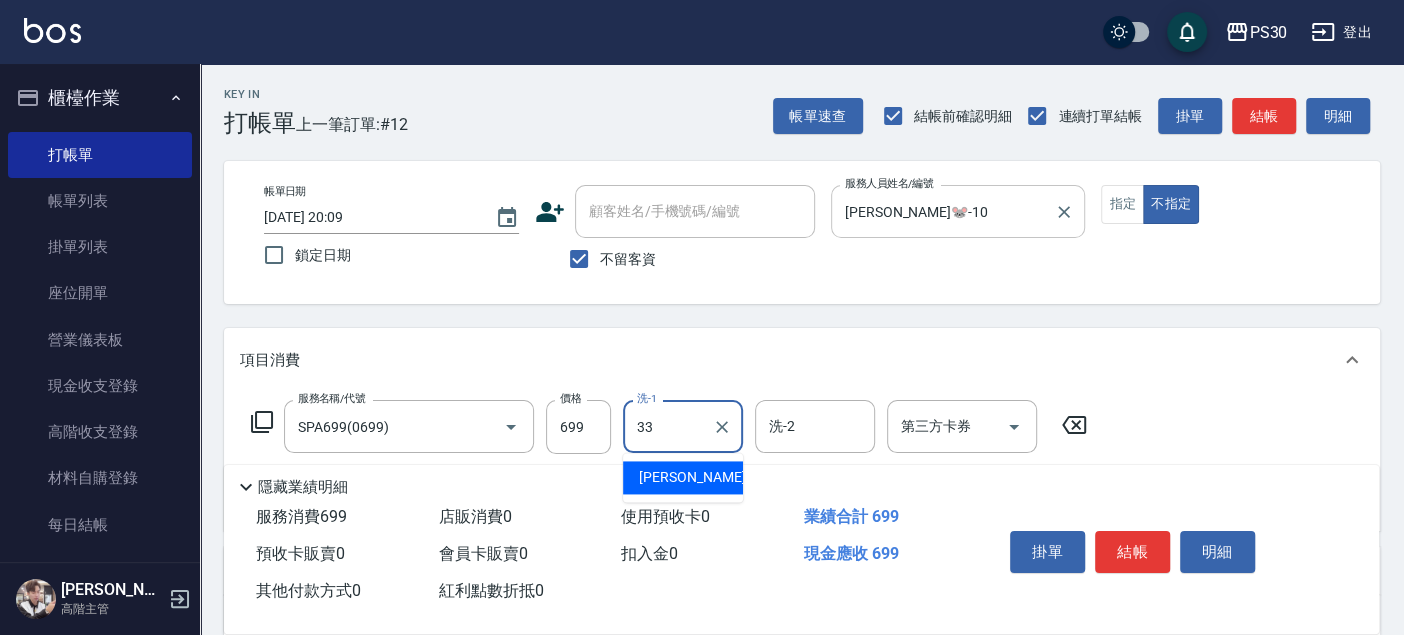 type on "洪采妤-33" 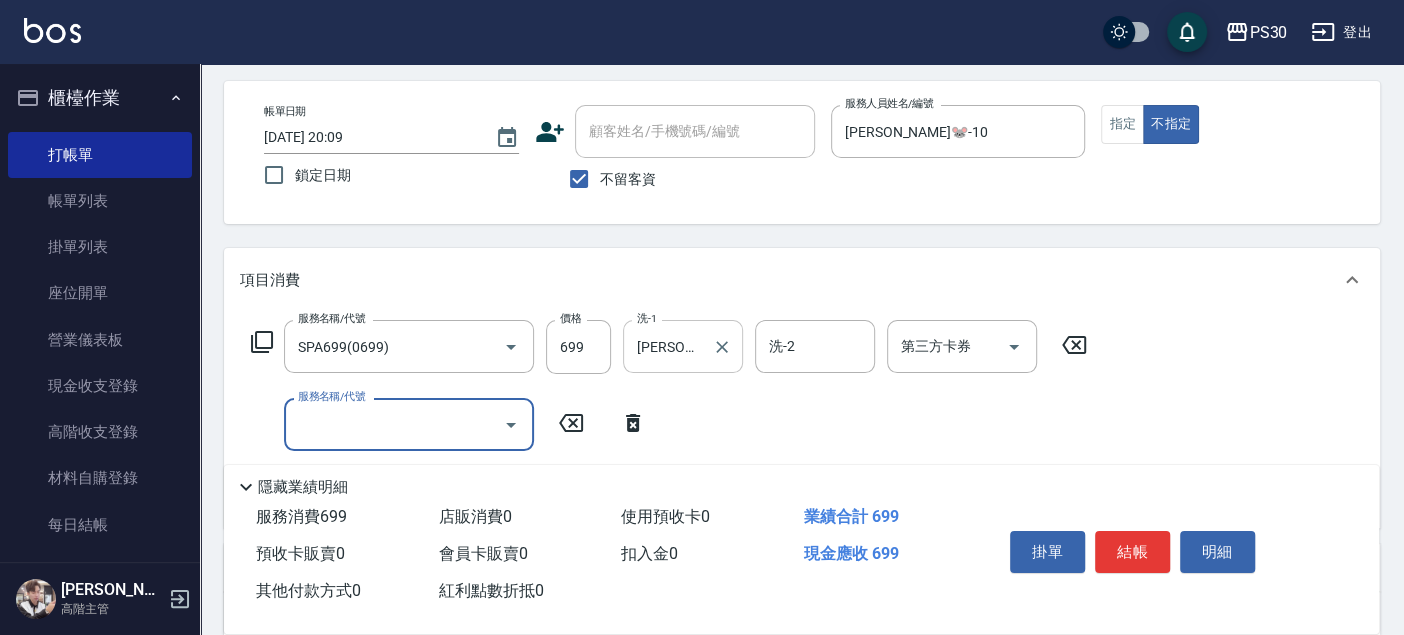 scroll, scrollTop: 111, scrollLeft: 0, axis: vertical 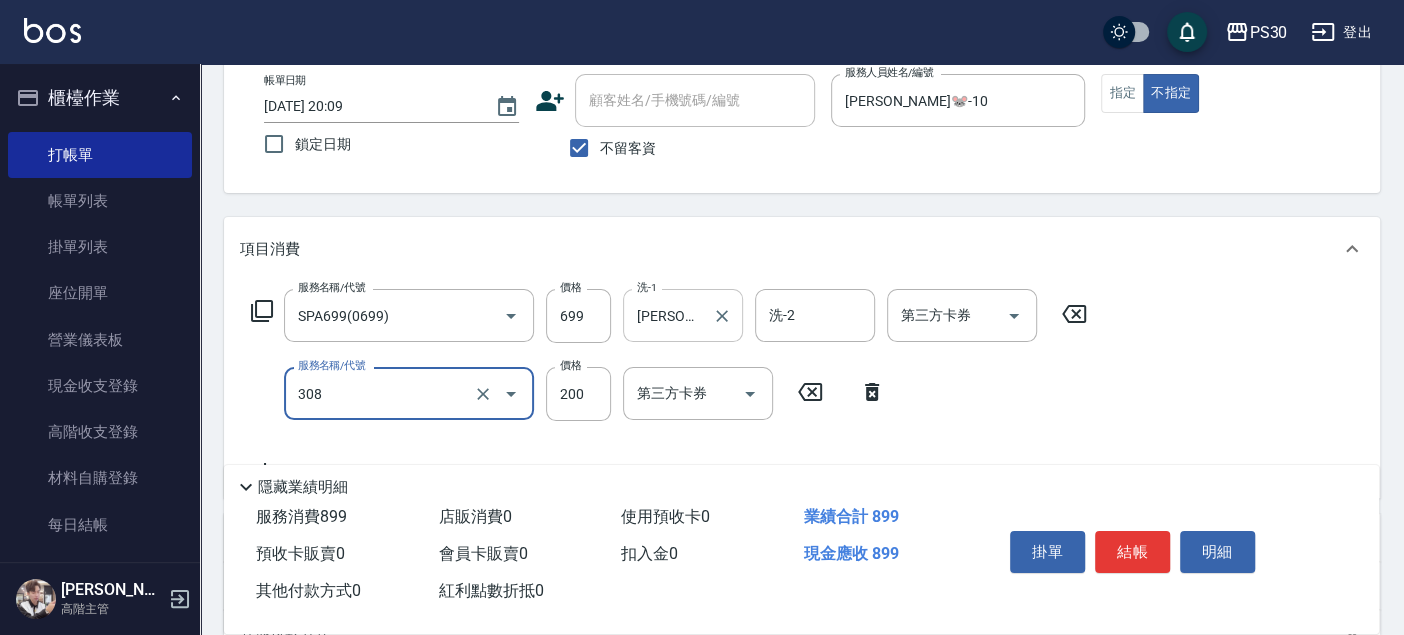 type on "剪髮200(308)" 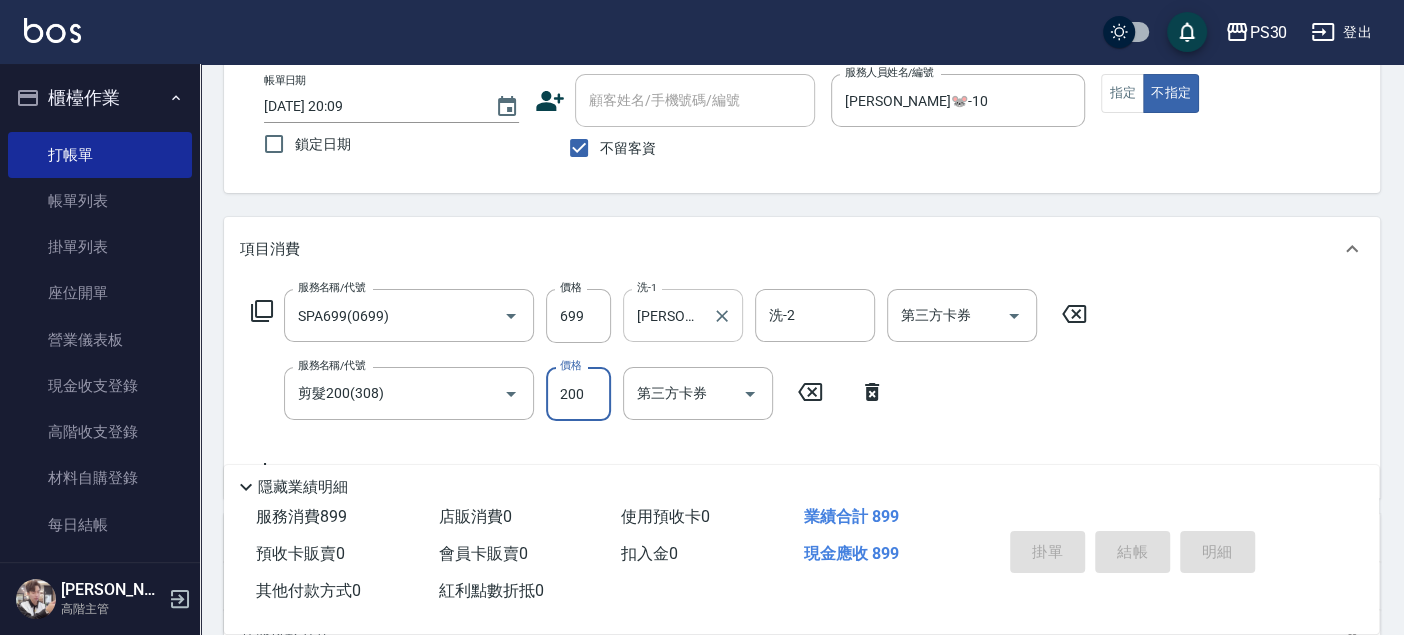 type on "2025/07/10 20:10" 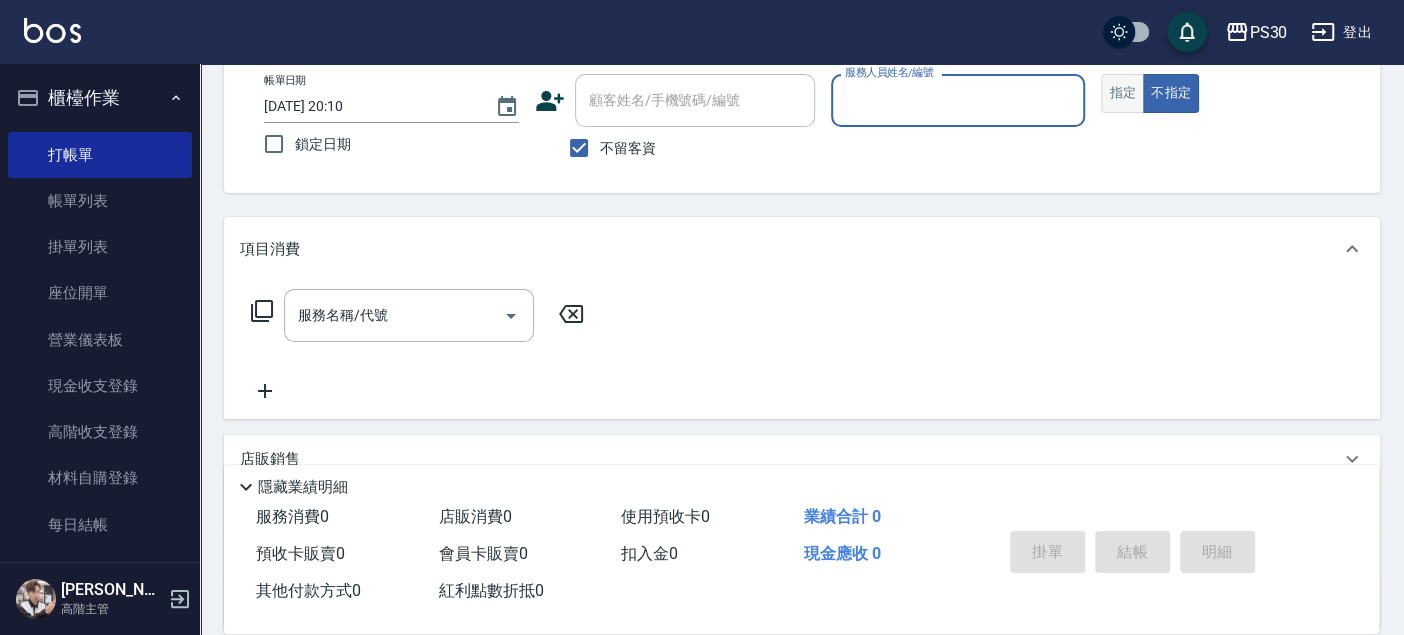 click on "指定" at bounding box center [1122, 93] 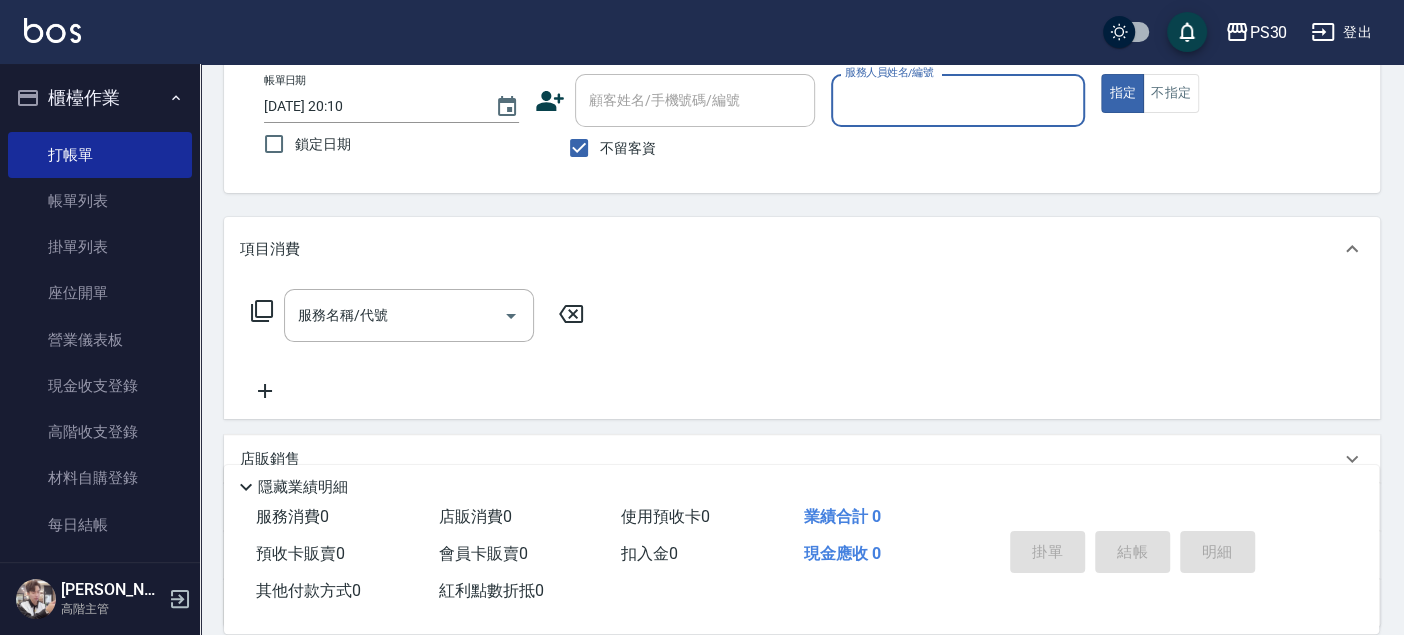 scroll, scrollTop: 0, scrollLeft: 0, axis: both 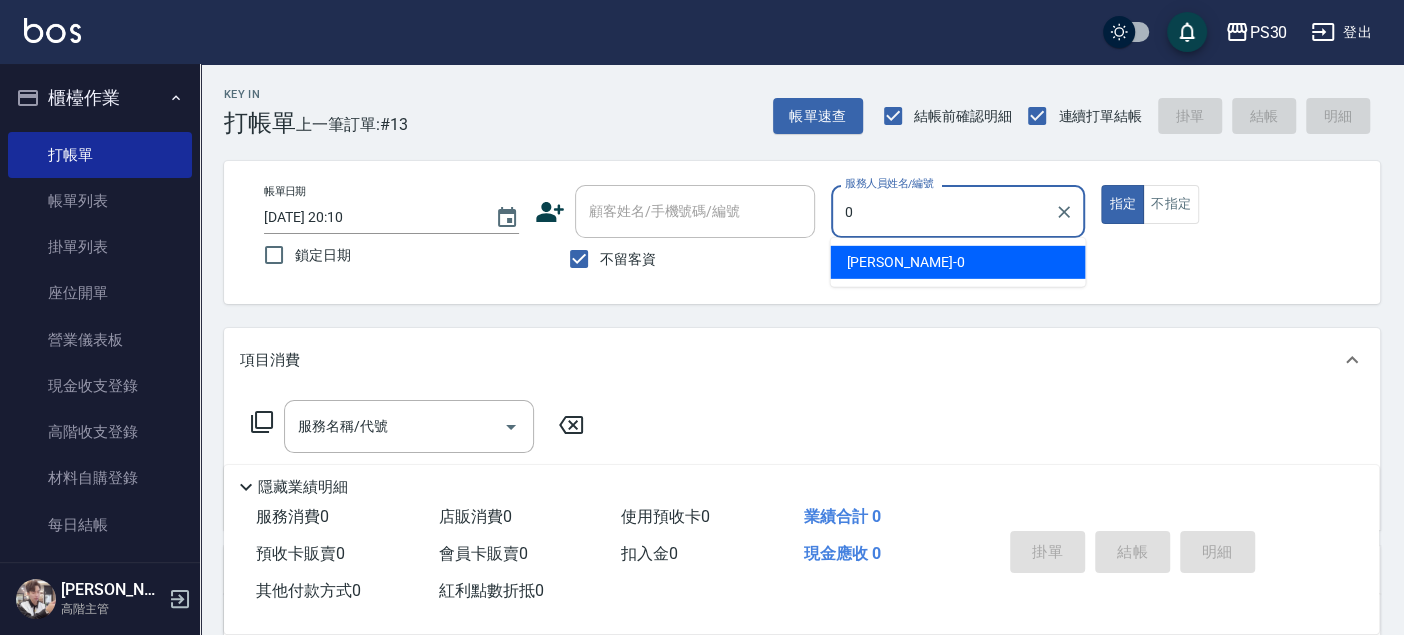 type on "廖金城-0" 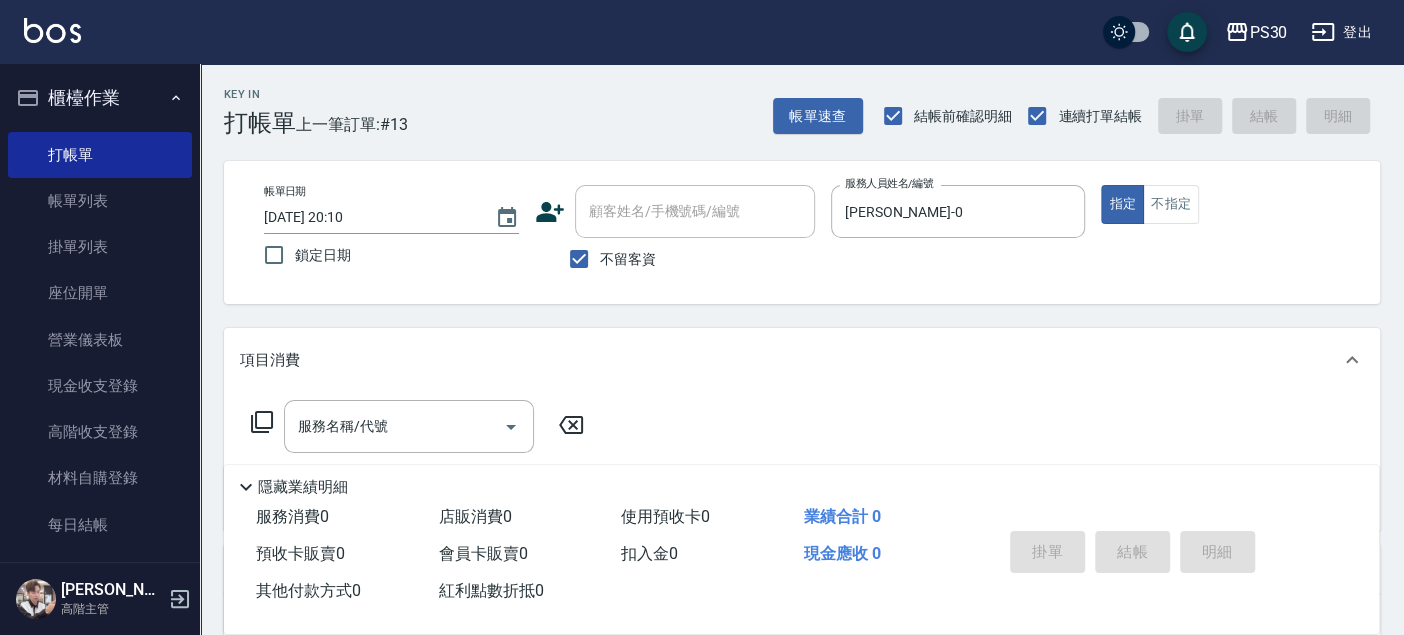 click on "不留客資" at bounding box center (628, 259) 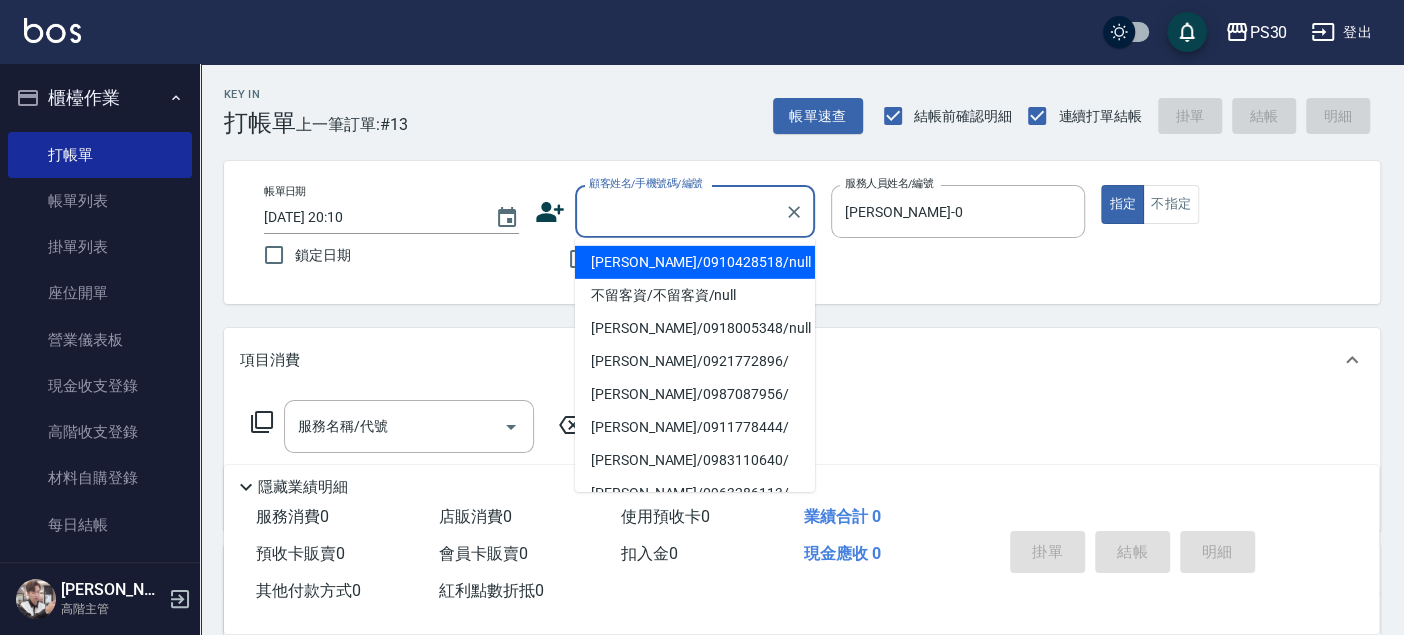 click on "顧客姓名/手機號碼/編號" at bounding box center (680, 211) 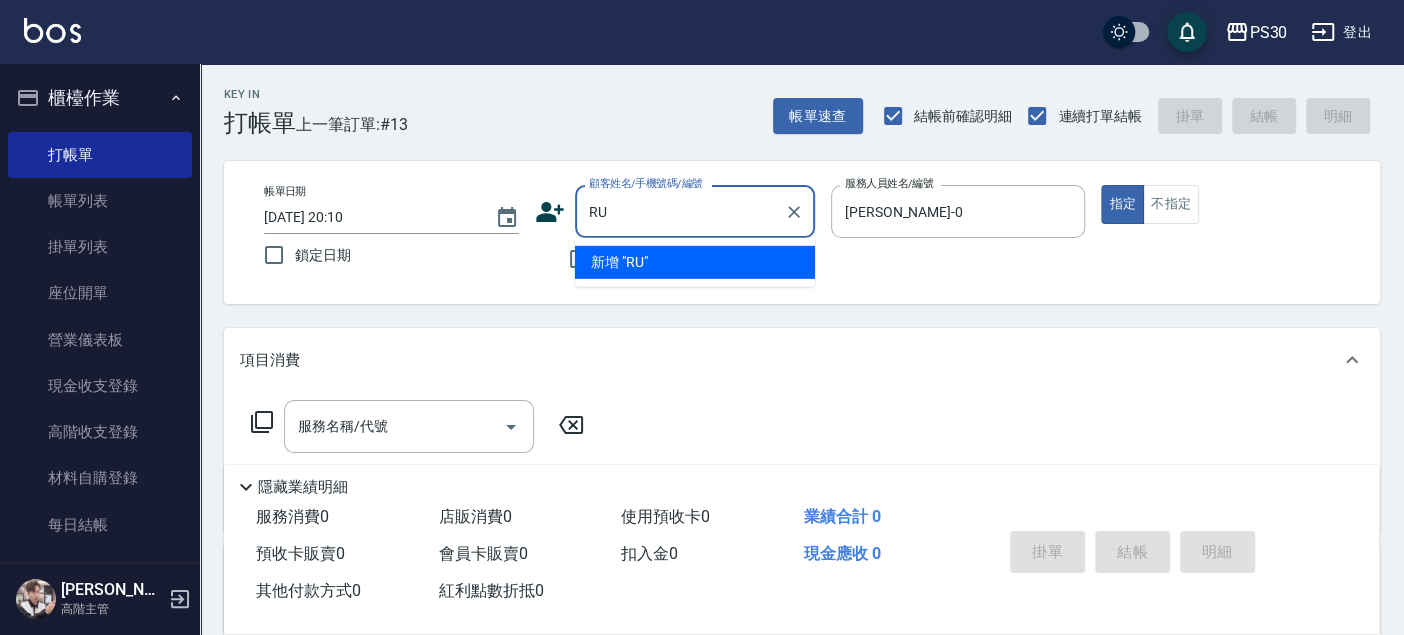type on "R" 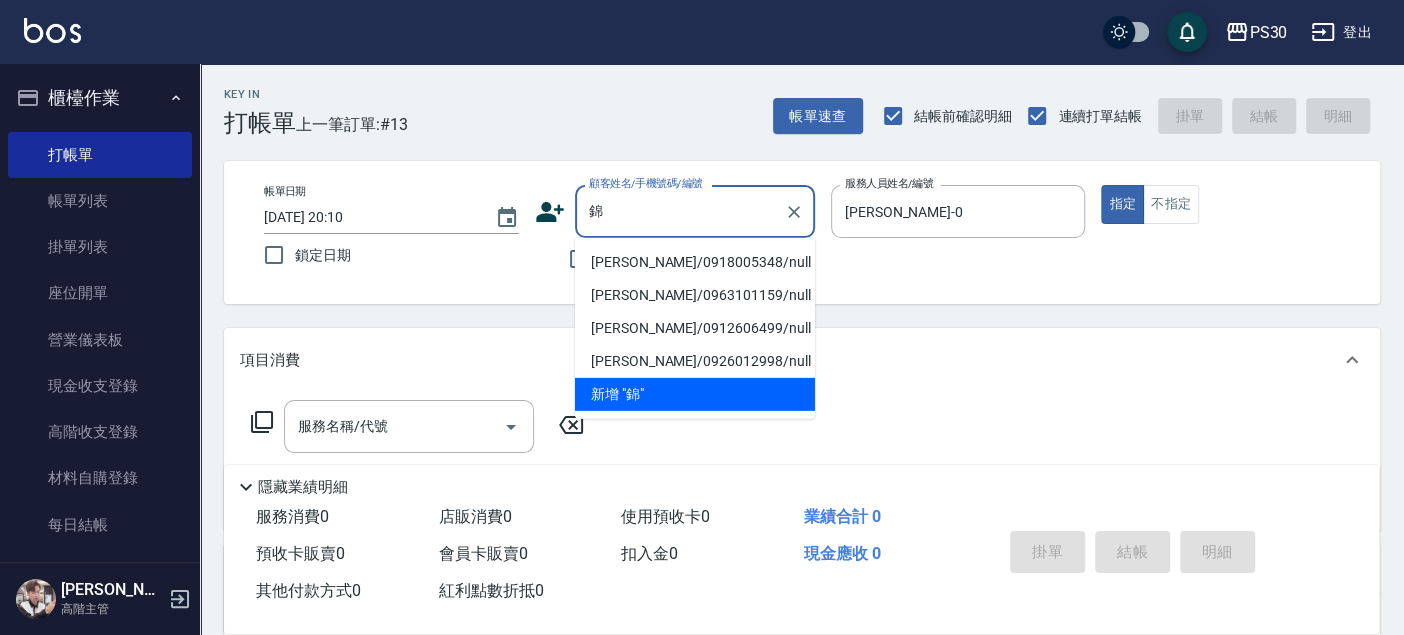 click on "洪錦怡/0918005348/null" at bounding box center [695, 262] 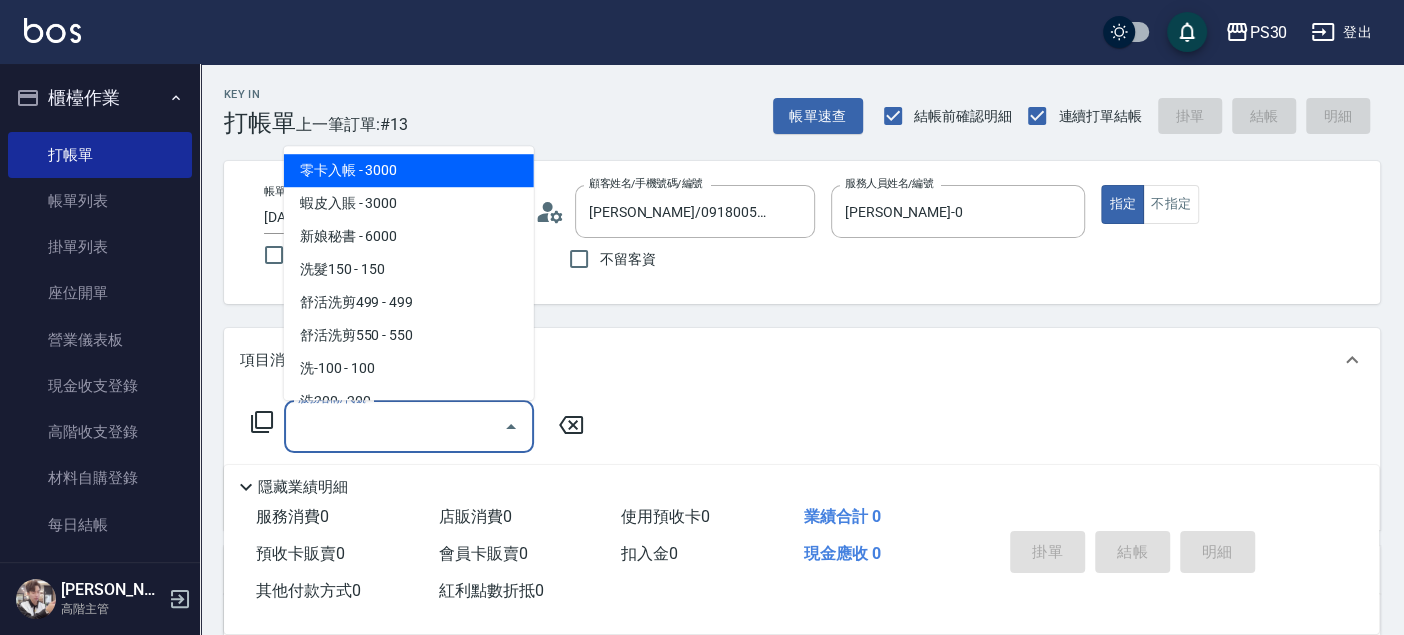 click on "服務名稱/代號" at bounding box center [394, 426] 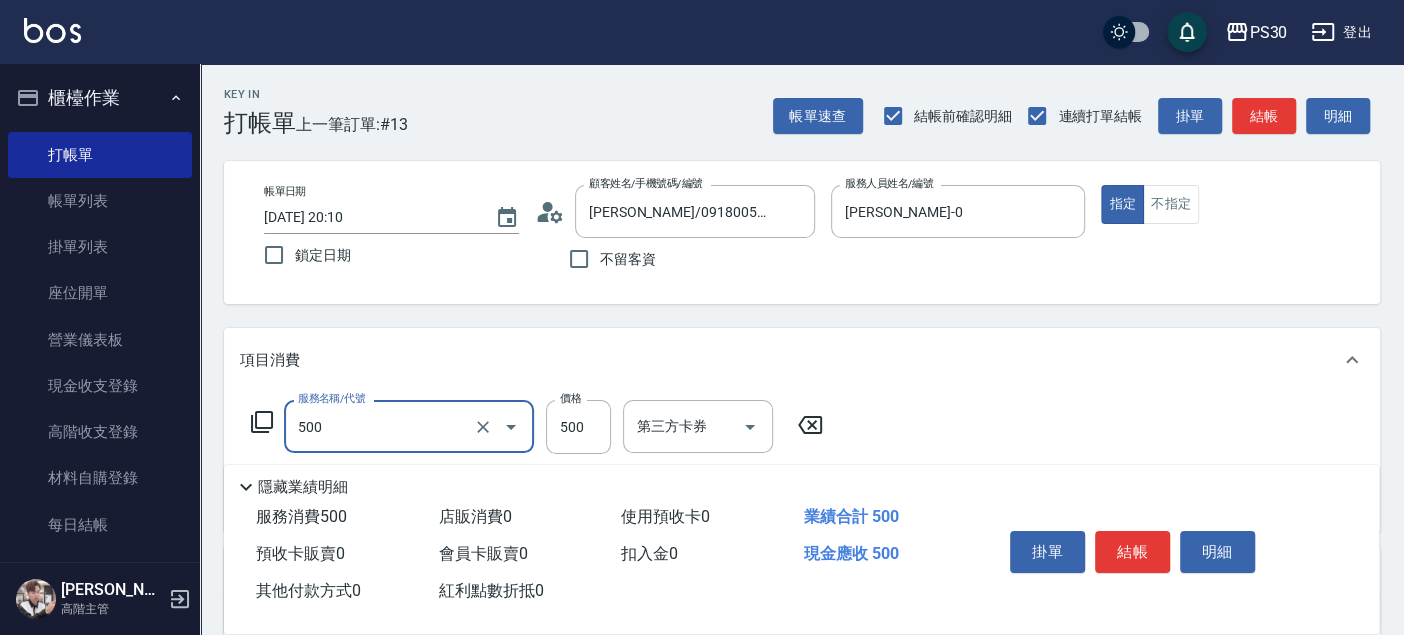 type on "洗剪500(500)" 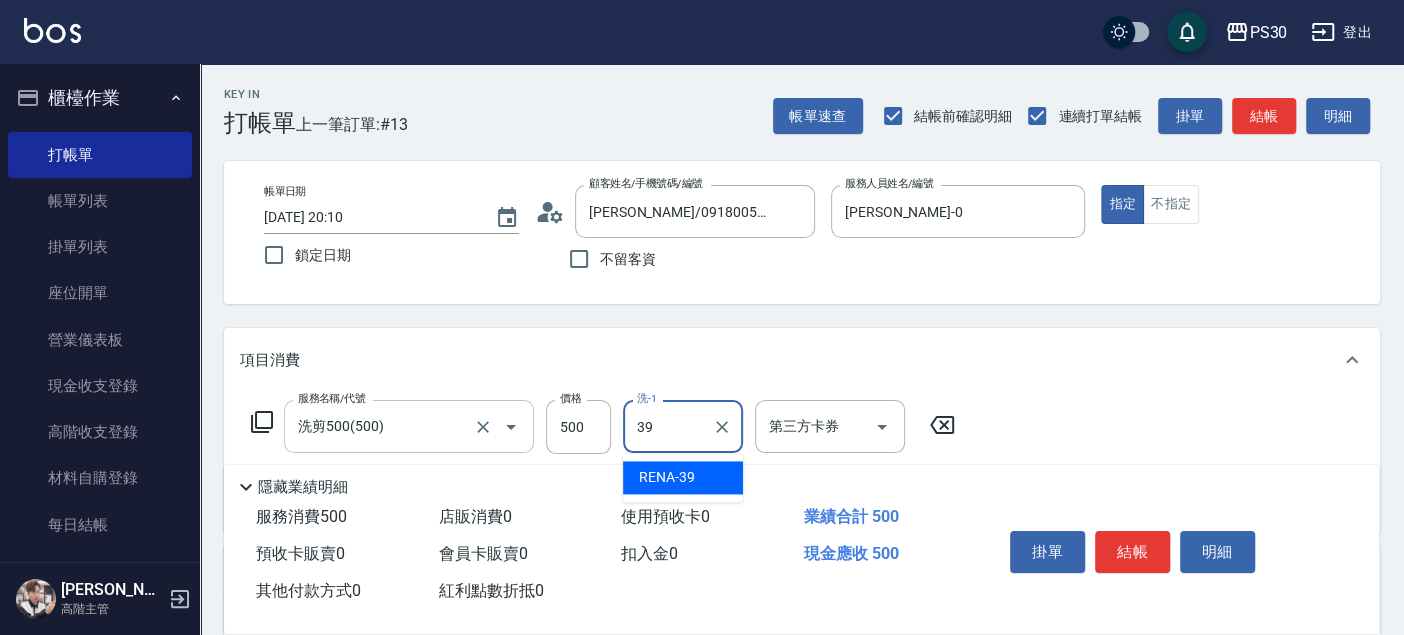 type on "RENA-39" 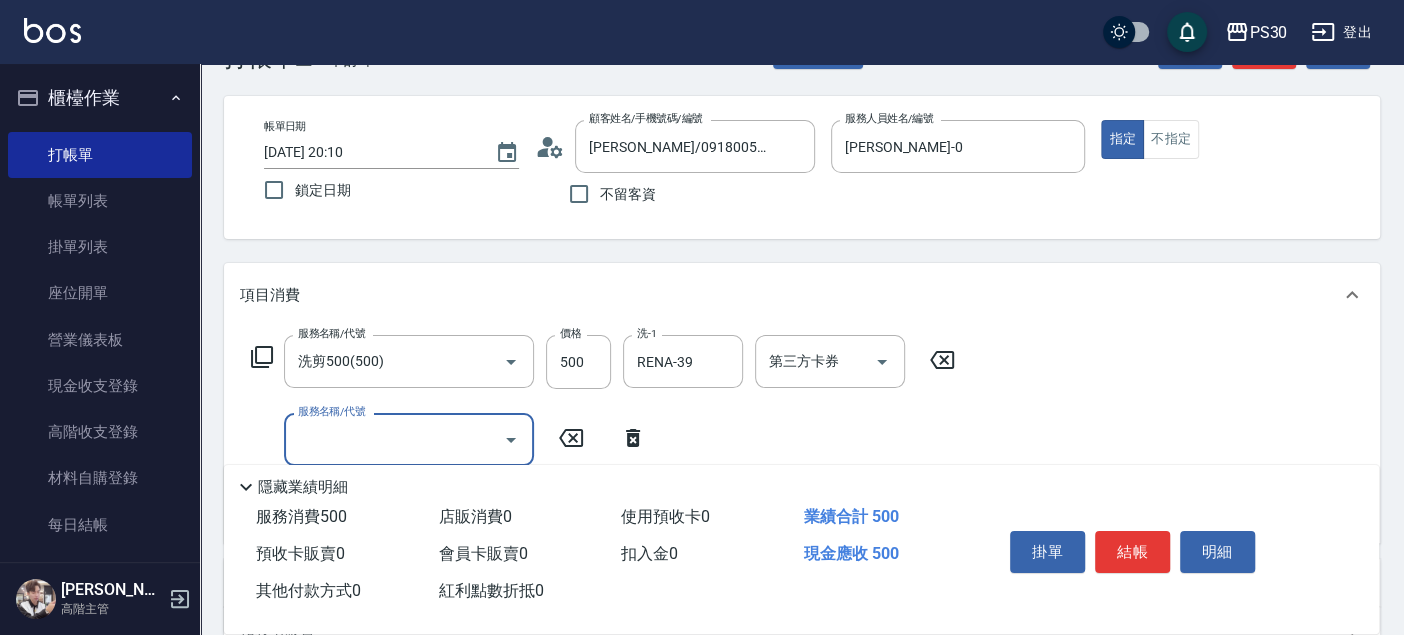 scroll, scrollTop: 111, scrollLeft: 0, axis: vertical 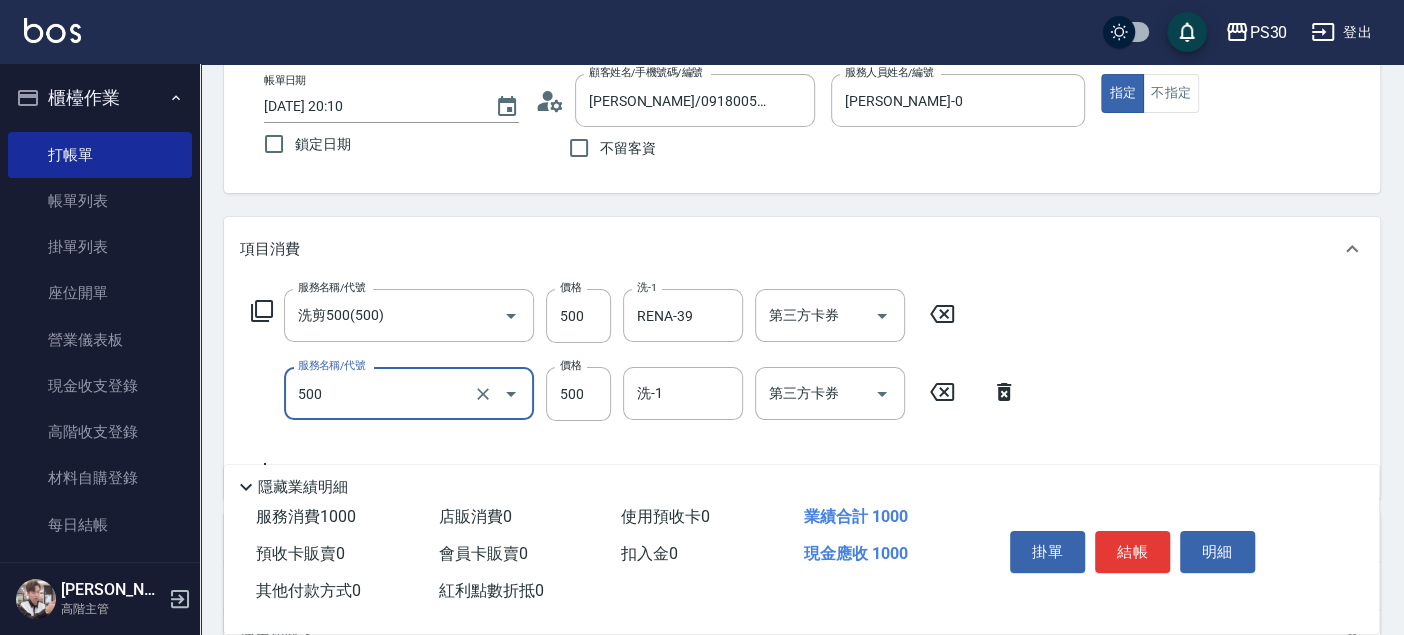 type on "洗剪500(500)" 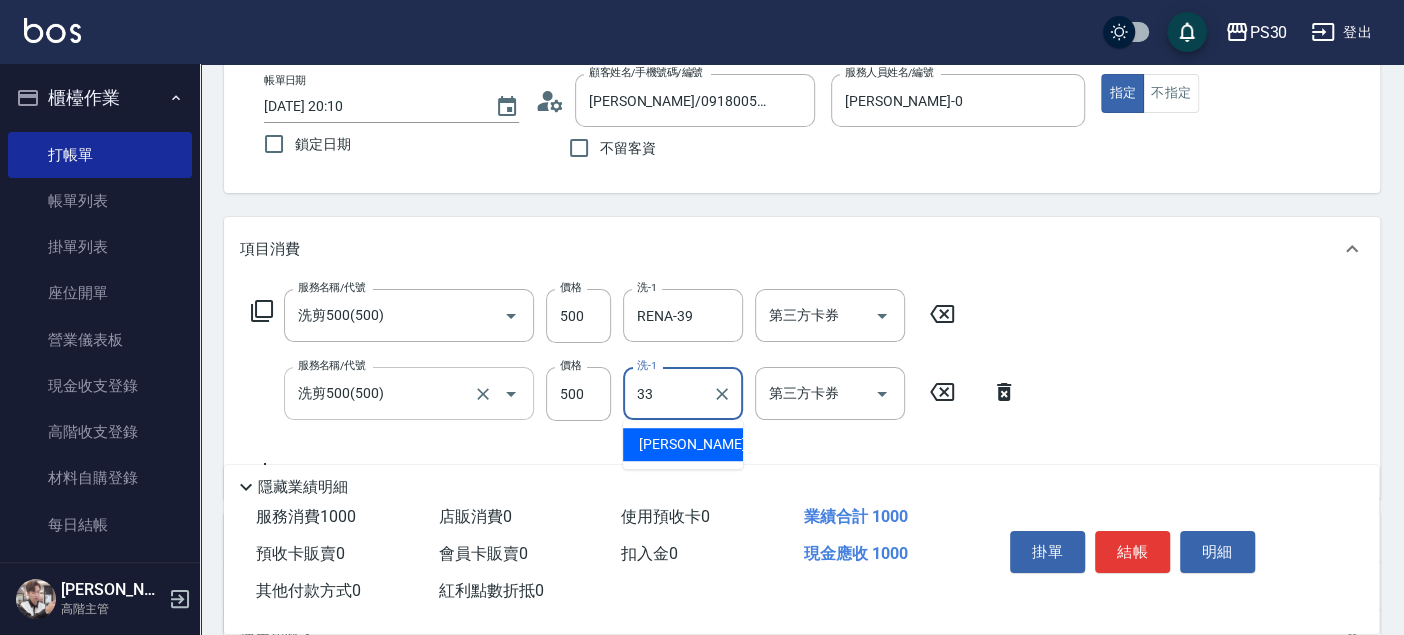 type on "洪采妤-33" 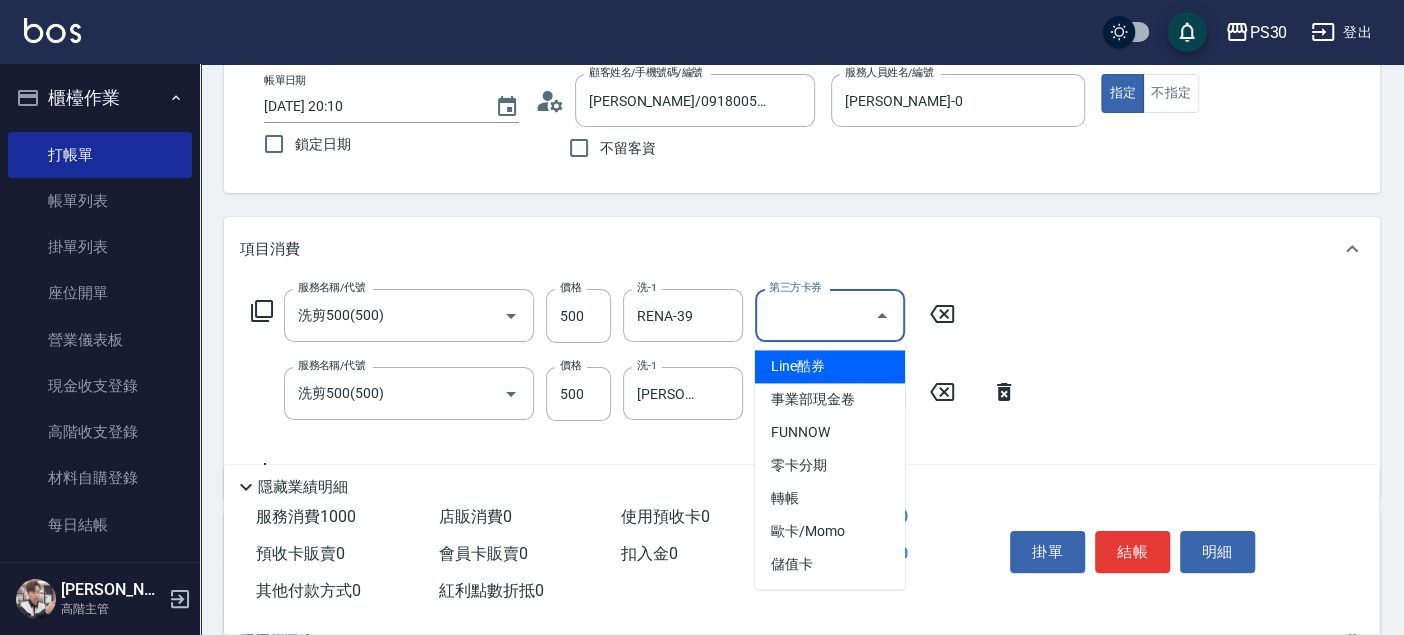 click on "第三方卡券" at bounding box center (815, 315) 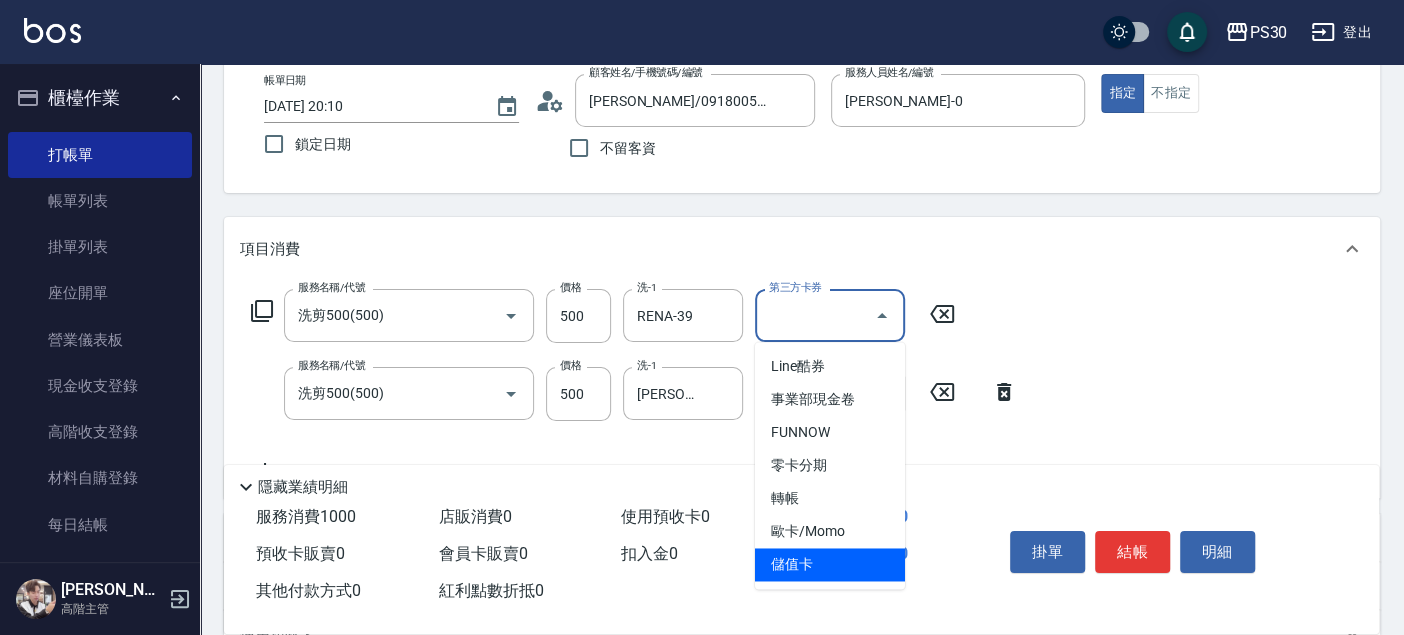 click on "儲值卡" at bounding box center (830, 564) 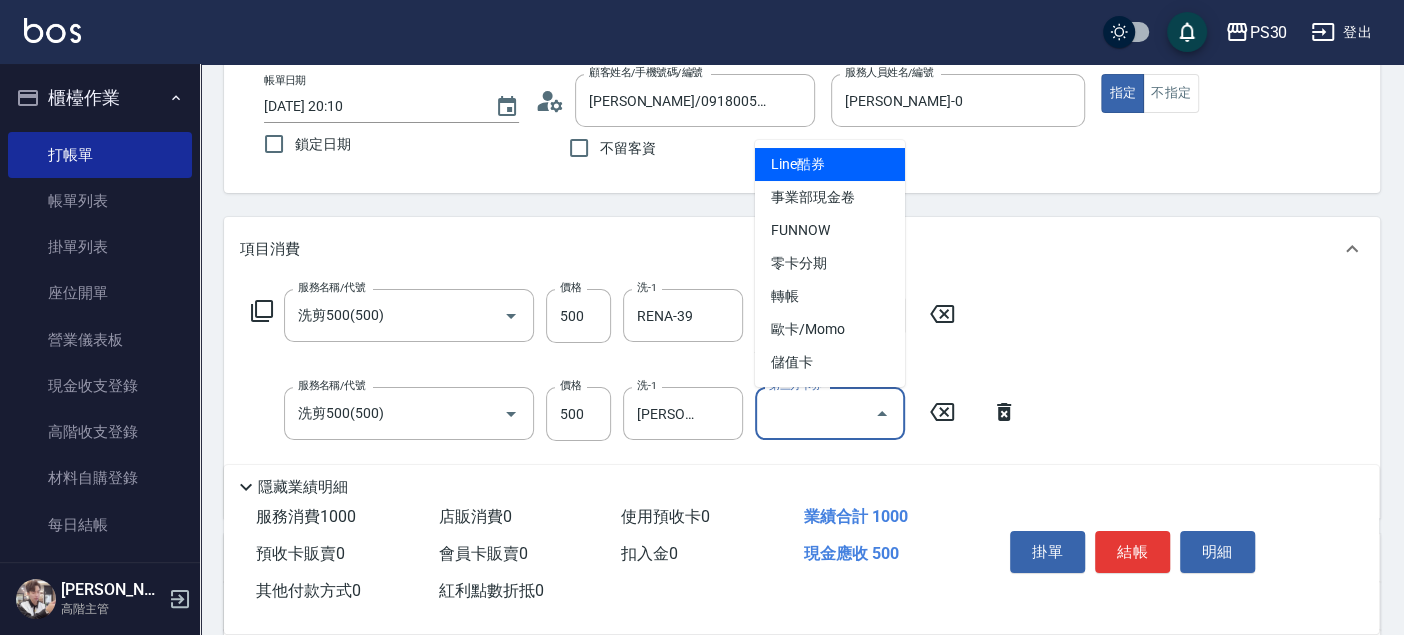 click on "第三方卡券" at bounding box center [815, 413] 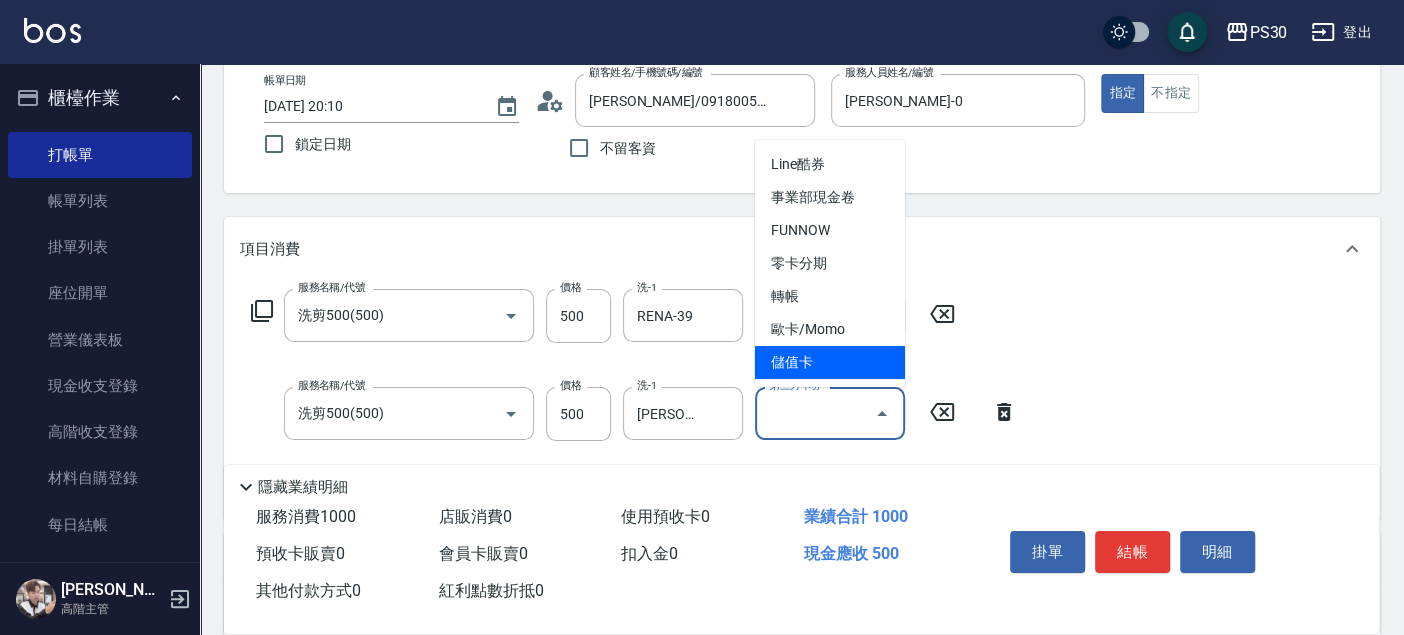 click on "儲值卡" at bounding box center [830, 362] 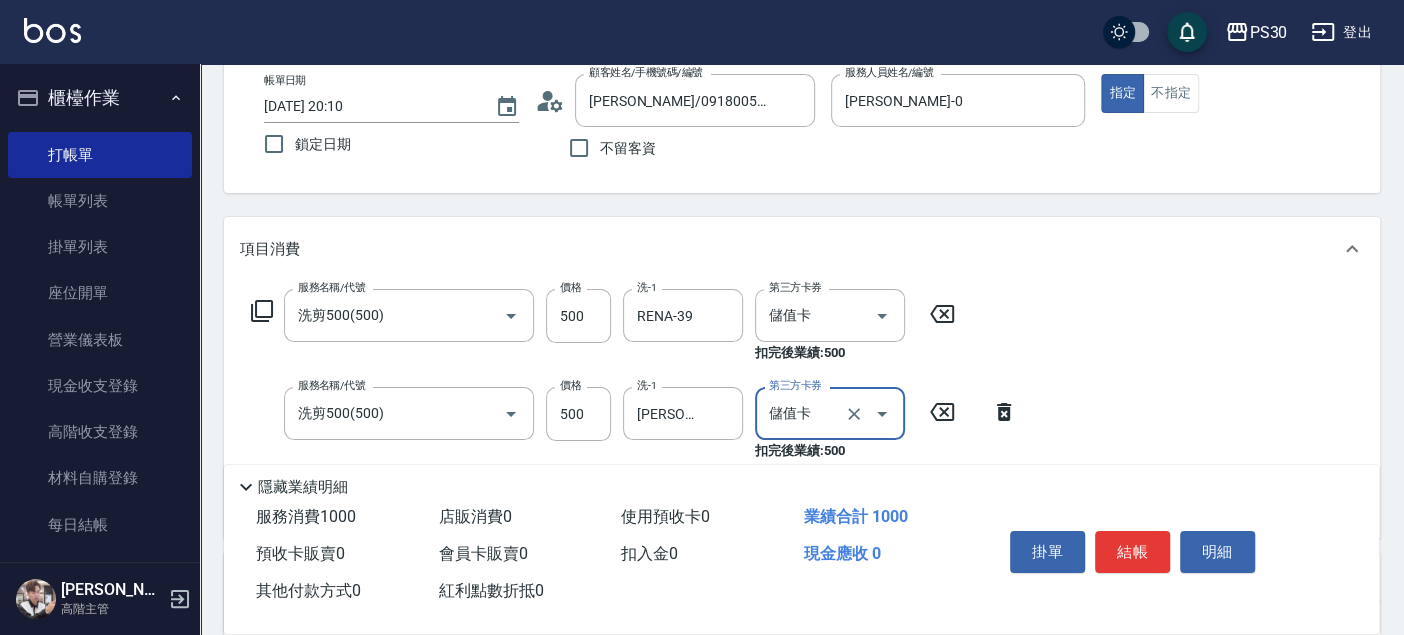 type on "儲值卡" 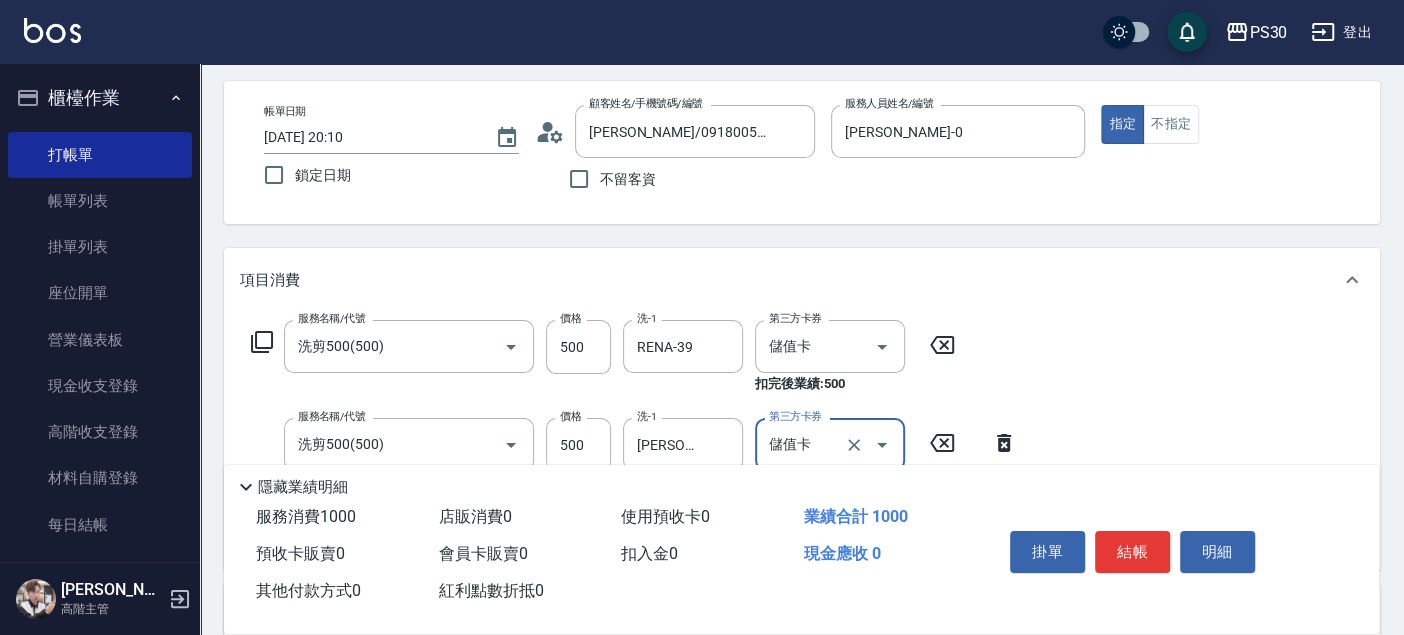 scroll, scrollTop: 111, scrollLeft: 0, axis: vertical 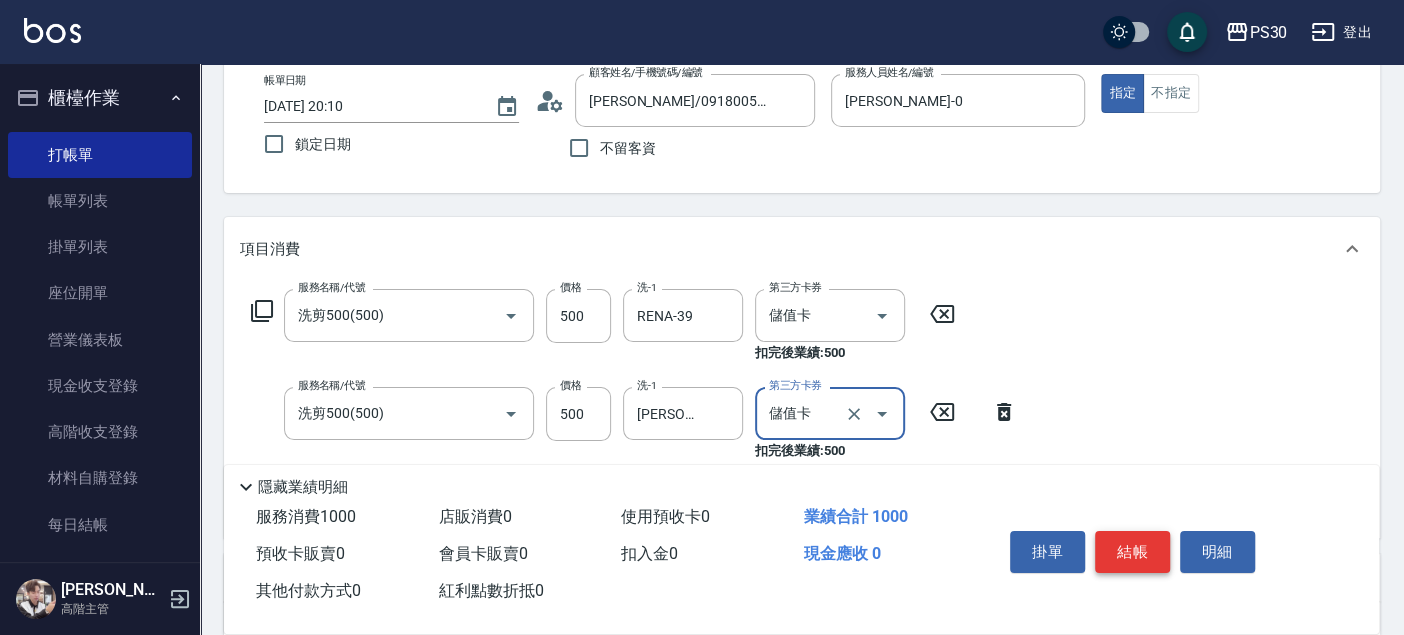 click on "結帳" at bounding box center (1132, 552) 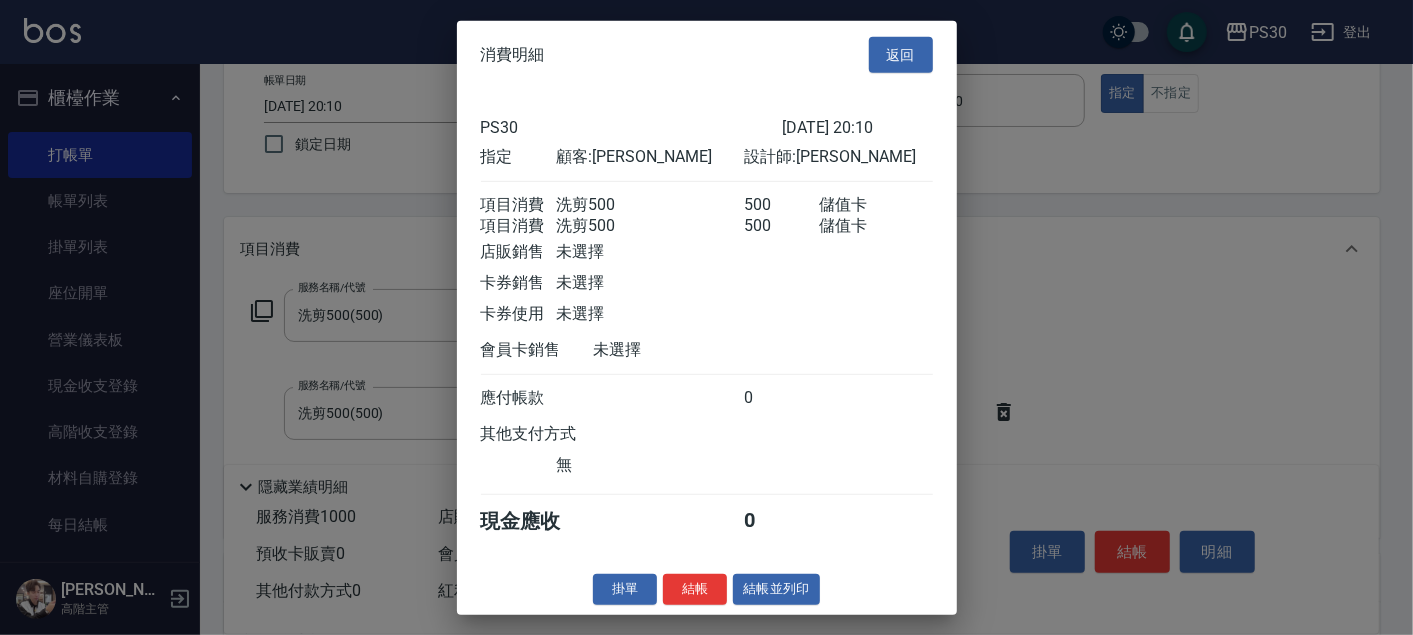 click on "消費明細 返回 PS30 2025/07/10 20:10 指定 顧客: 洪錦怡 設計師: 廖金城 項目消費 洗剪500 500 儲值卡 項目消費 洗剪500 500 儲值卡 店販銷售 未選擇 卡券銷售 未選擇 卡券使用 未選擇 會員卡銷售 未選擇 應付帳款 0 其他支付方式 無 現金應收 0 掛單 結帳 結帳並列印 PS30 結帳單 日期： 2025/07/10 20:10 帳單編號： 0 設計師: 廖金城 顧客： 洪錦怡 洗剪500 助理: 39 500 x1 洗剪500 助理: 33 500 x1 合計： 0 結帳： 扣入金： 0 入金餘額： 1150 卡券金額： 0 付現金額： 0 PS30 結帳單 日期： 2025/07/10 20:10 帳單編號： 設計師: 廖金城 顧客： 洪錦怡 名稱 單價 數量 小計 洗剪500 500 1 500 助理: 39 洗剪500 500 1 500 助理: 33 合計： 0 扣入金： 0 入金餘額： 1150 卡券金額： 0 付現金額： 0 謝謝惠顧,歡迎下次光臨!" at bounding box center (707, 317) 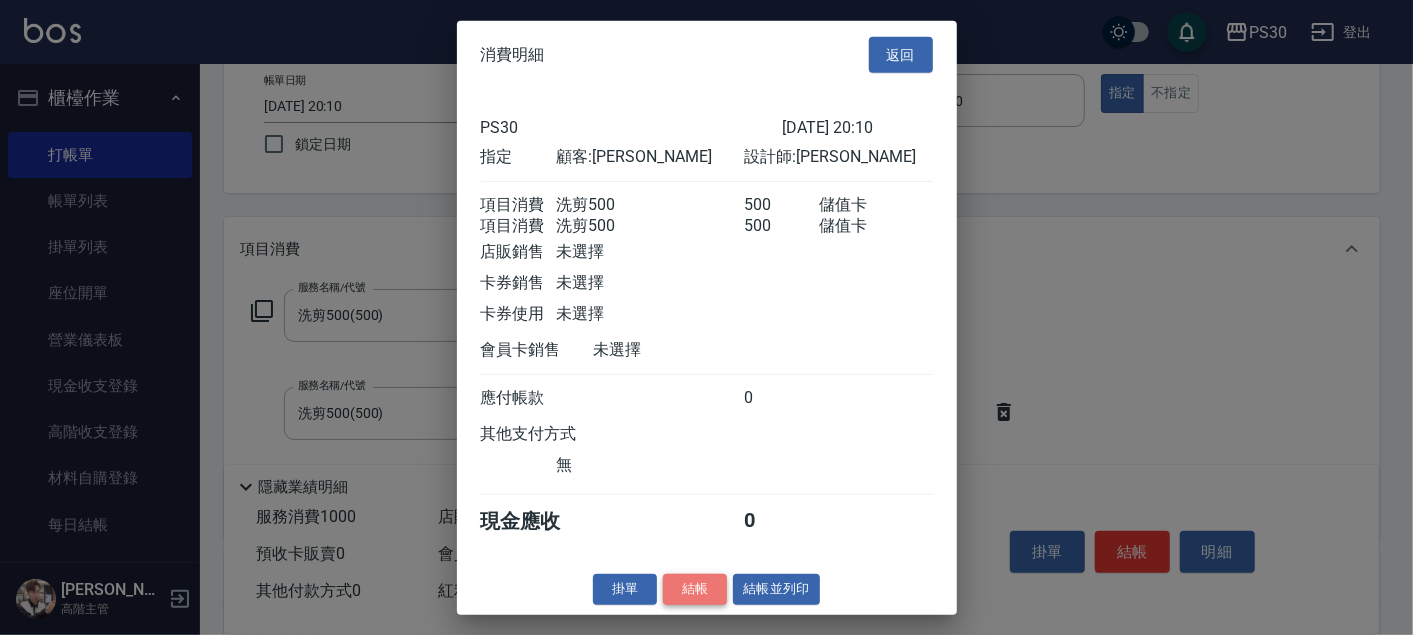 click on "結帳" at bounding box center [695, 589] 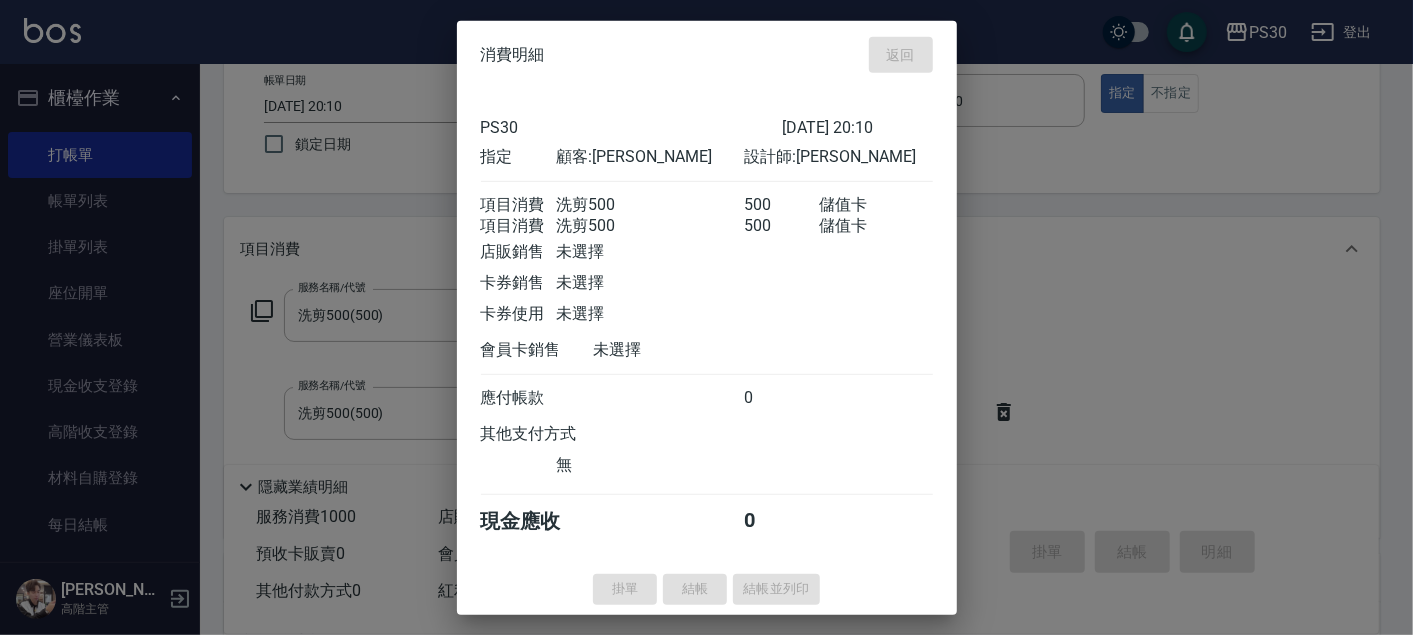 type on "2025/07/10 20:11" 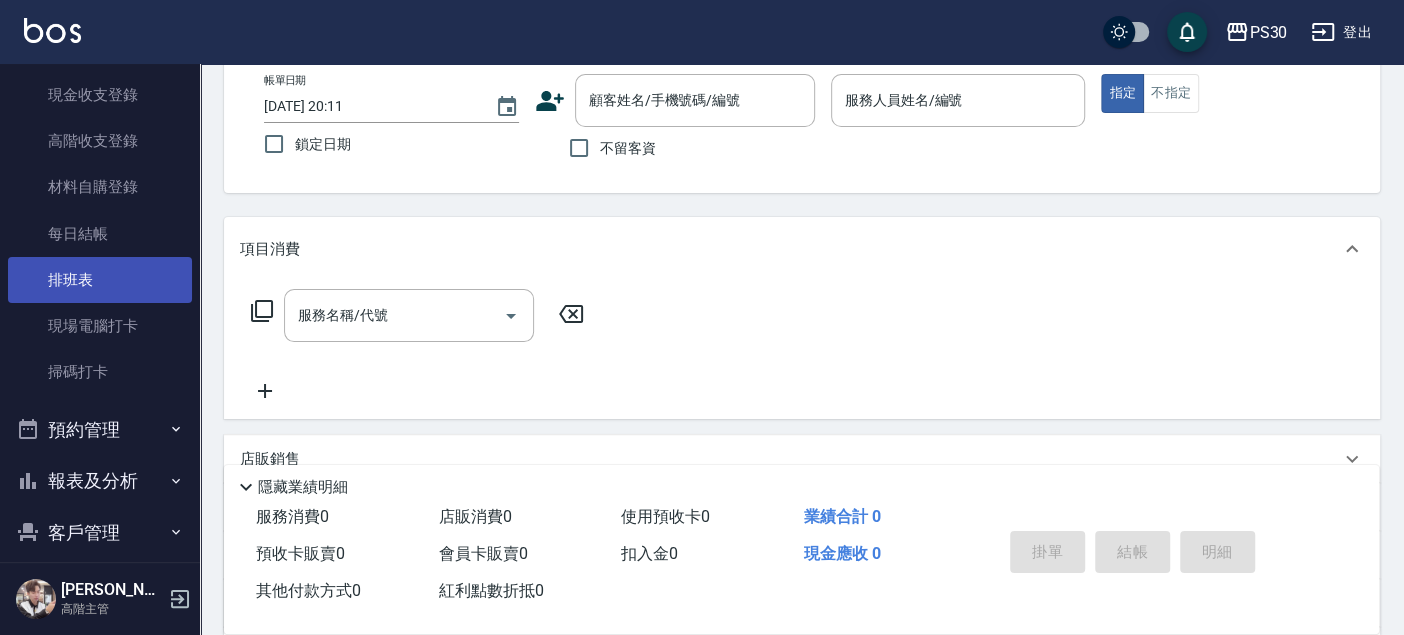 scroll, scrollTop: 333, scrollLeft: 0, axis: vertical 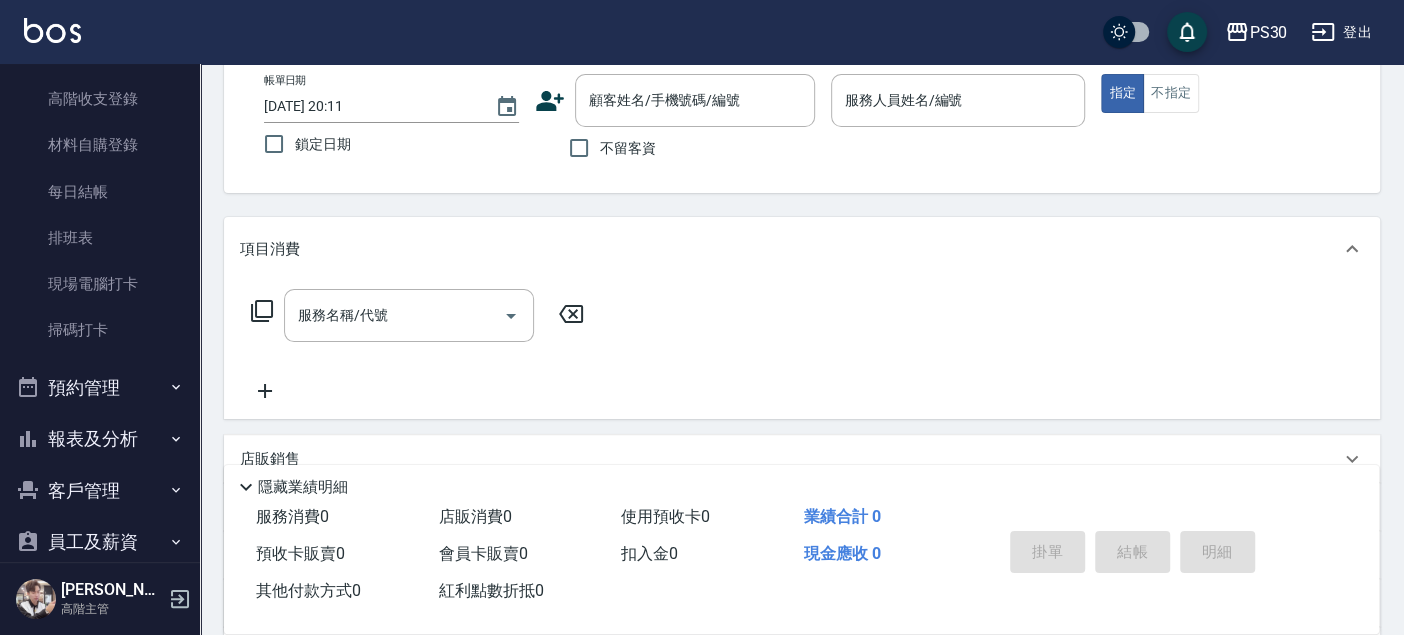 click on "報表及分析" at bounding box center [100, 439] 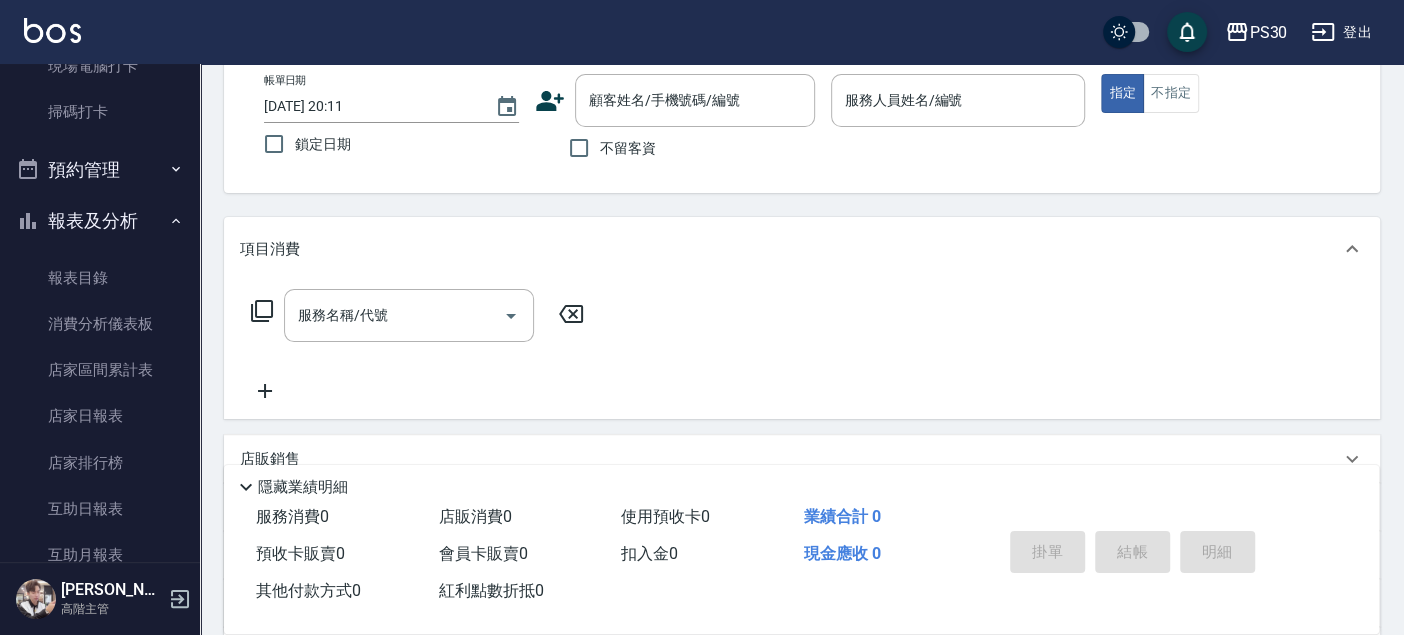 scroll, scrollTop: 555, scrollLeft: 0, axis: vertical 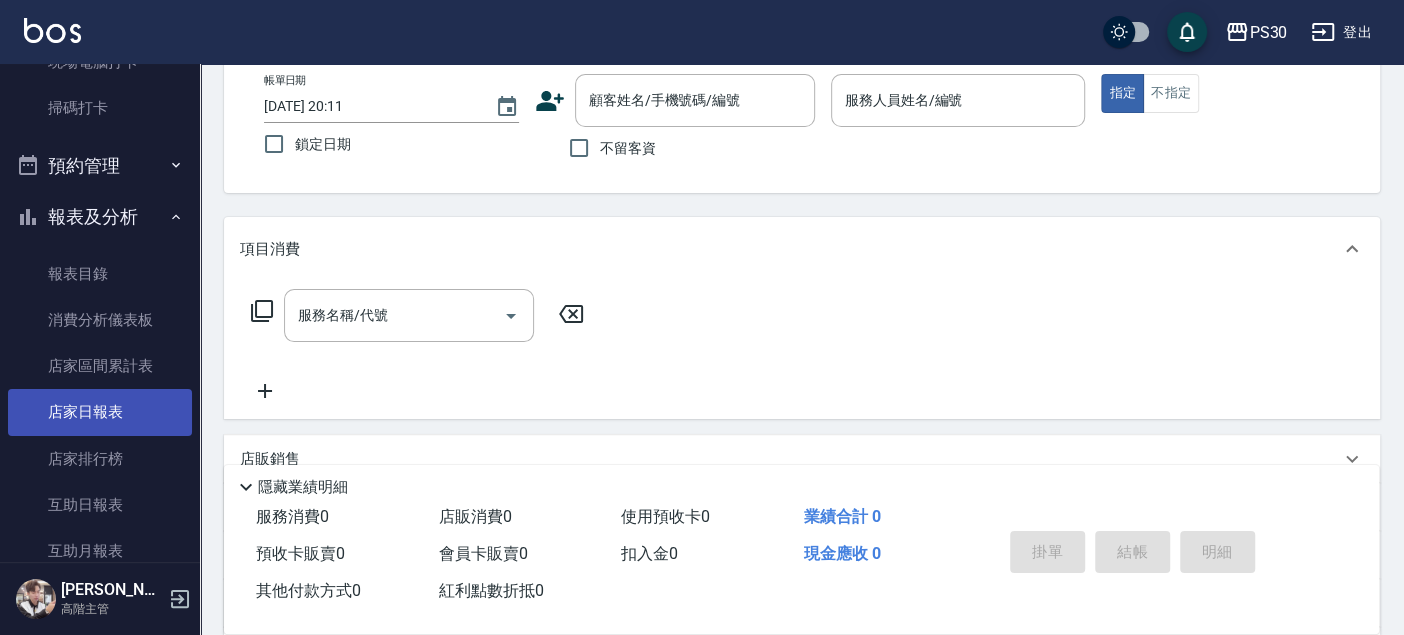 click on "店家日報表" at bounding box center (100, 412) 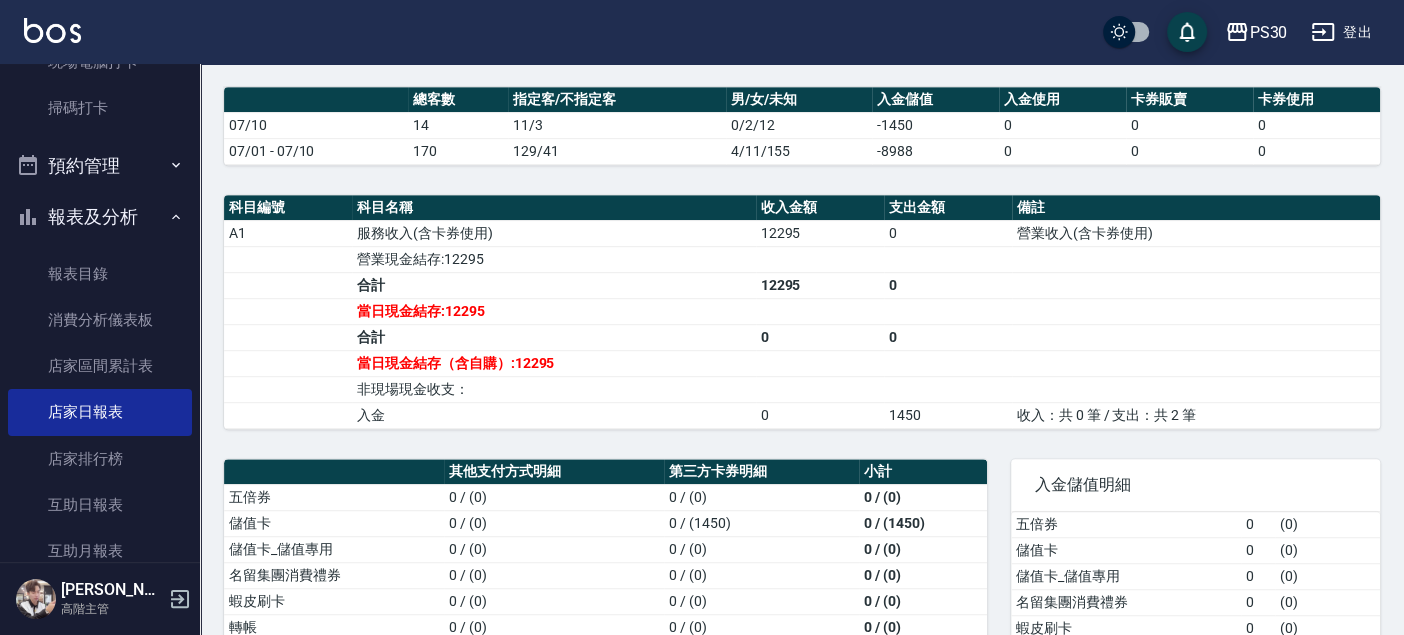 scroll, scrollTop: 666, scrollLeft: 0, axis: vertical 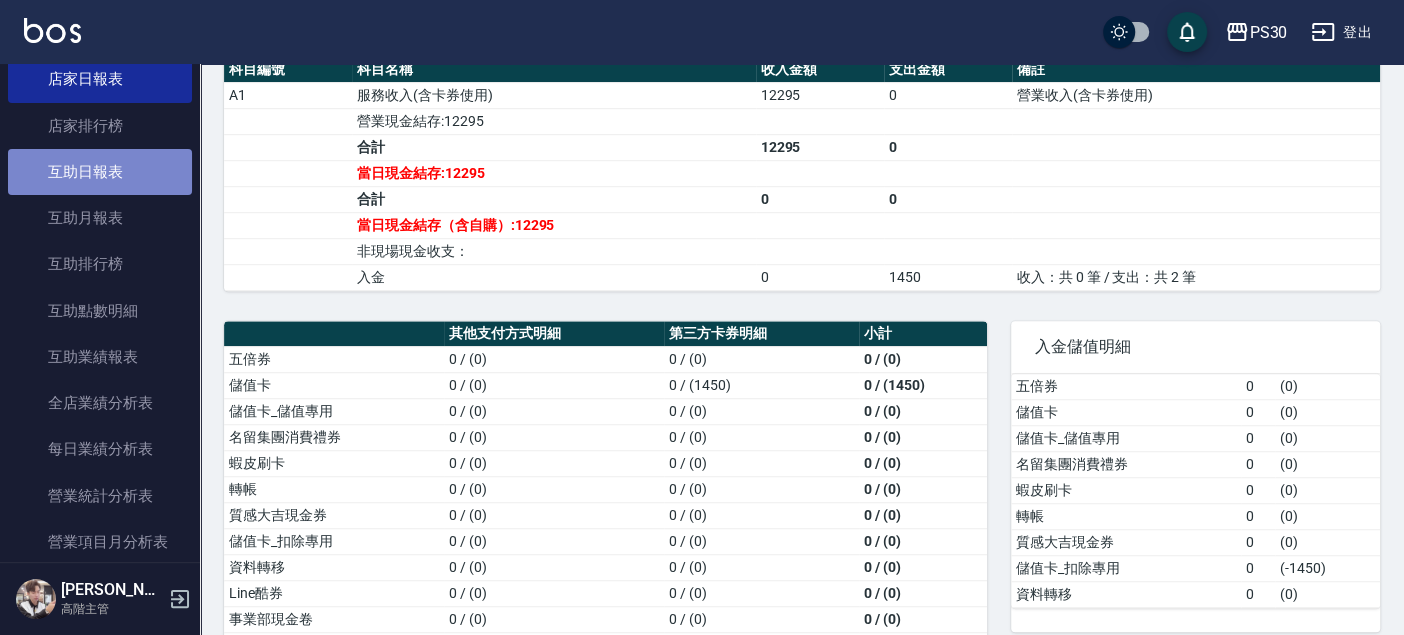 click on "互助日報表" at bounding box center (100, 172) 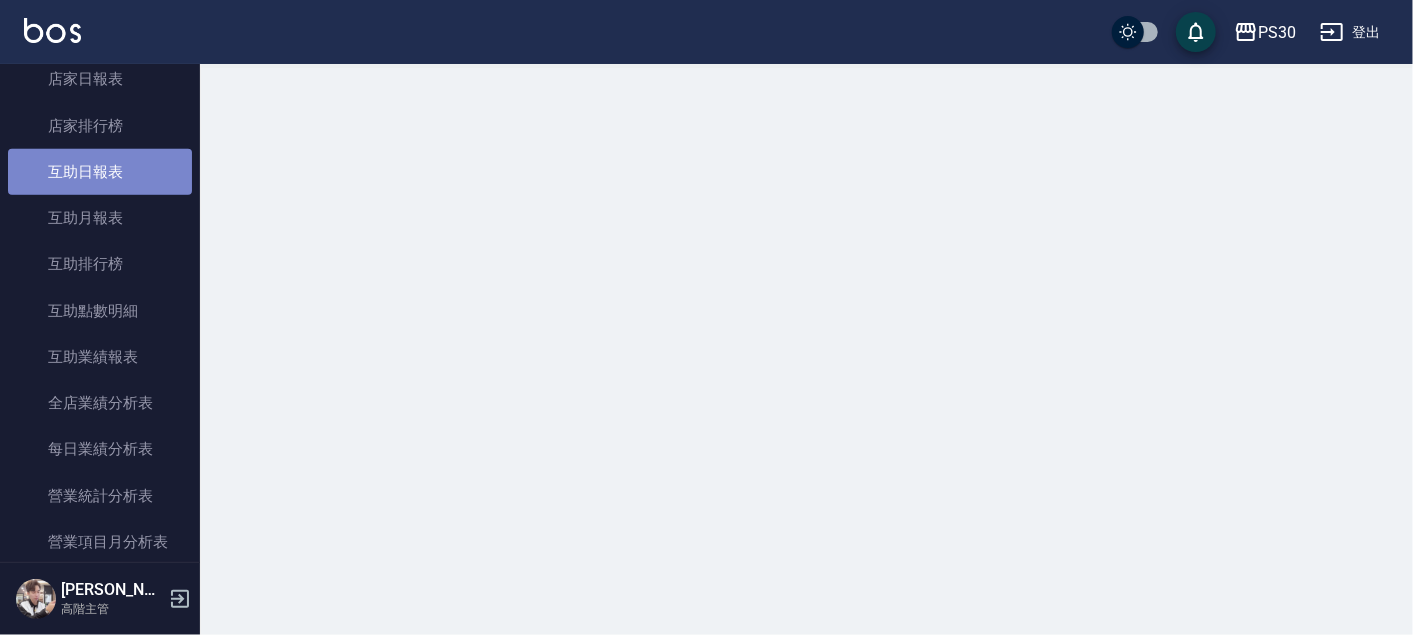 click on "互助日報表" at bounding box center (100, 172) 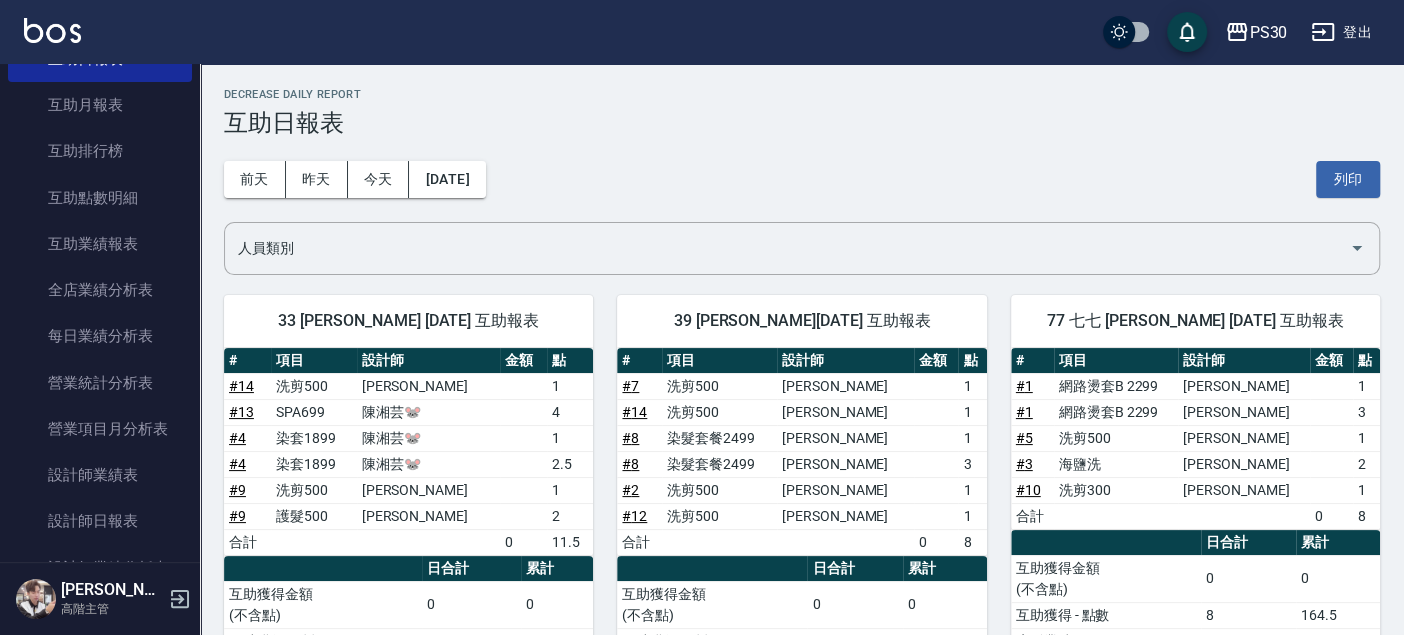 scroll, scrollTop: 1111, scrollLeft: 0, axis: vertical 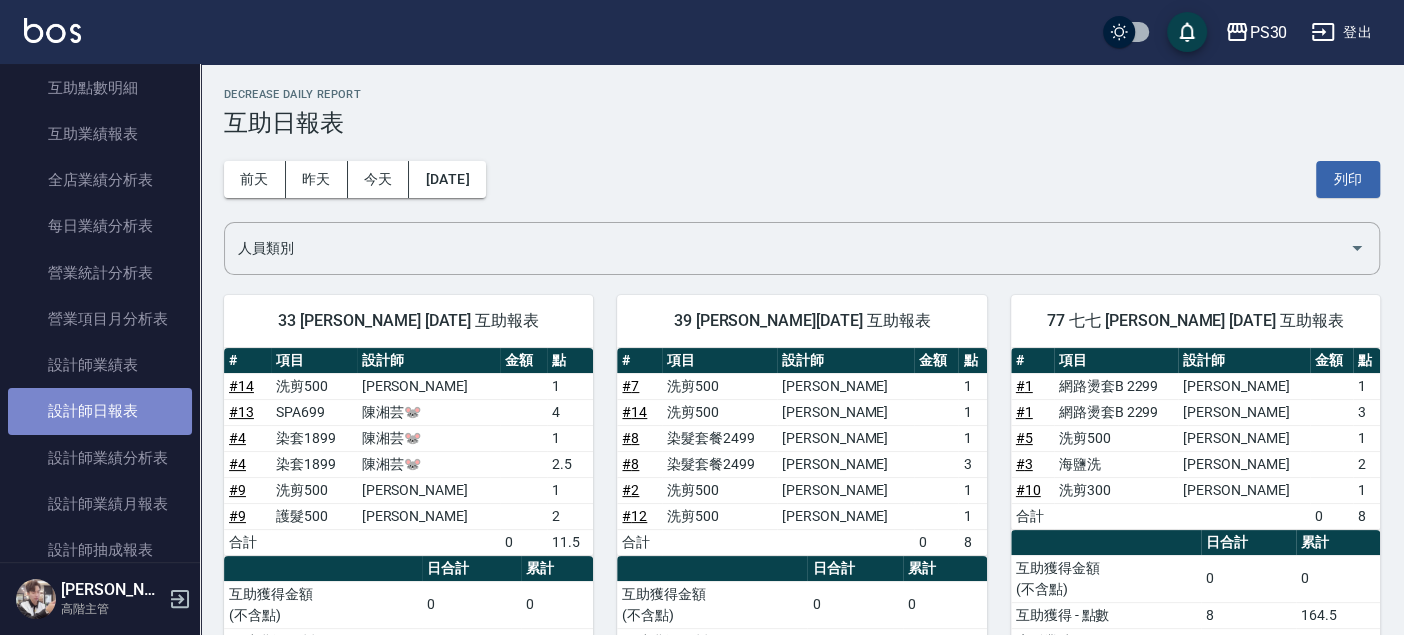 click on "設計師日報表" at bounding box center (100, 411) 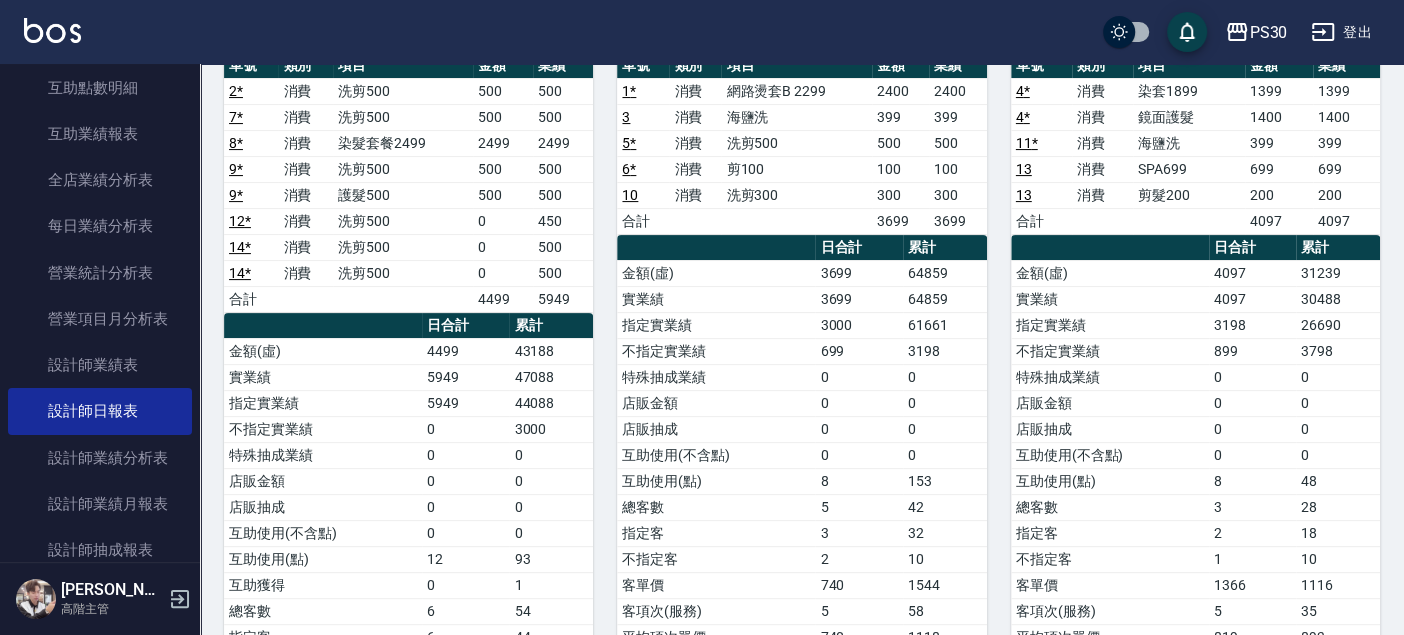 scroll, scrollTop: 111, scrollLeft: 0, axis: vertical 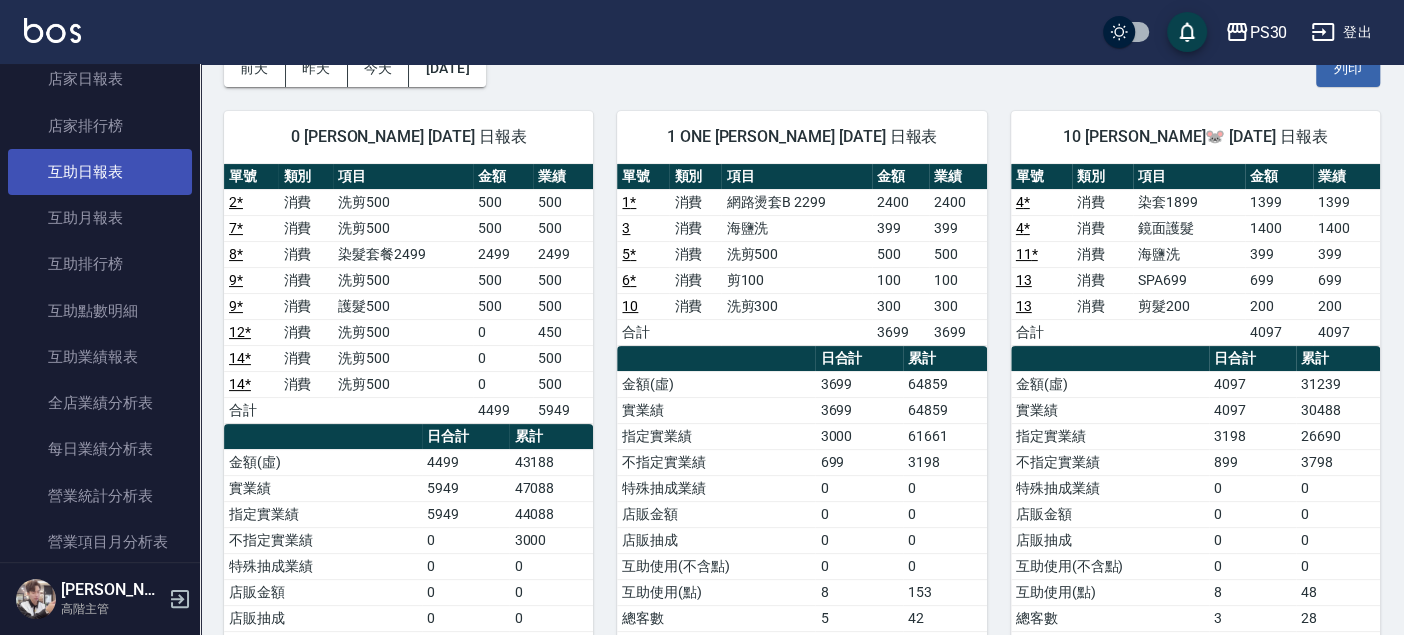 click on "互助日報表" at bounding box center (100, 172) 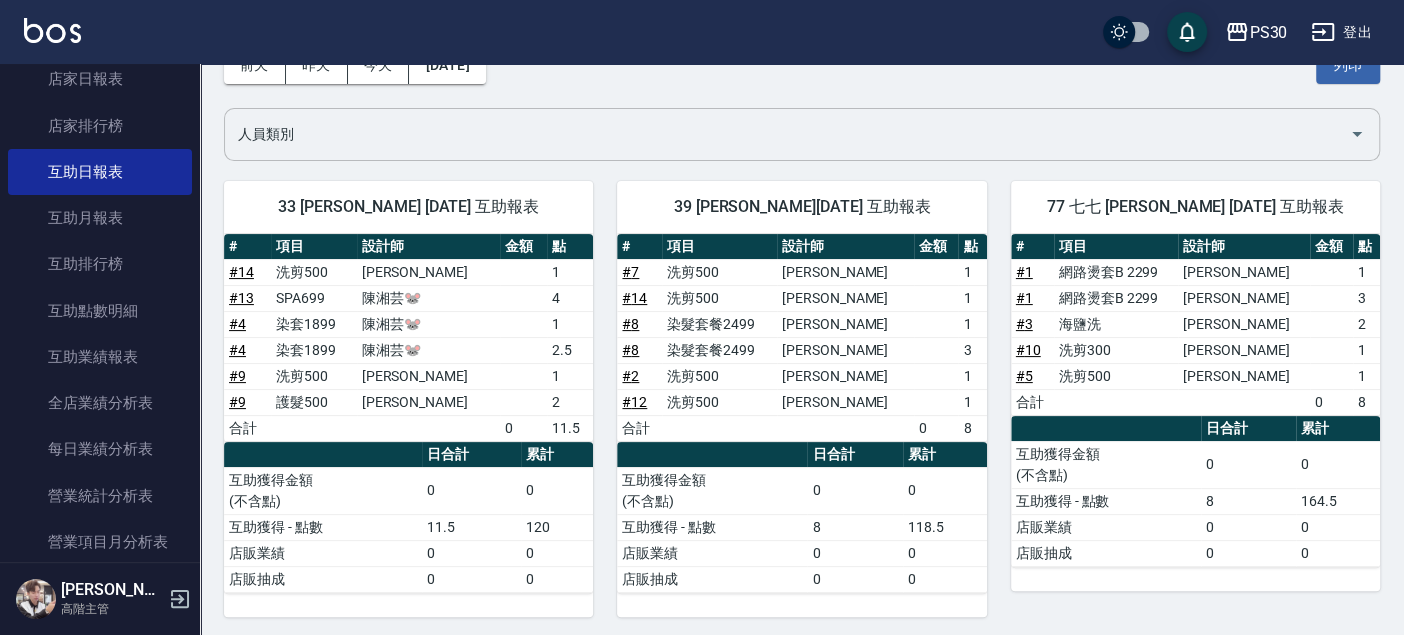 scroll, scrollTop: 114, scrollLeft: 0, axis: vertical 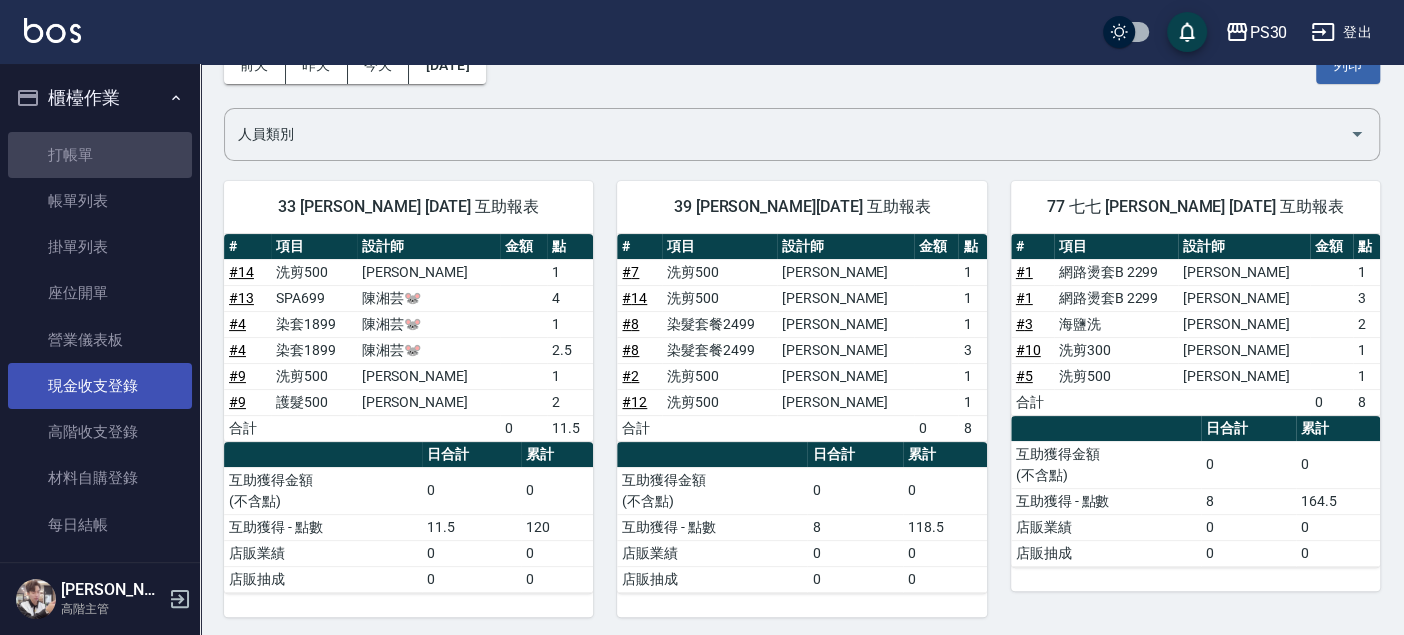 click on "打帳單" at bounding box center [100, 155] 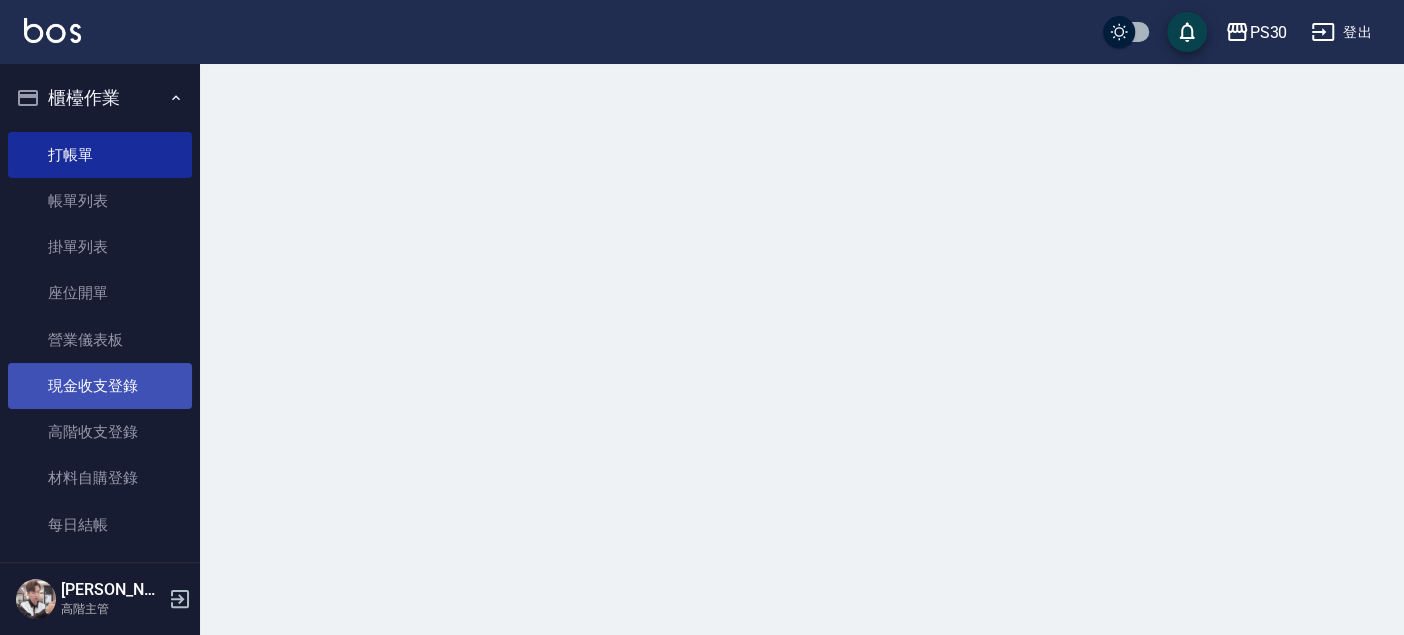 scroll, scrollTop: 0, scrollLeft: 0, axis: both 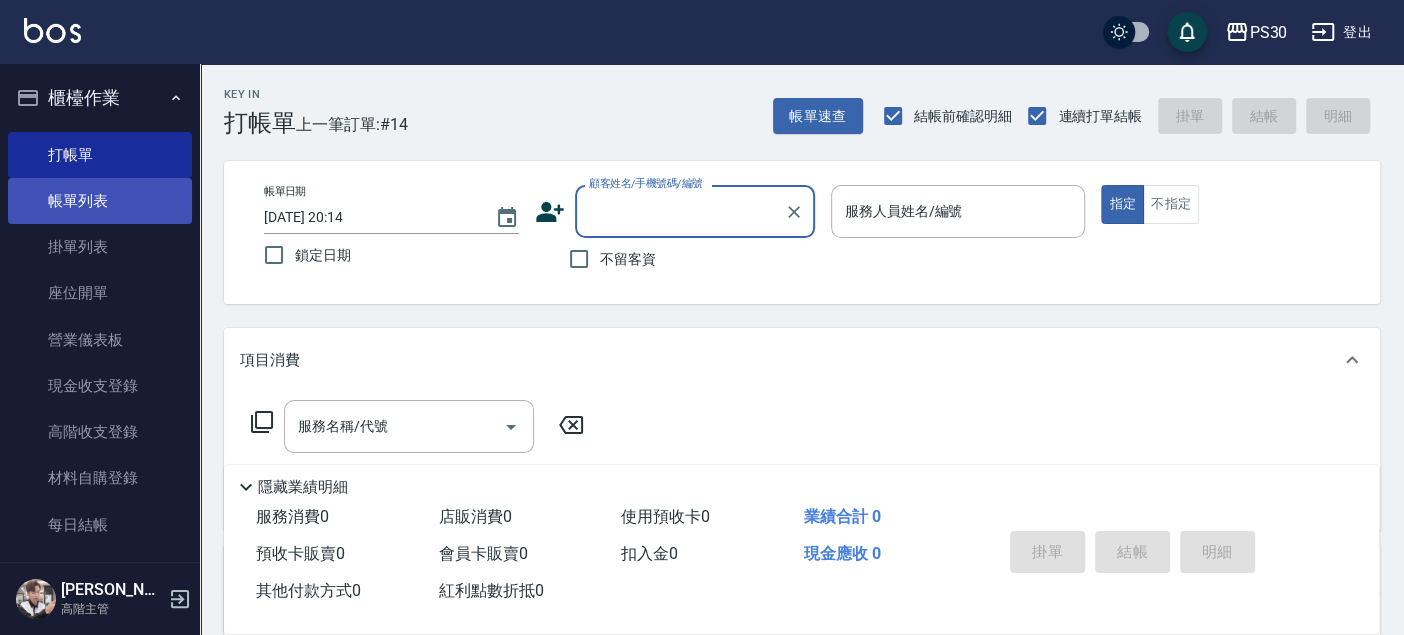 click on "帳單列表" at bounding box center (100, 201) 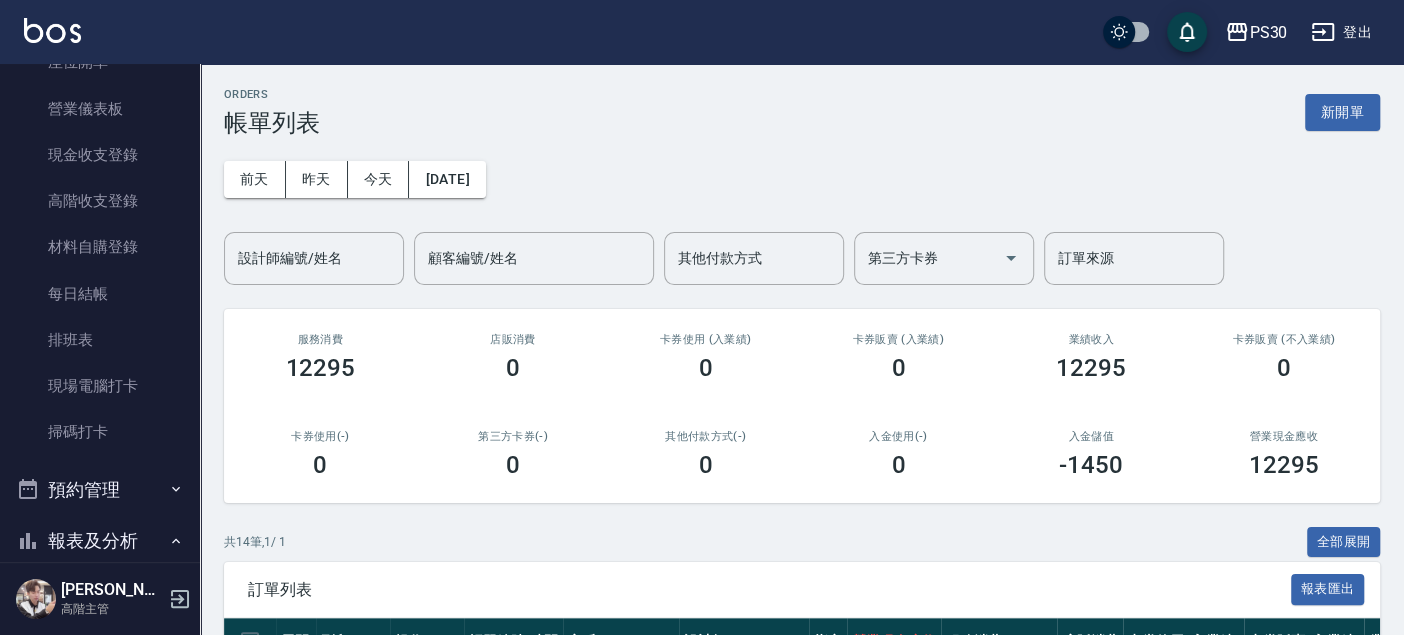 scroll, scrollTop: 0, scrollLeft: 0, axis: both 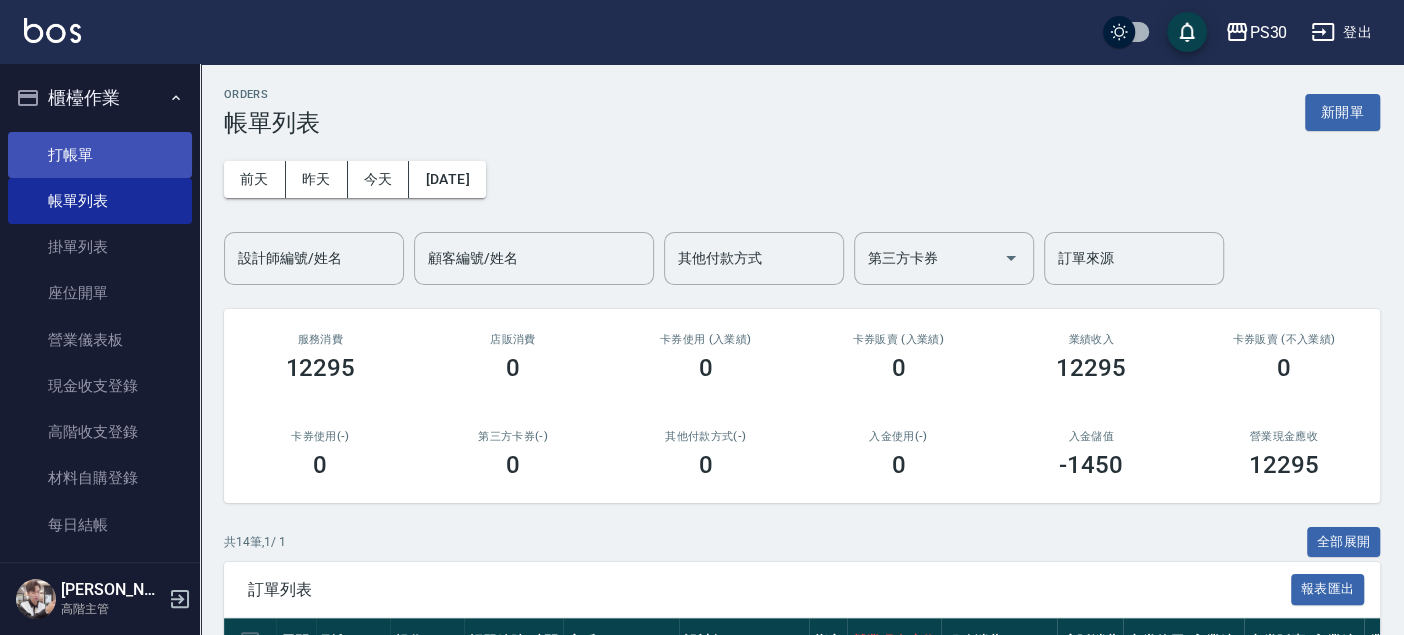 click on "打帳單" at bounding box center [100, 155] 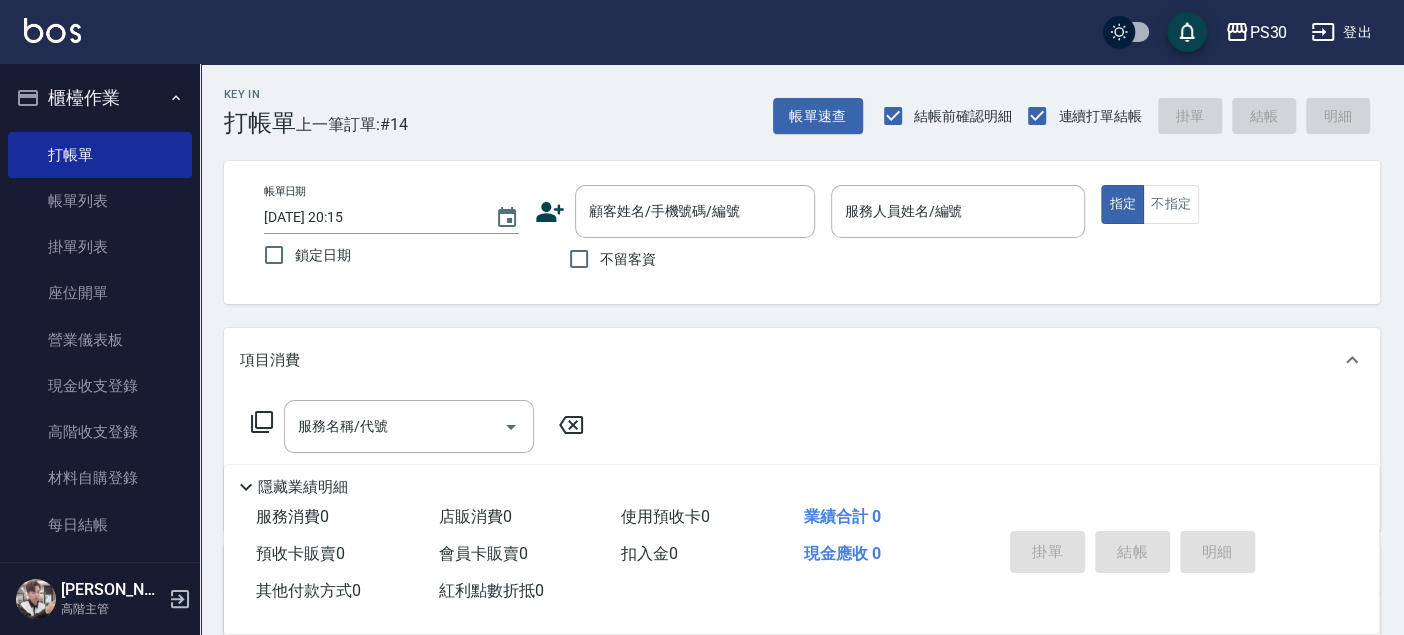 drag, startPoint x: 602, startPoint y: 269, endPoint x: 648, endPoint y: 257, distance: 47.539455 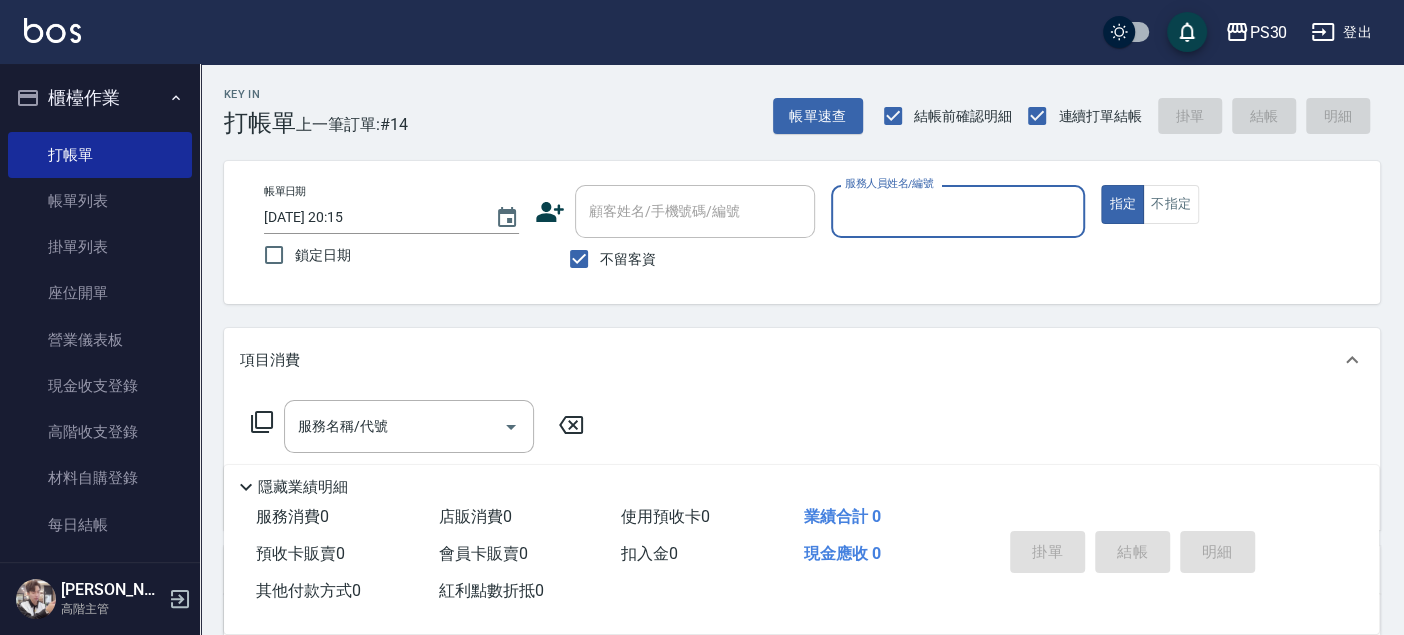 click on "服務人員姓名/編號" at bounding box center (958, 211) 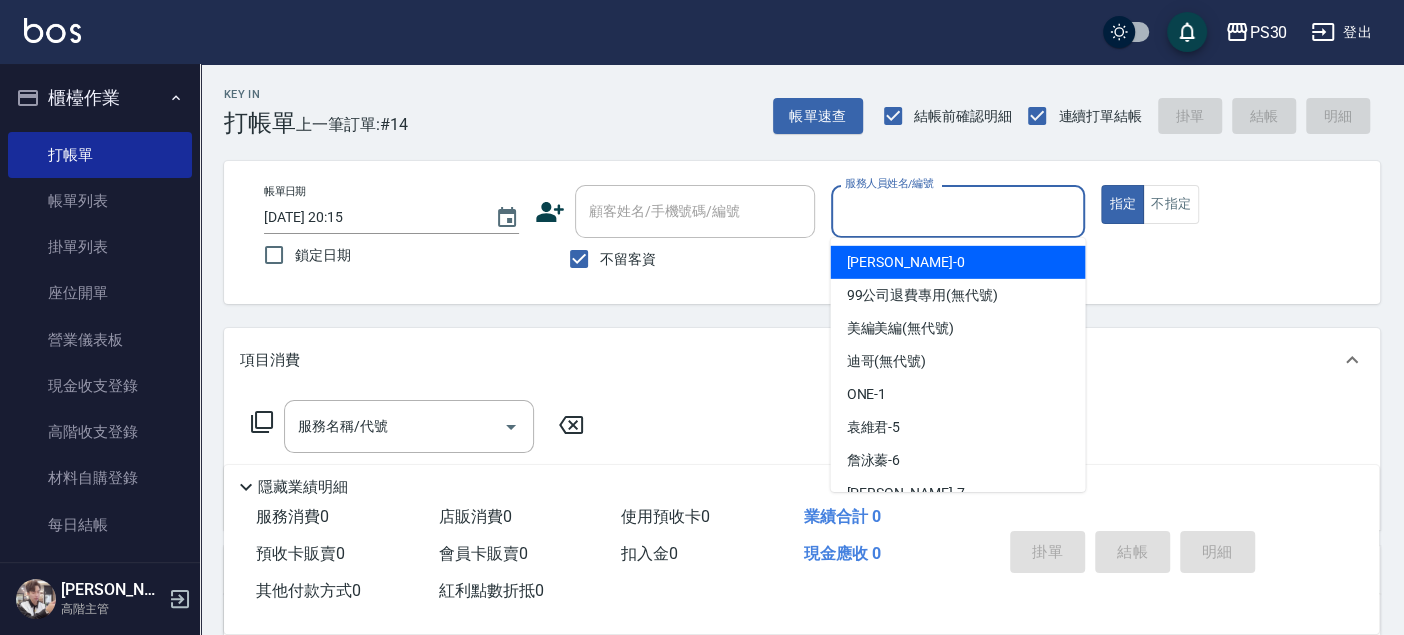 type on "0" 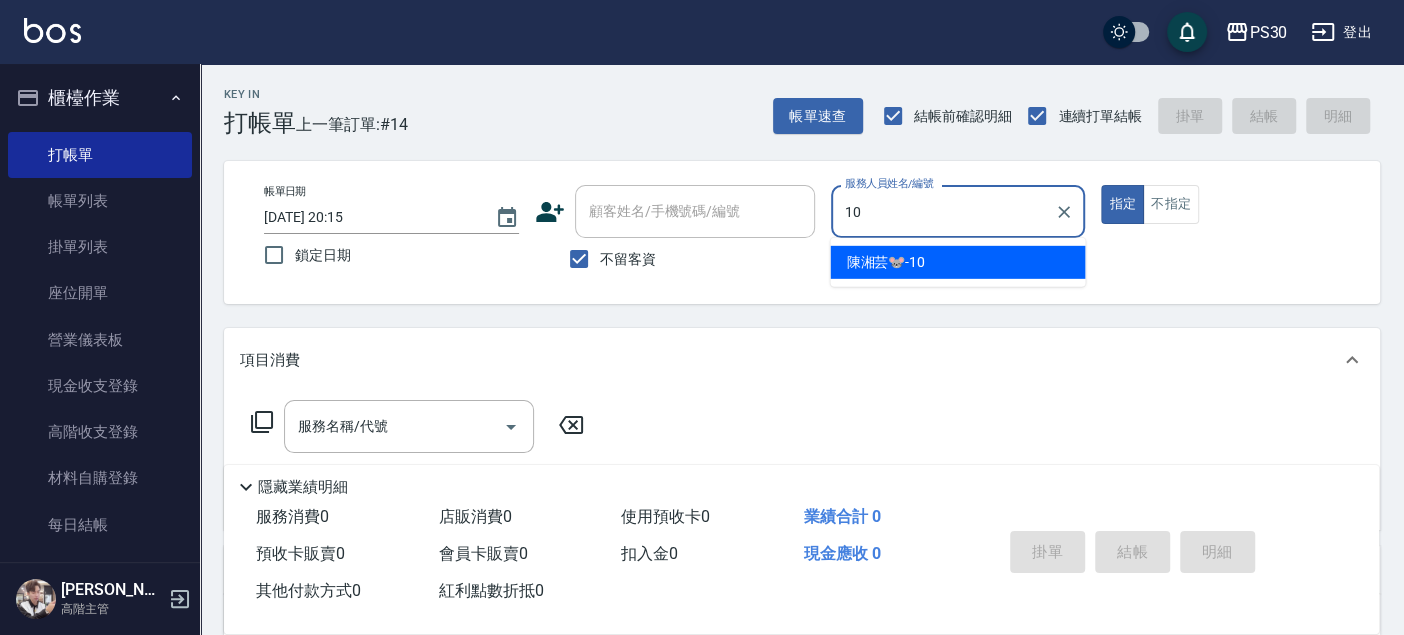 type on "陳湘芸🐭-10" 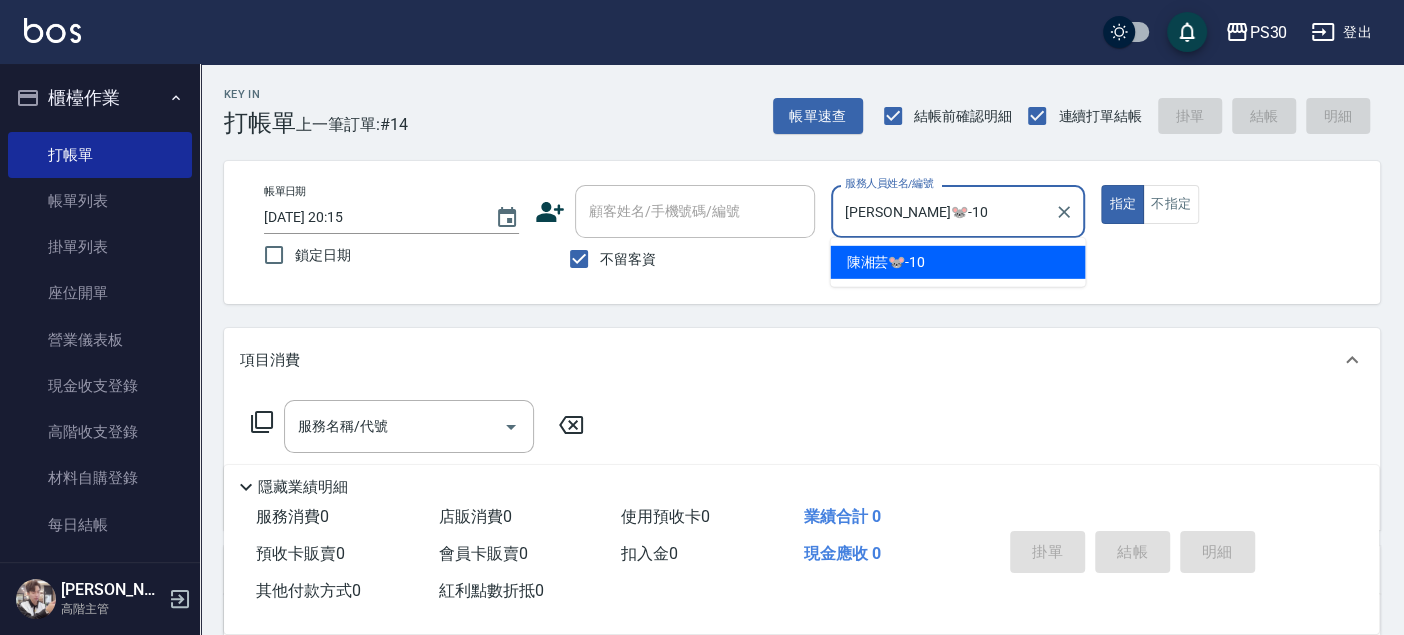 type on "true" 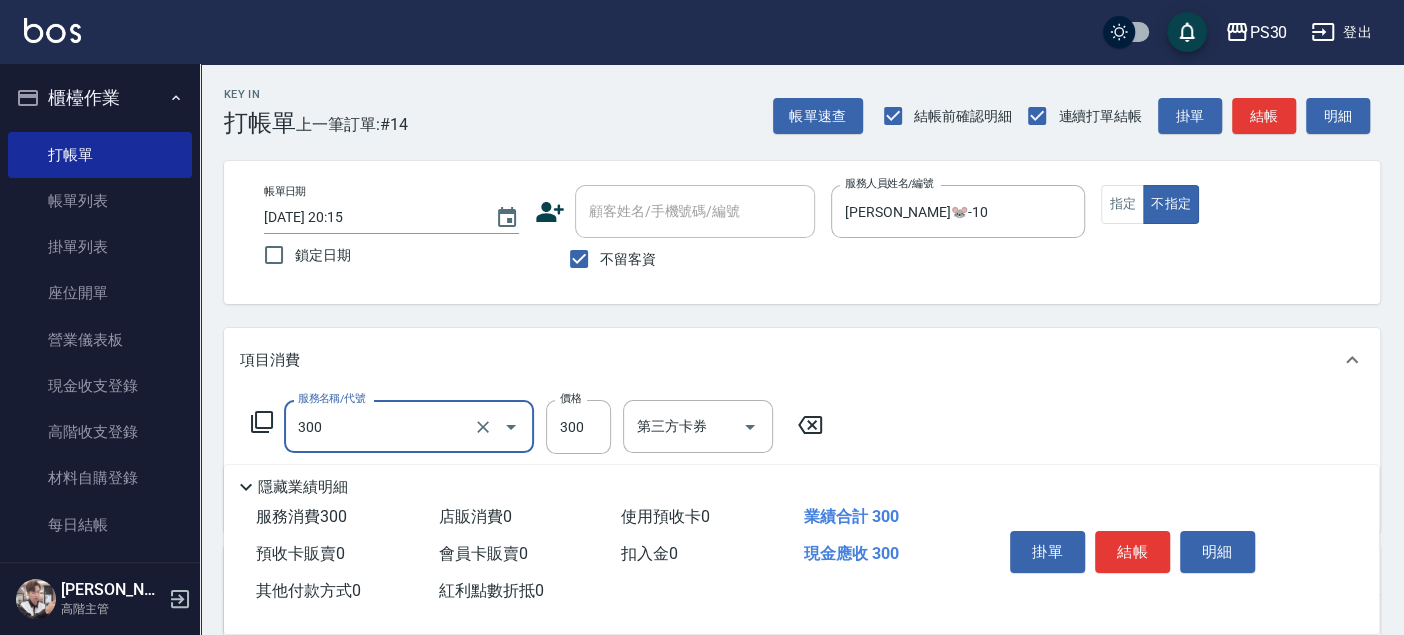 type on "洗剪300(300)" 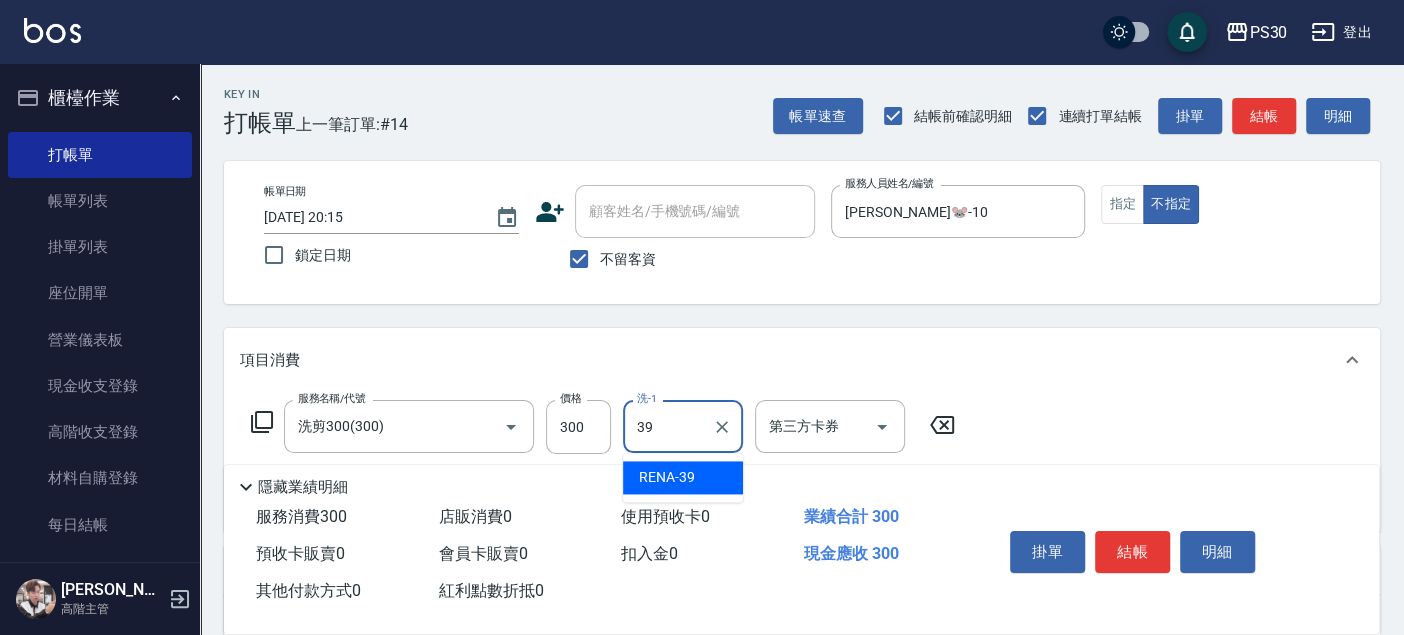 type on "RENA-39" 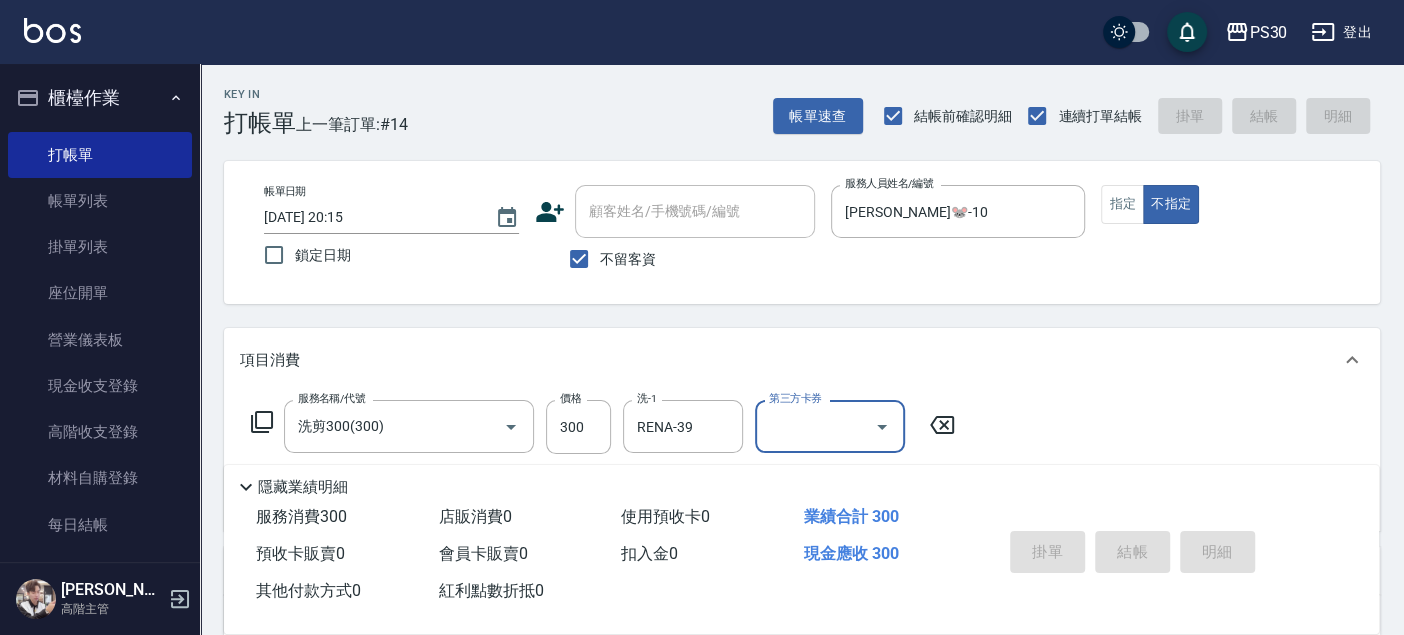 type 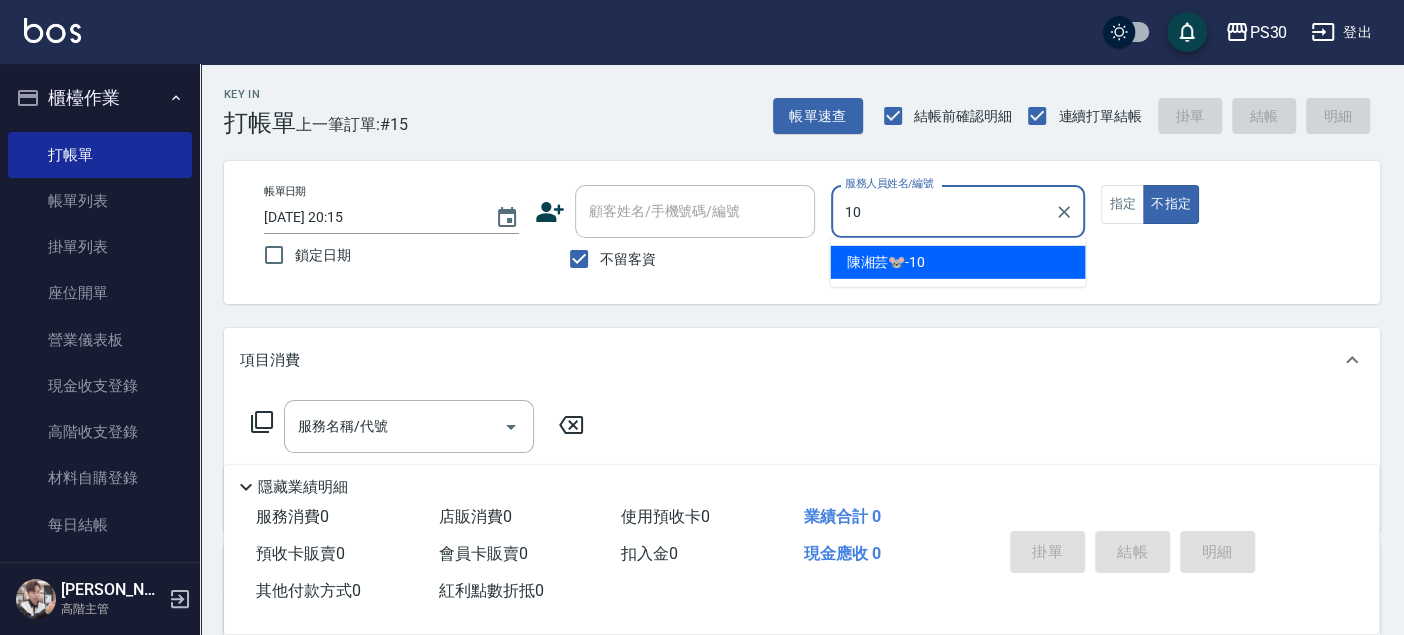 type on "陳湘芸🐭-10" 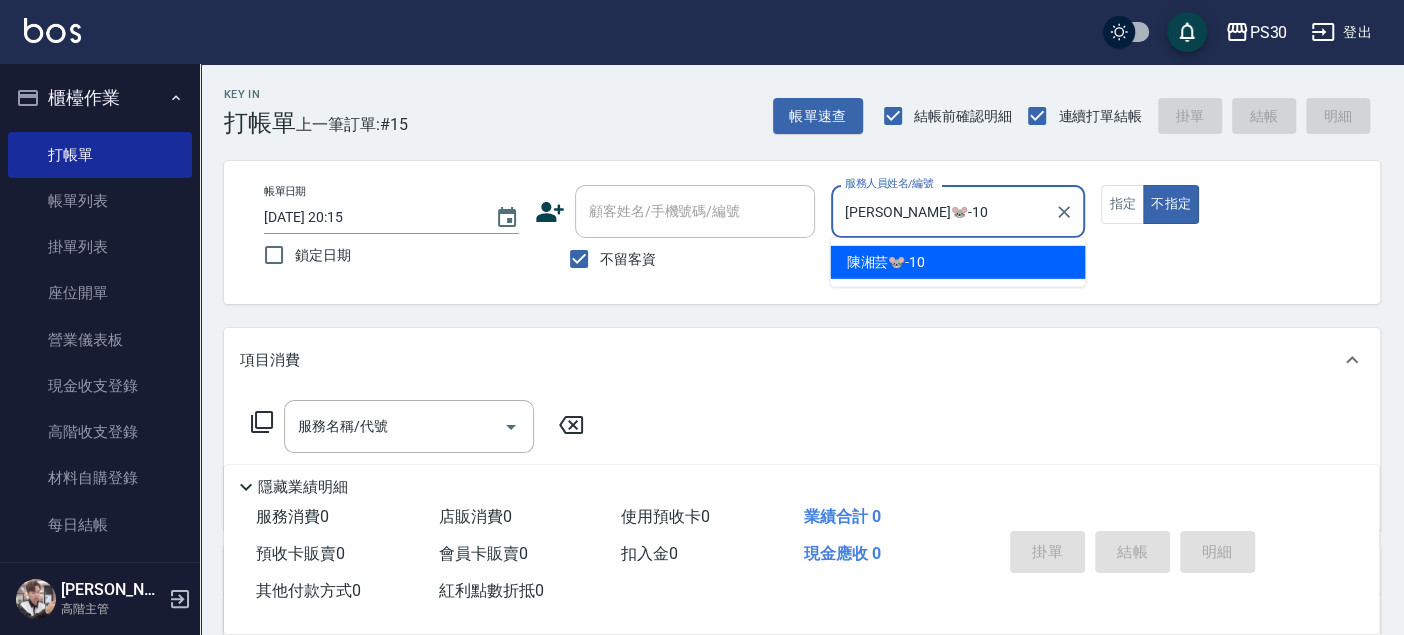 type on "false" 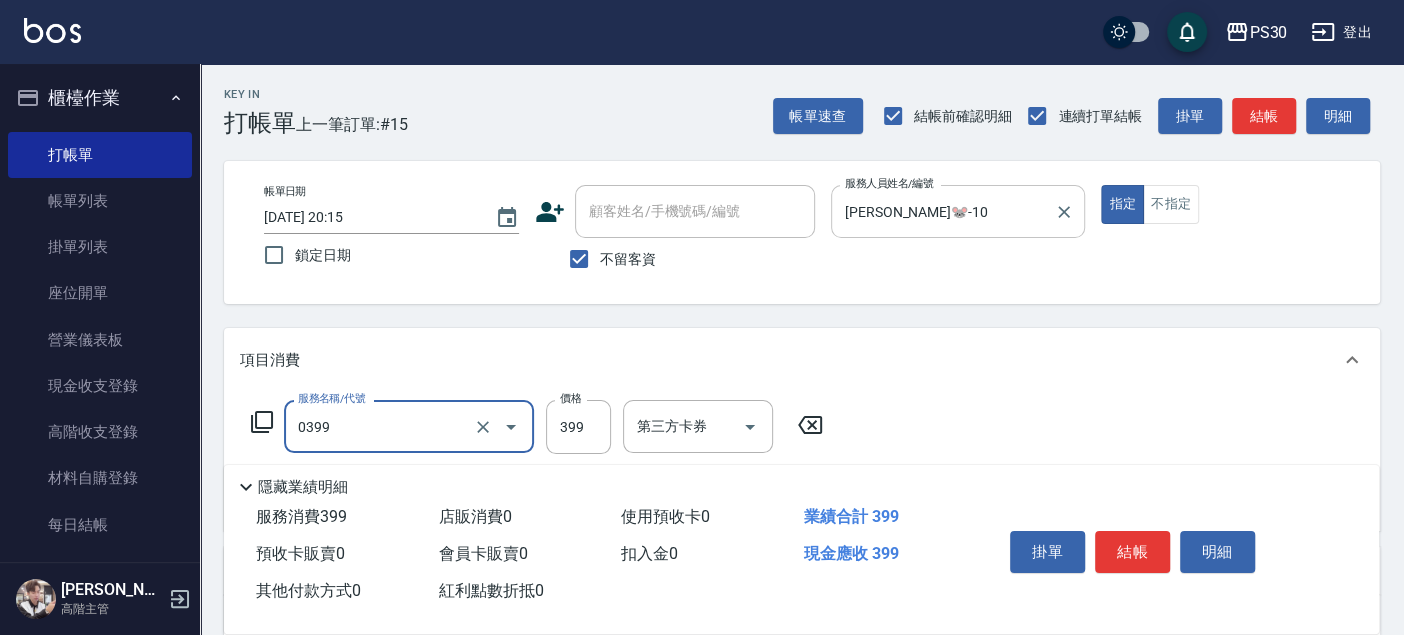 type on "海鹽洗(0399)" 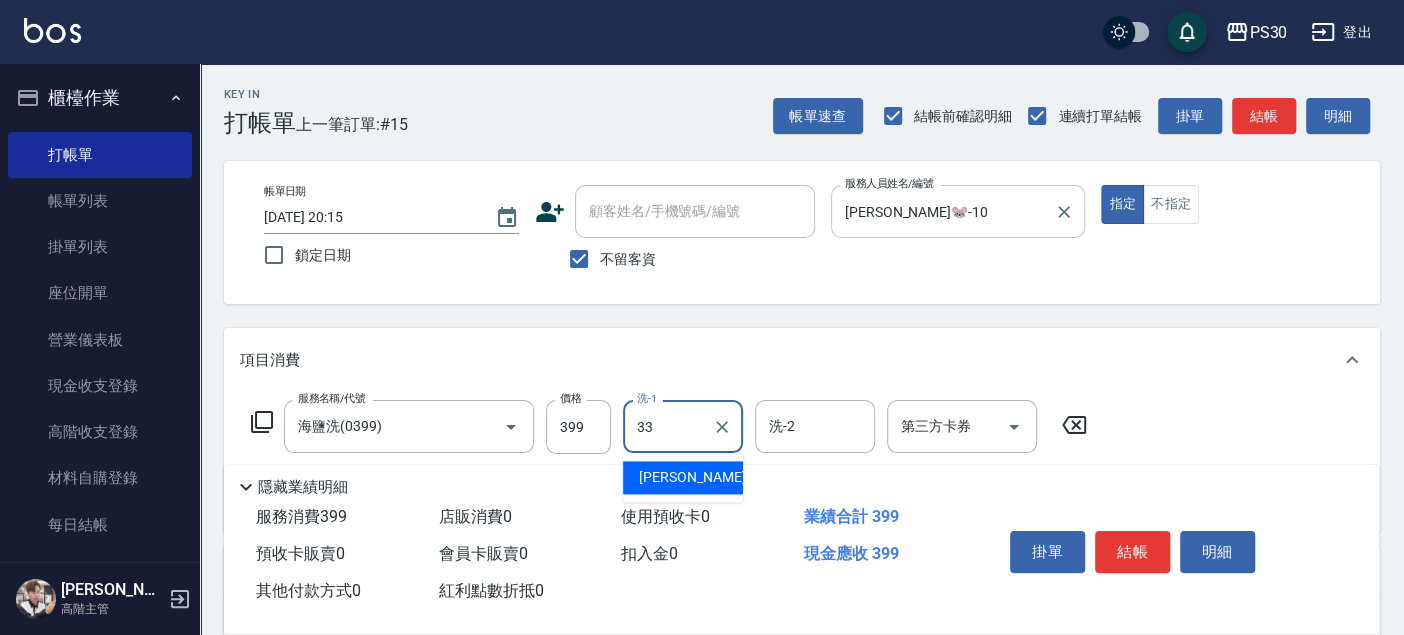 type on "洪采妤-33" 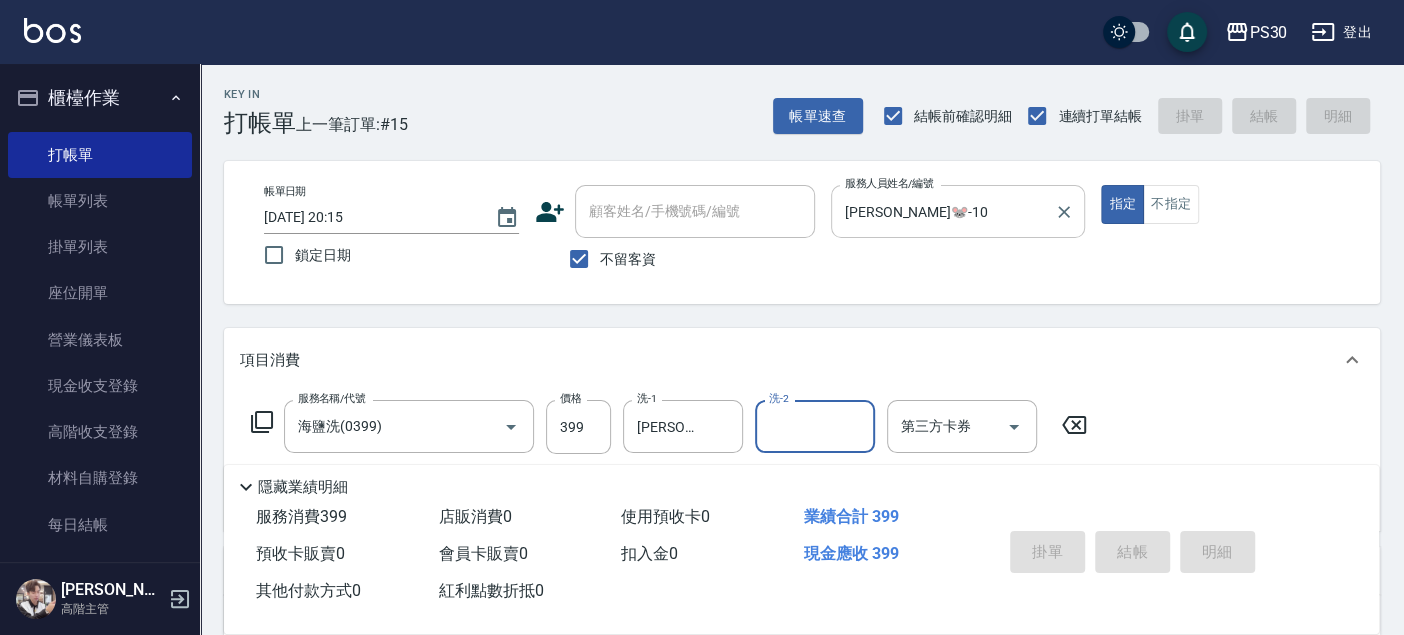 type 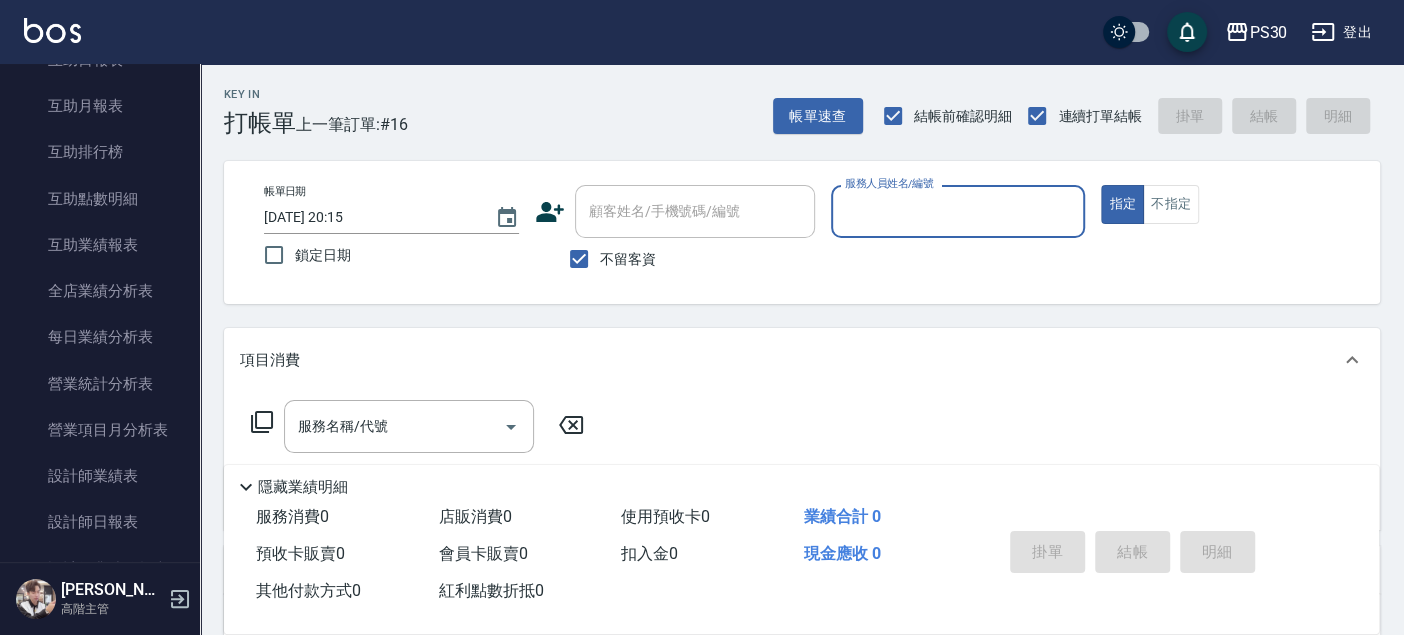 scroll, scrollTop: 1111, scrollLeft: 0, axis: vertical 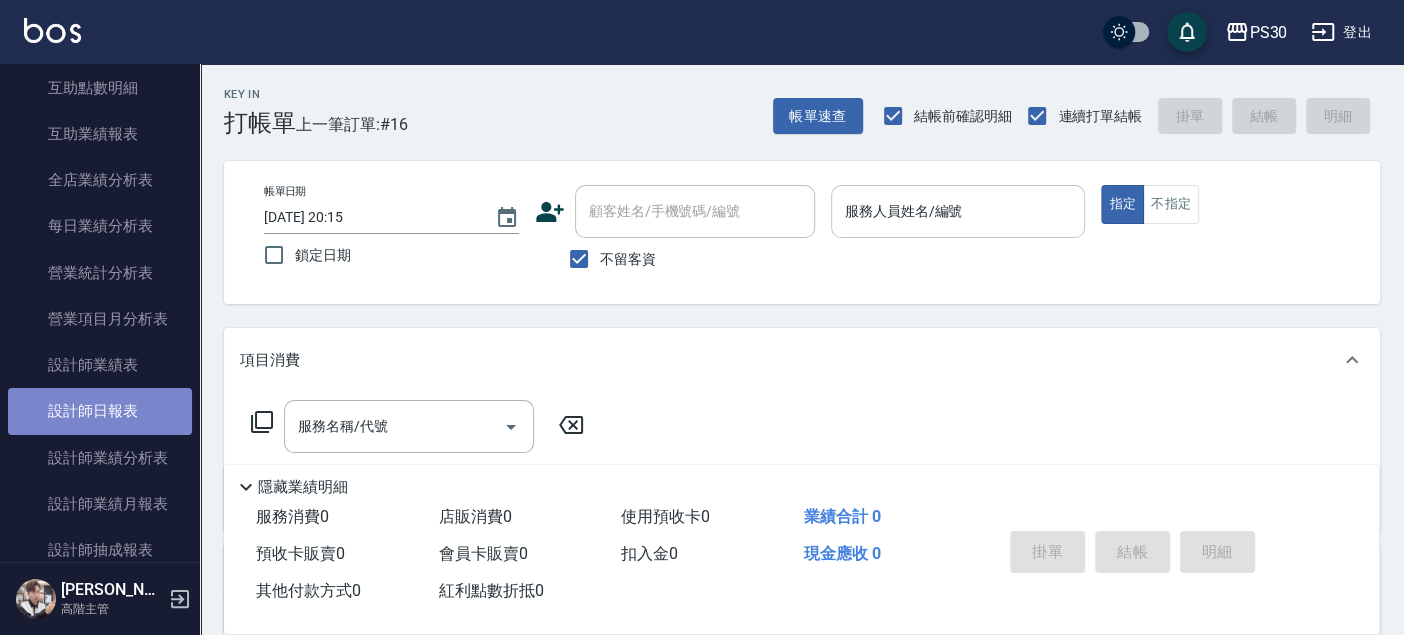 click on "設計師日報表" at bounding box center (100, 411) 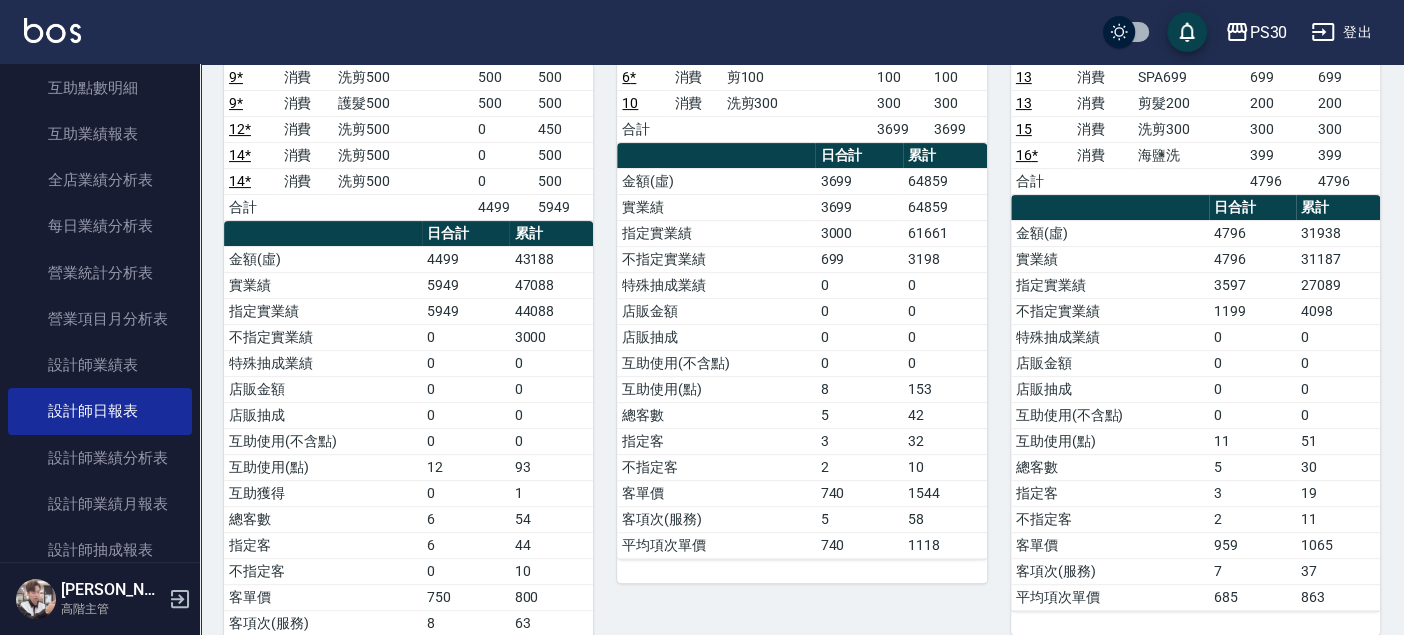 scroll, scrollTop: 333, scrollLeft: 0, axis: vertical 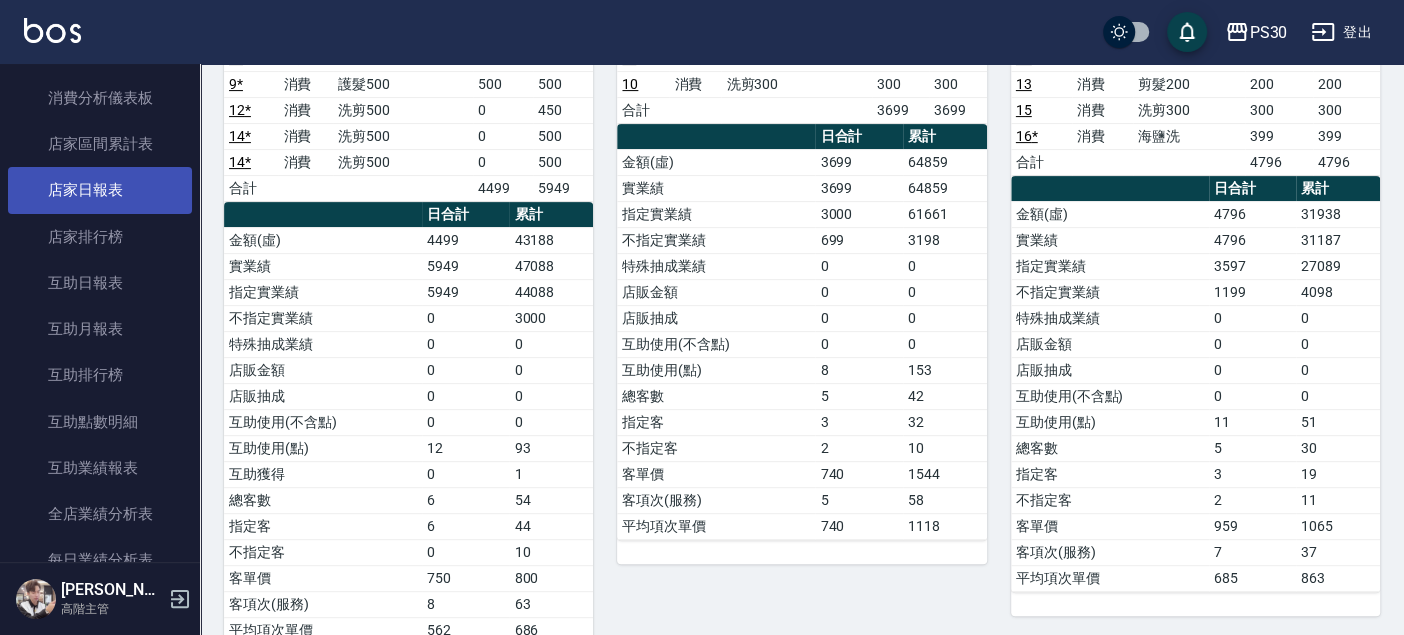 click on "店家日報表" at bounding box center [100, 190] 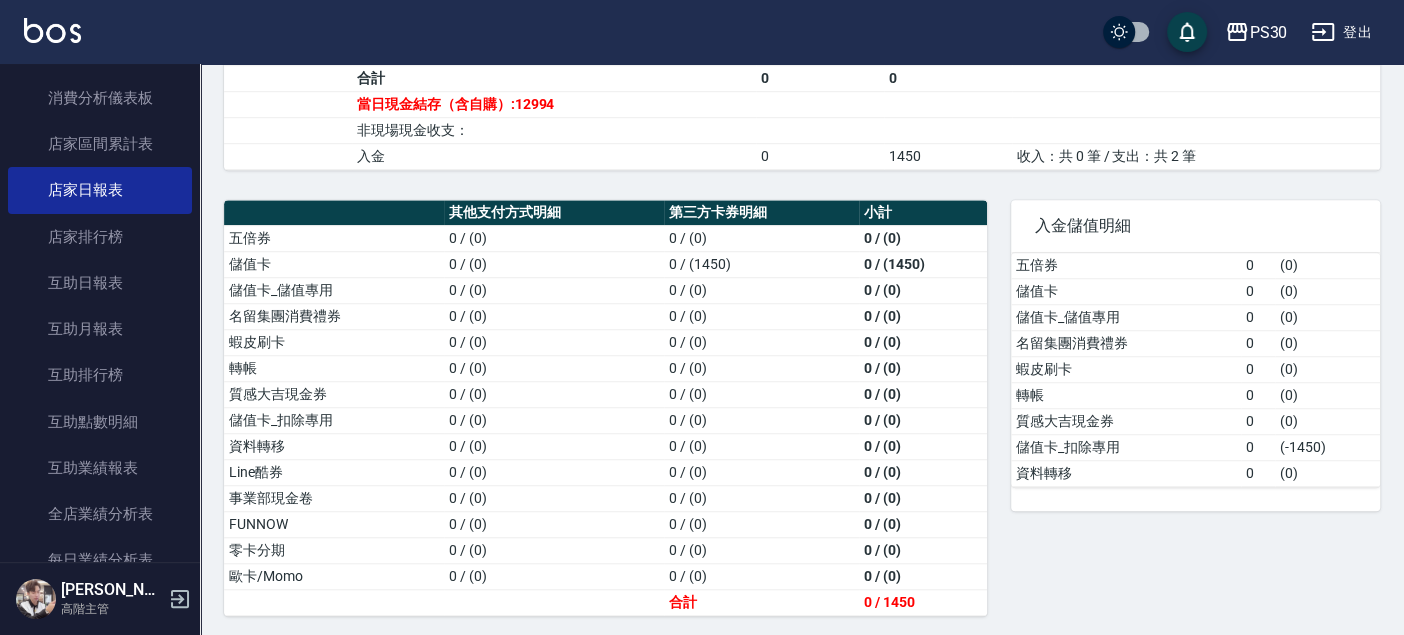 scroll, scrollTop: 796, scrollLeft: 0, axis: vertical 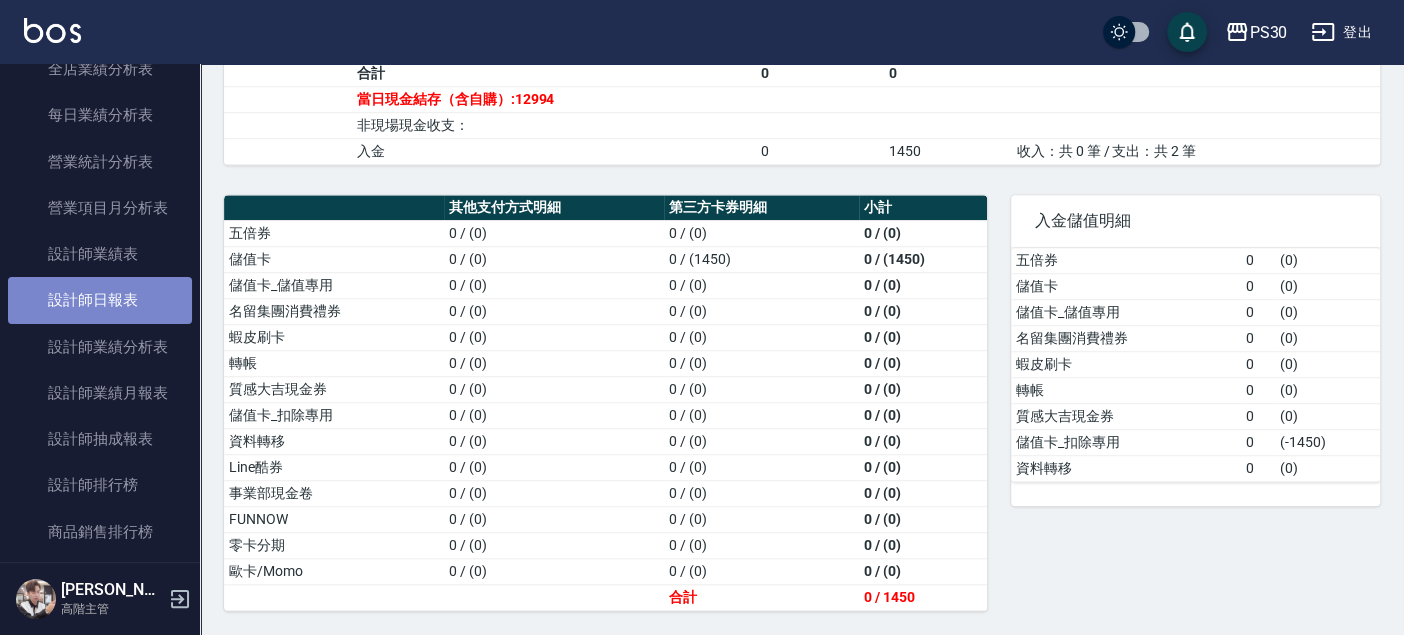 click on "設計師日報表" at bounding box center [100, 300] 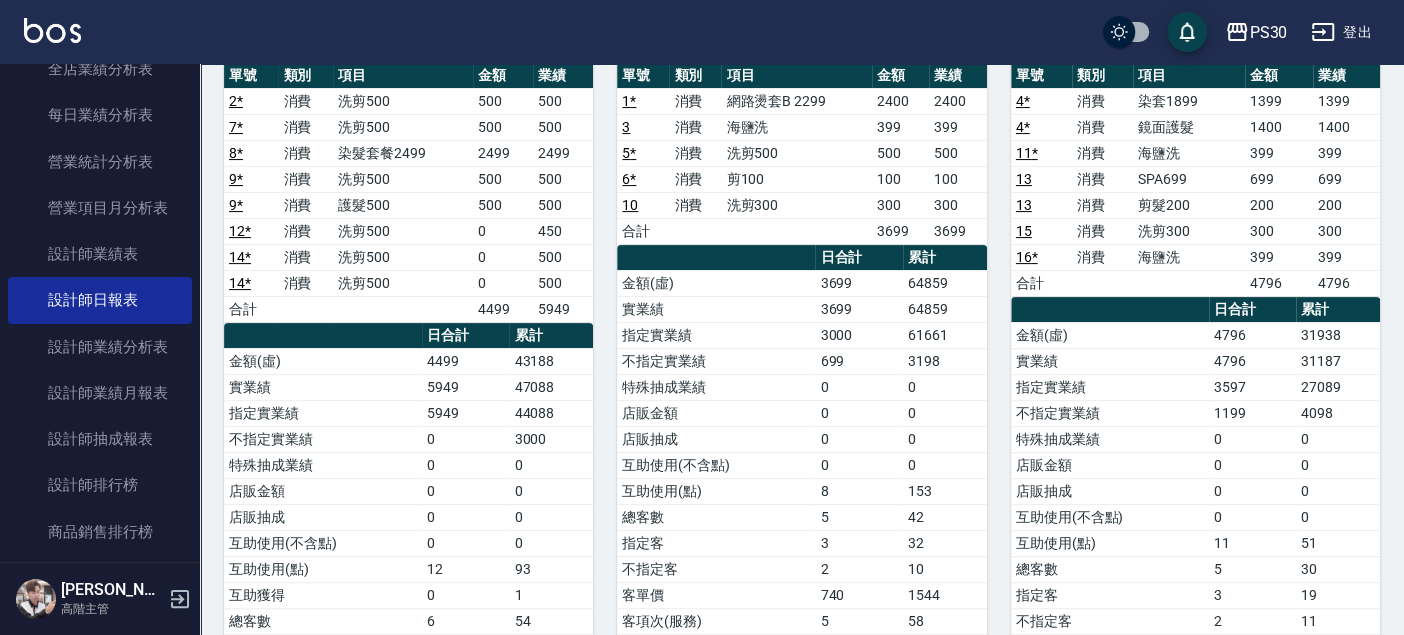 scroll, scrollTop: 222, scrollLeft: 0, axis: vertical 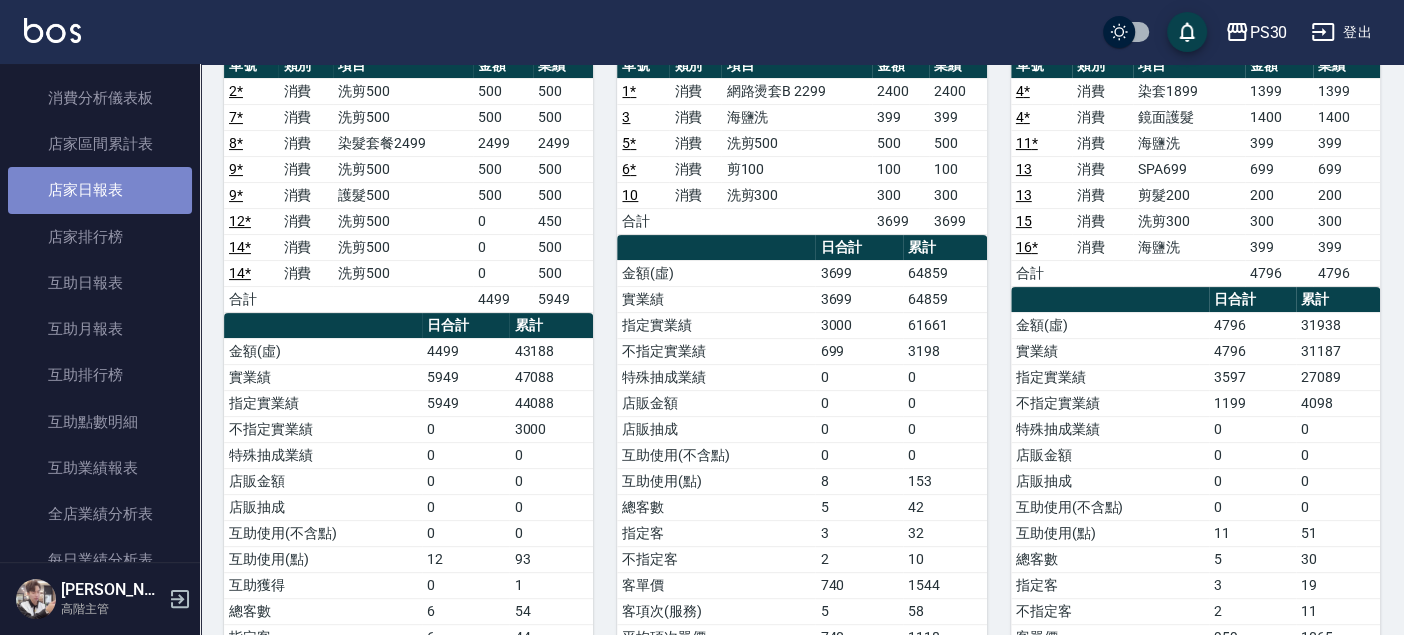 click on "店家日報表" at bounding box center (100, 190) 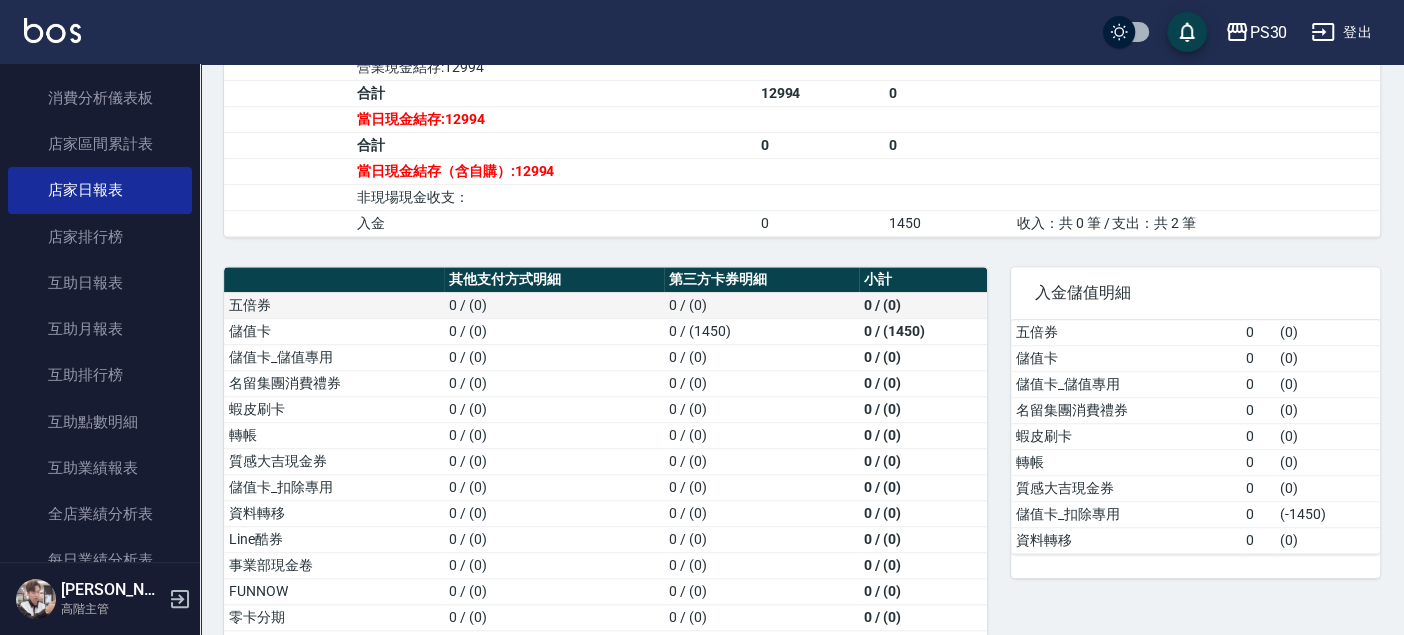 scroll, scrollTop: 685, scrollLeft: 0, axis: vertical 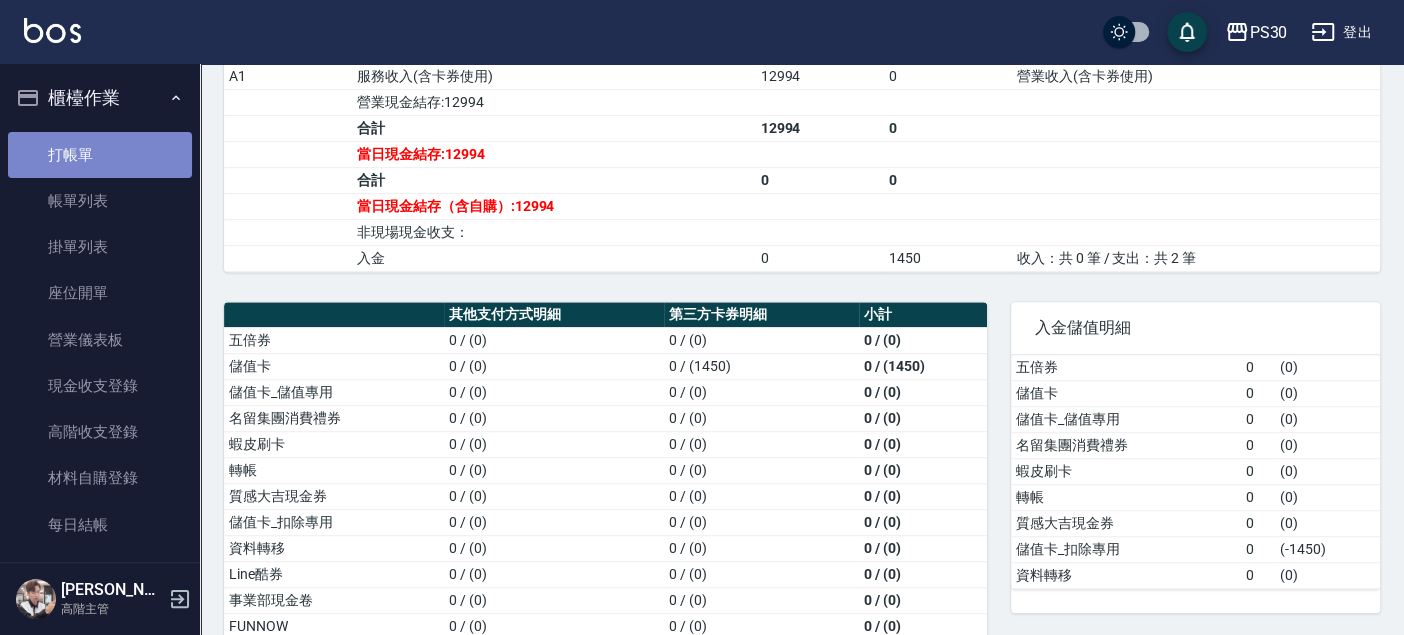 click on "打帳單" at bounding box center (100, 155) 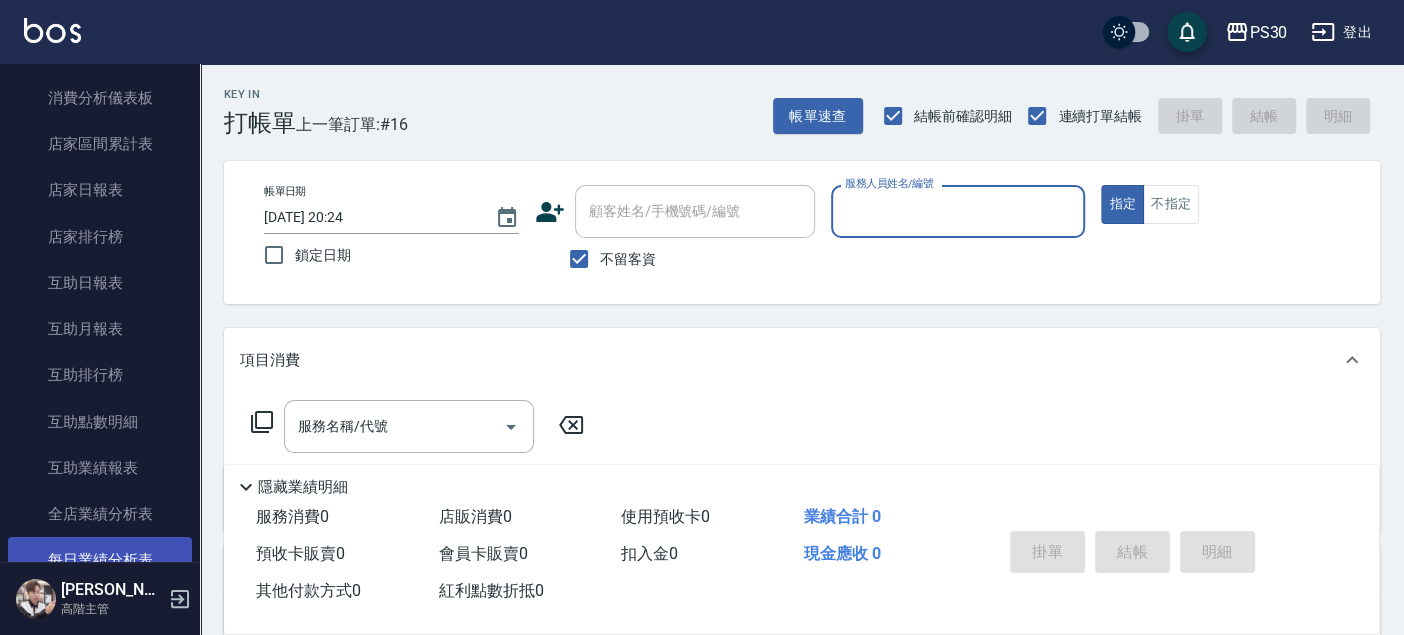 scroll, scrollTop: 1000, scrollLeft: 0, axis: vertical 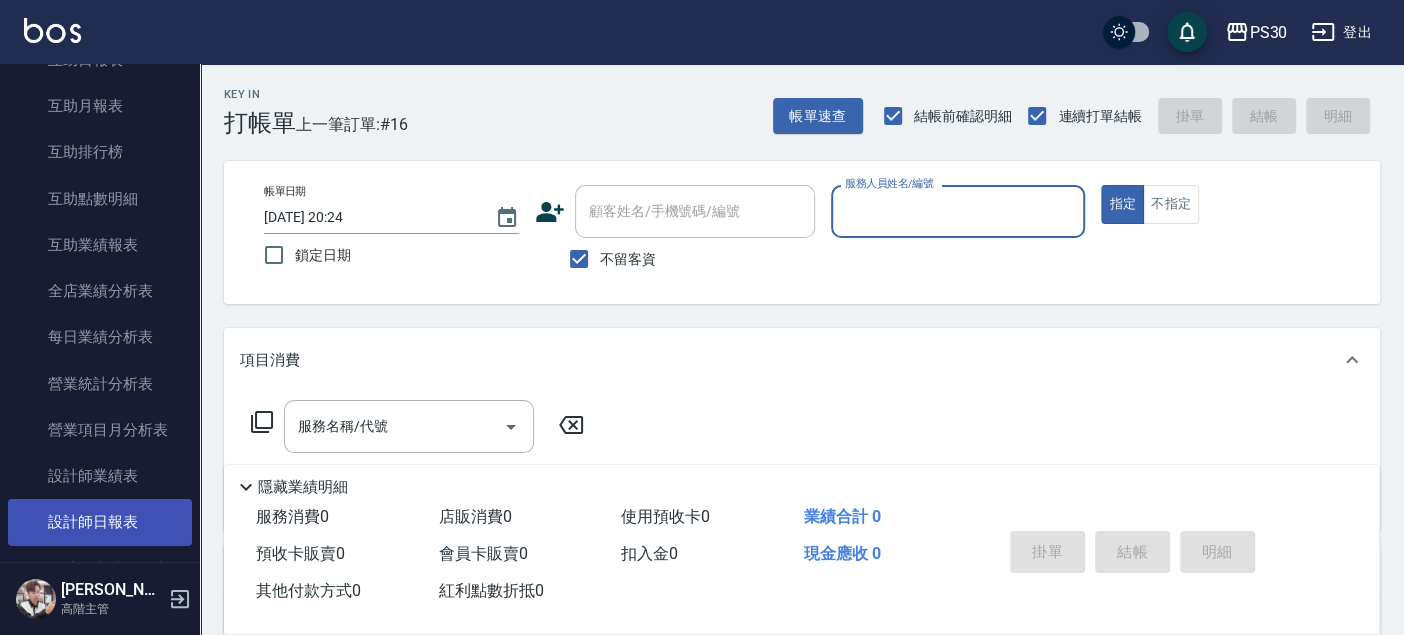 click on "設計師日報表" at bounding box center [100, 522] 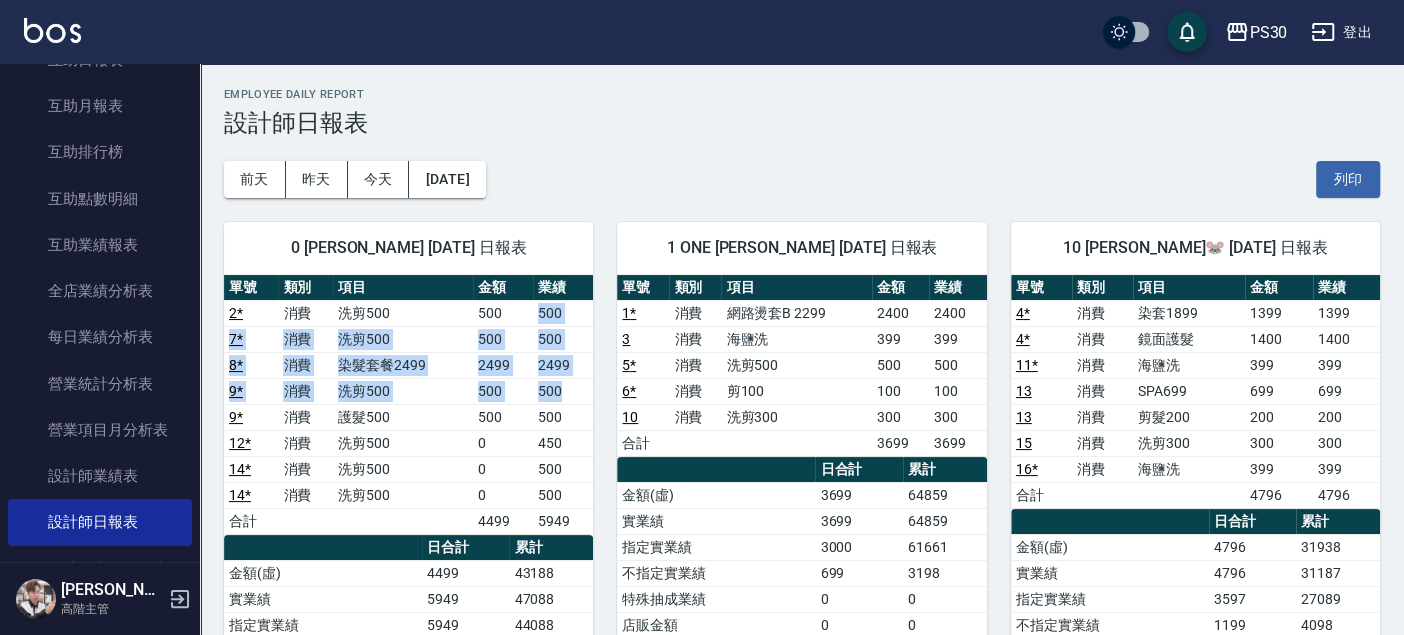 drag, startPoint x: 534, startPoint y: 316, endPoint x: 569, endPoint y: 382, distance: 74.70609 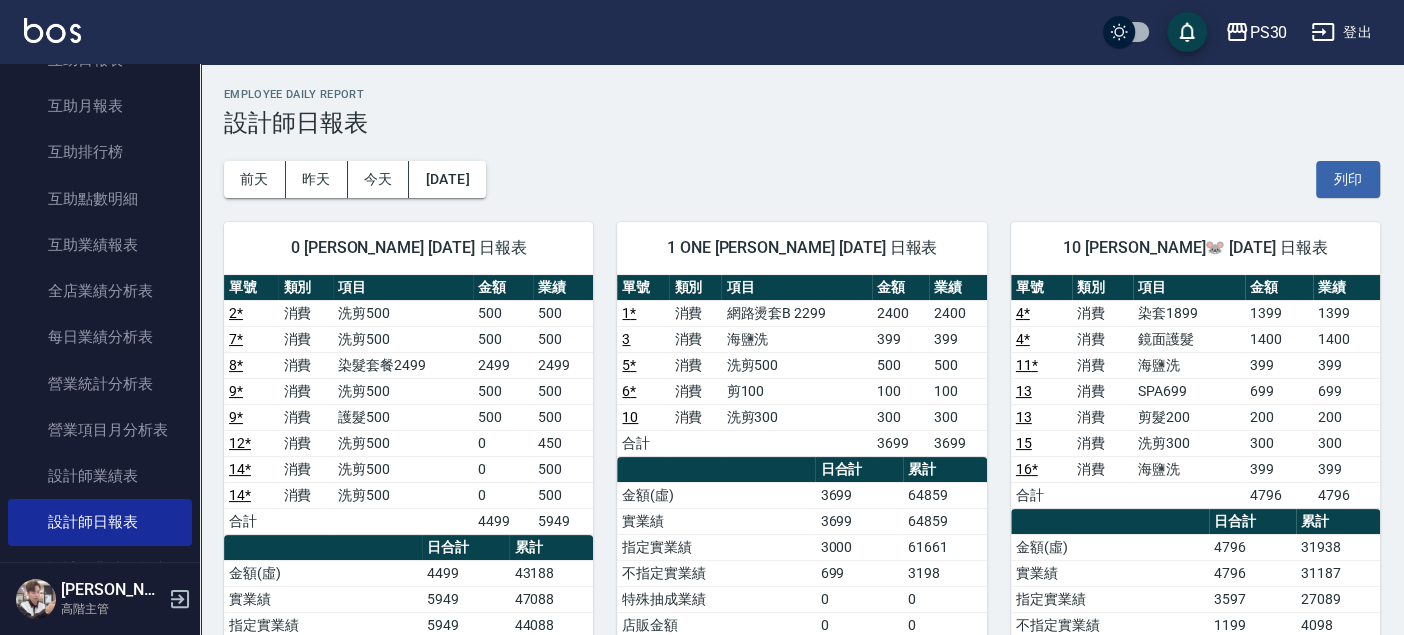click on "500" at bounding box center (563, 417) 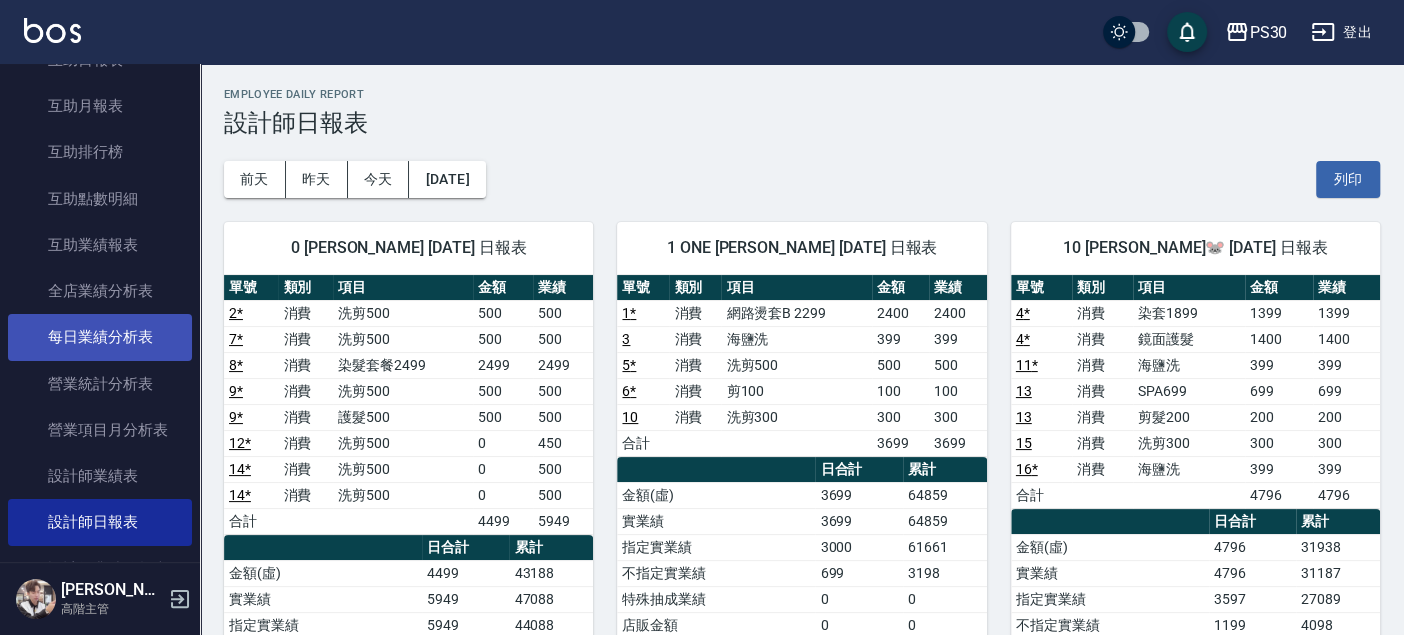 scroll, scrollTop: 666, scrollLeft: 0, axis: vertical 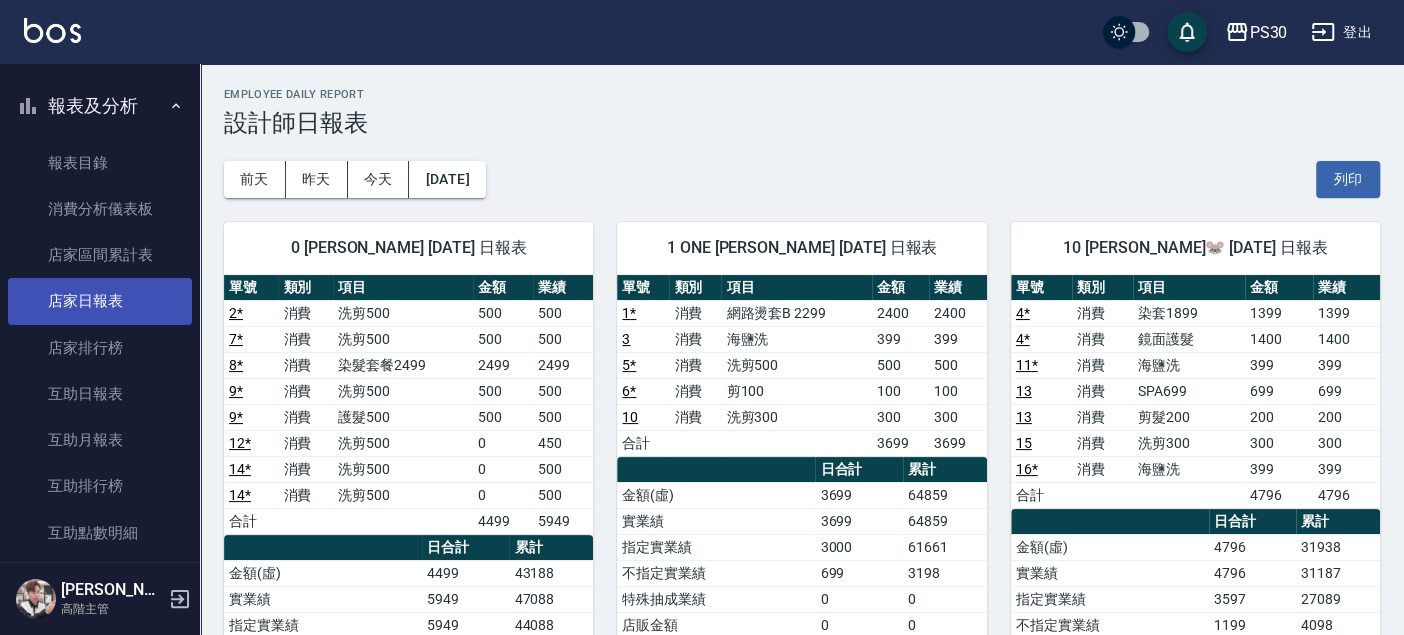 click on "店家日報表" at bounding box center (100, 301) 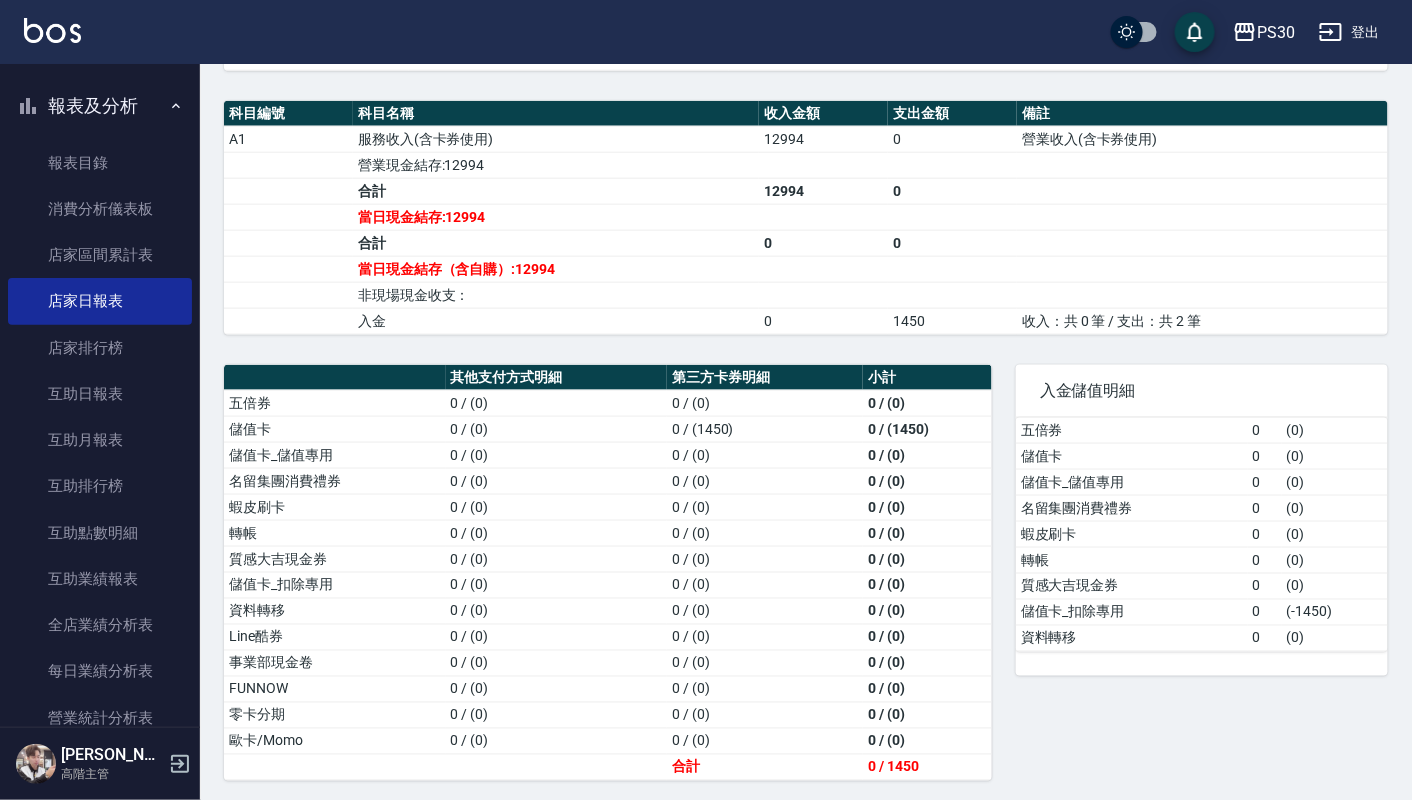 scroll, scrollTop: 631, scrollLeft: 0, axis: vertical 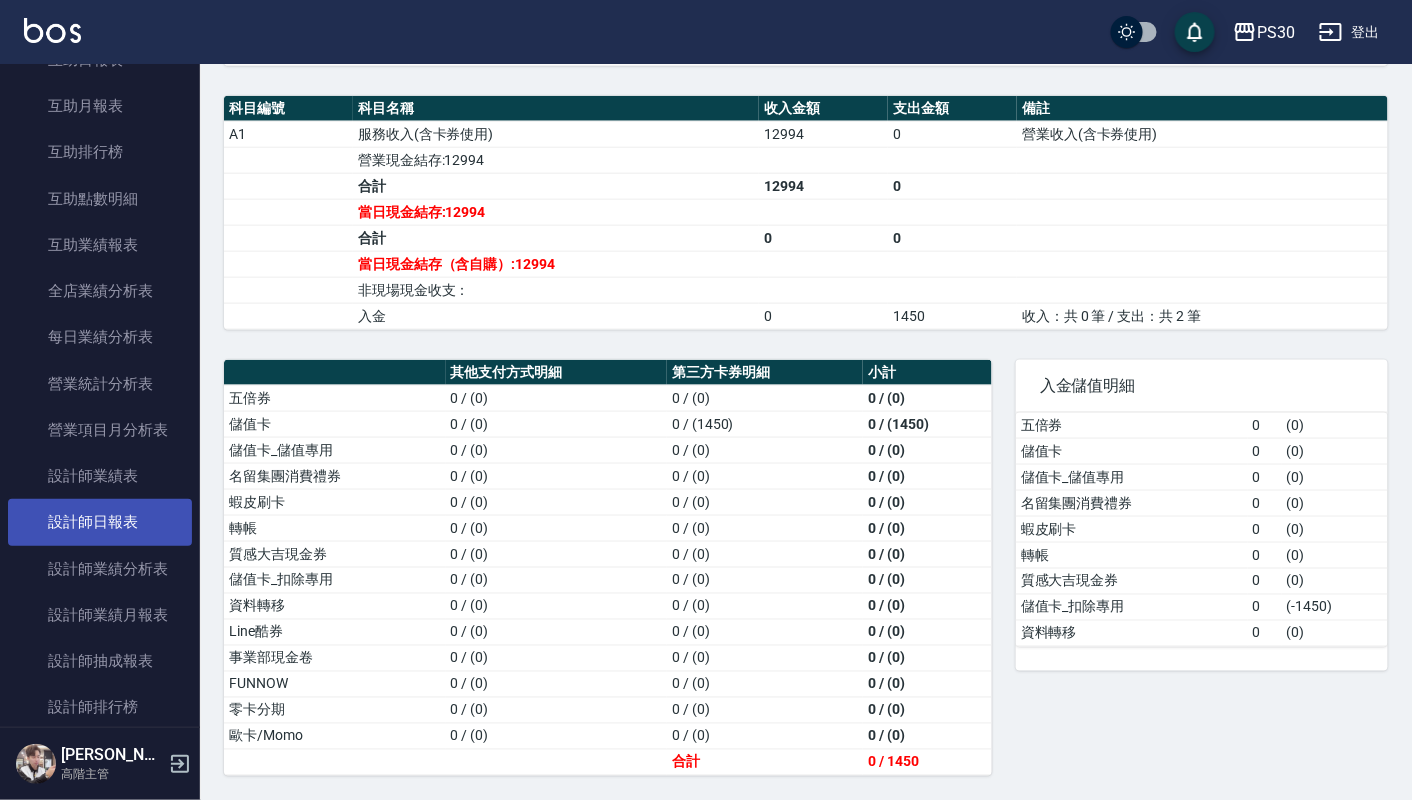 click on "設計師日報表" at bounding box center (100, 522) 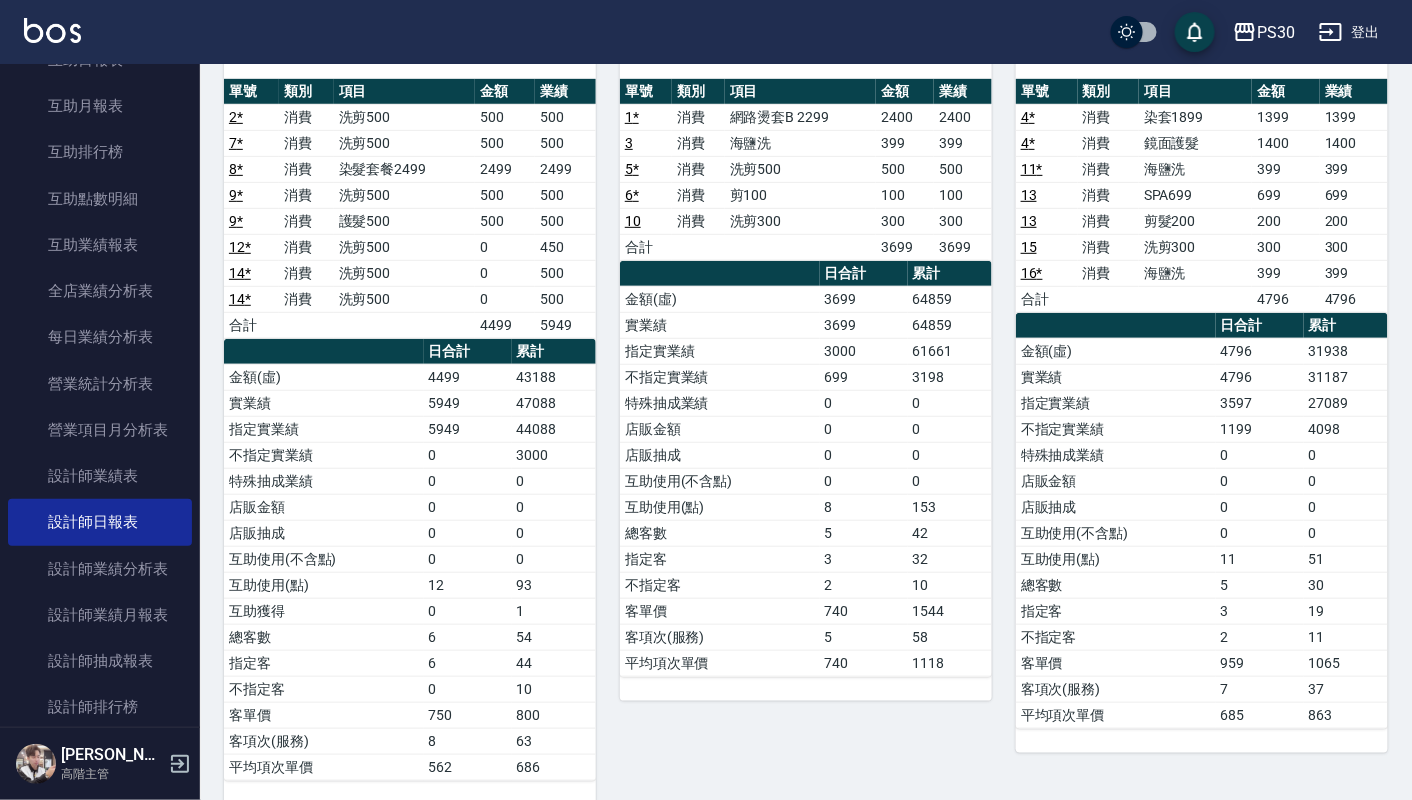 scroll, scrollTop: 216, scrollLeft: 0, axis: vertical 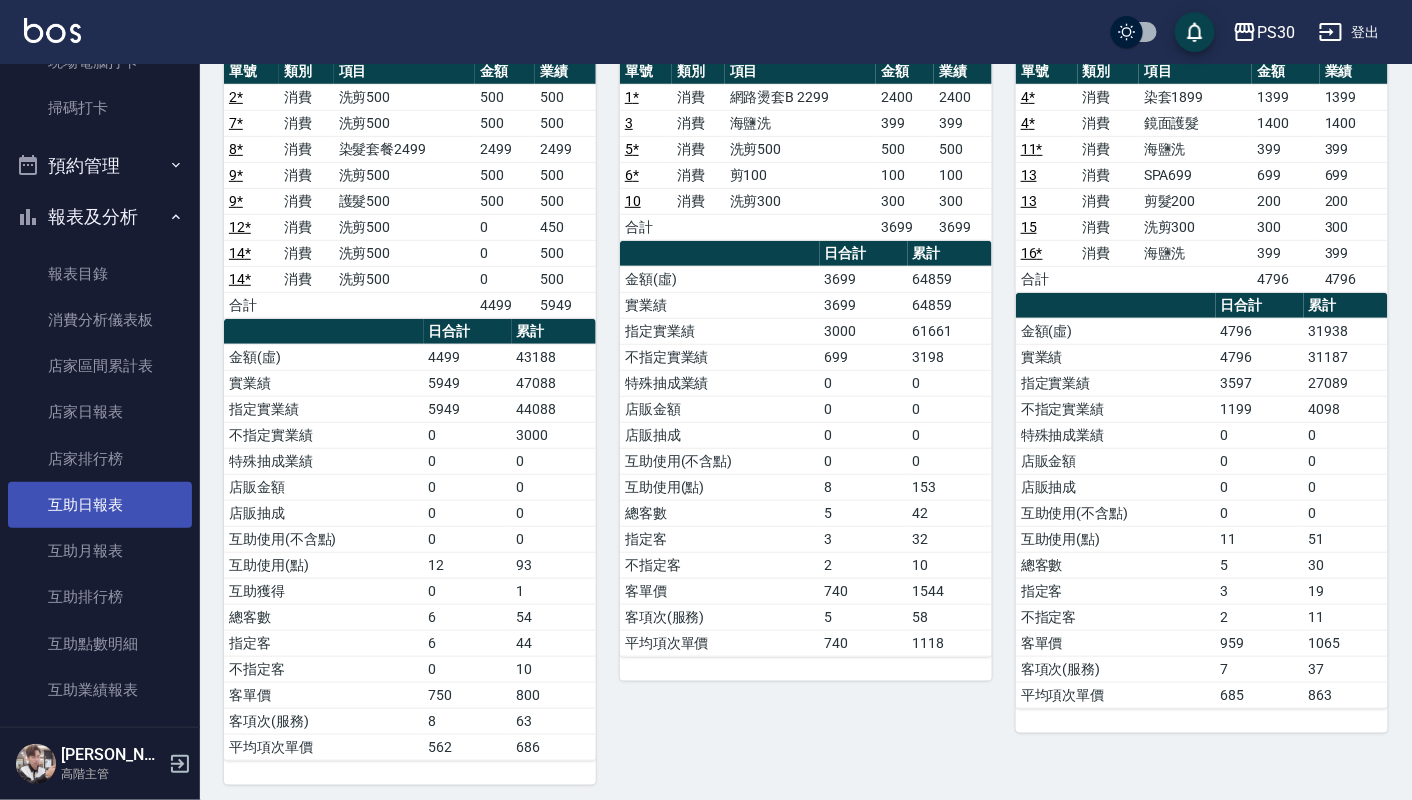 click on "互助日報表" at bounding box center [100, 505] 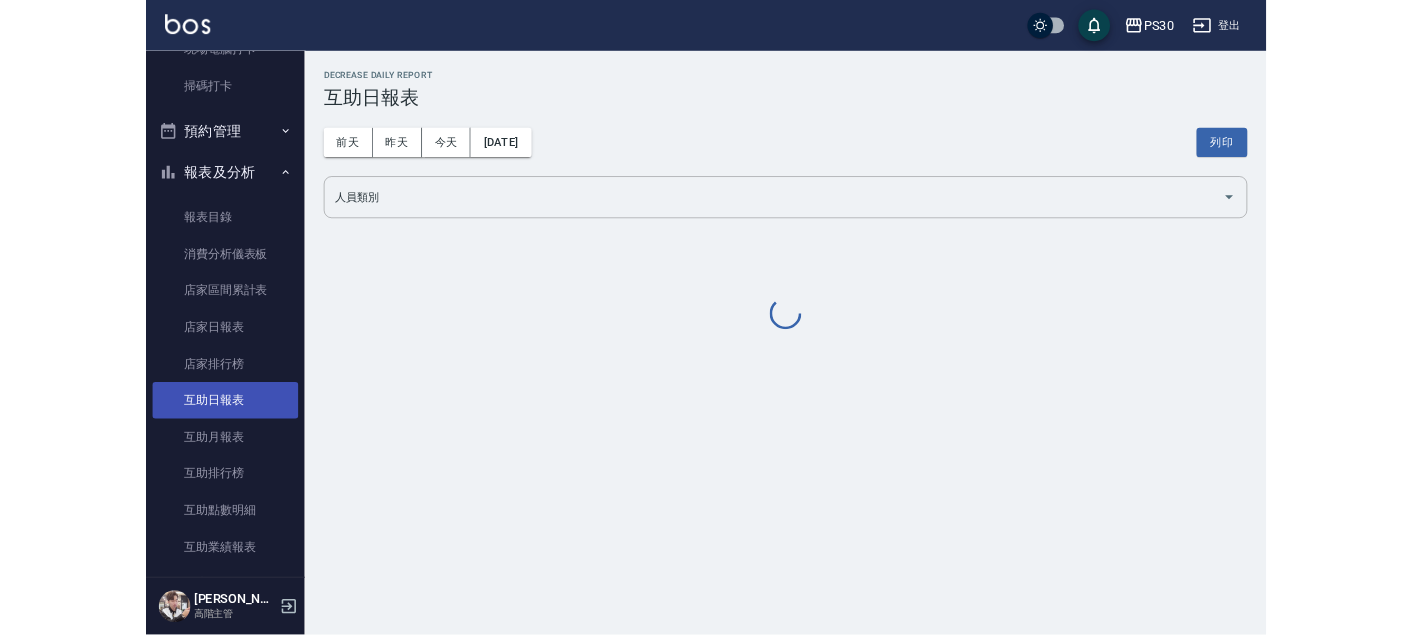 scroll, scrollTop: 0, scrollLeft: 0, axis: both 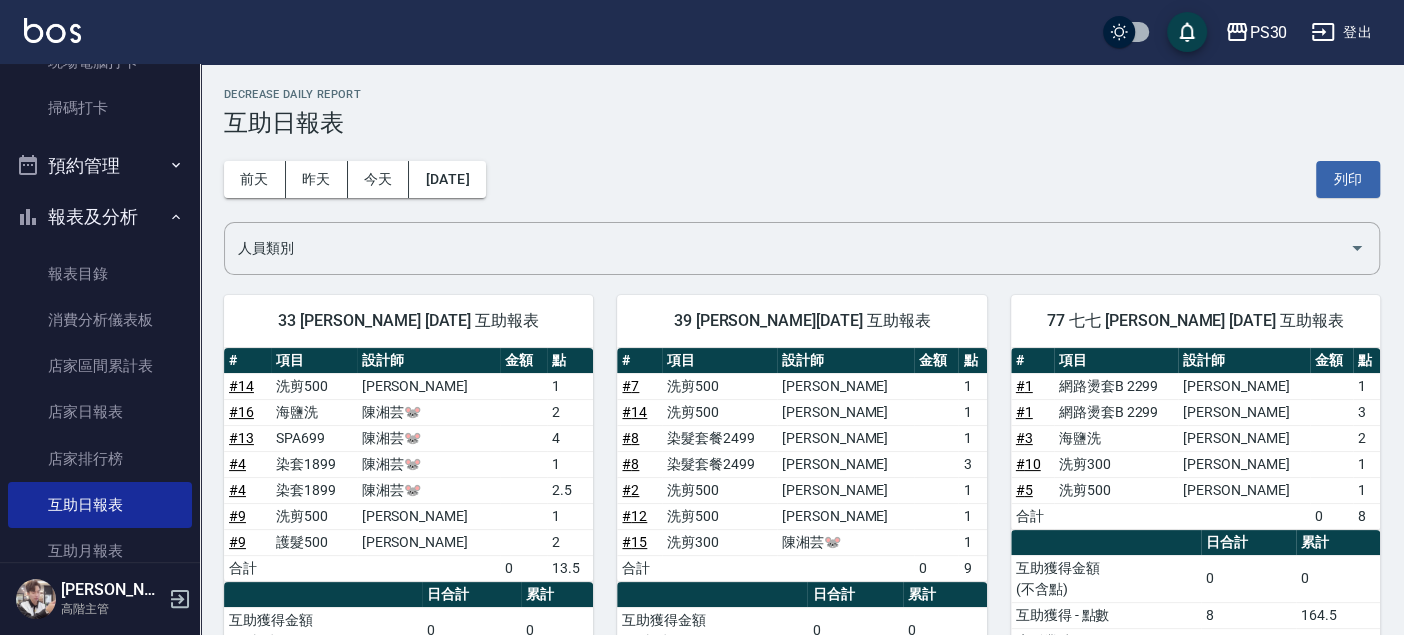 click on "登出" at bounding box center [1341, 32] 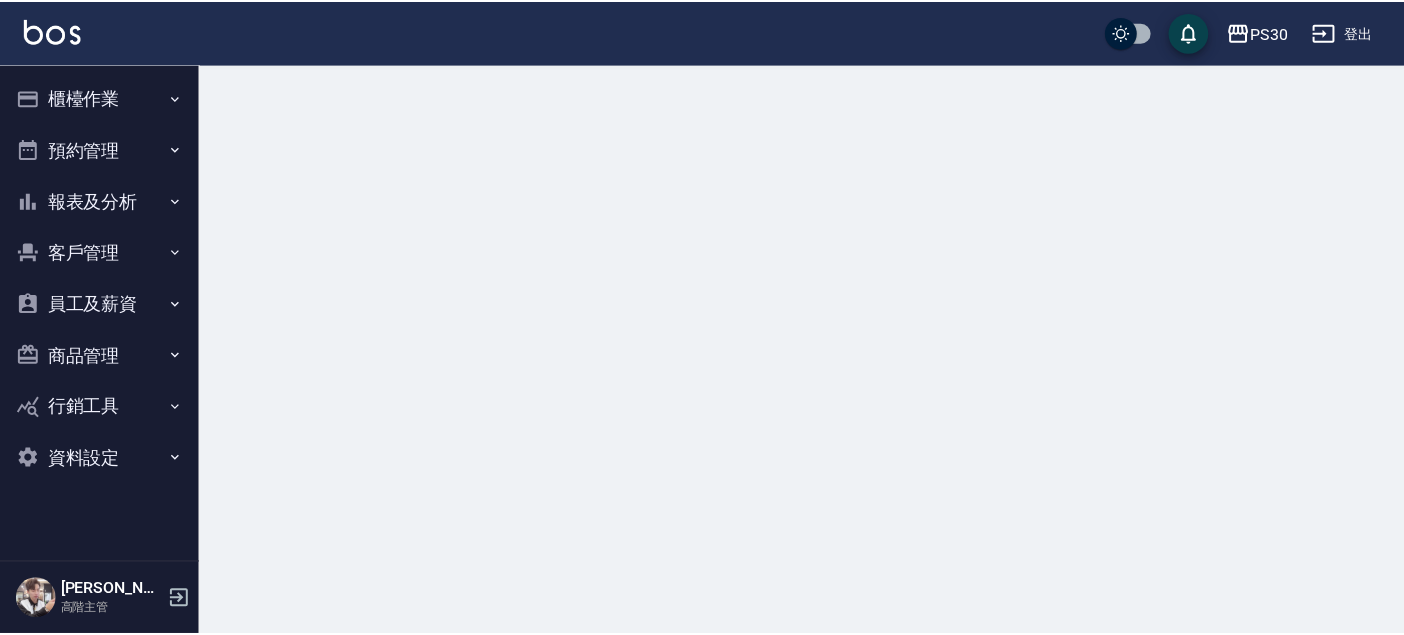 scroll, scrollTop: 0, scrollLeft: 0, axis: both 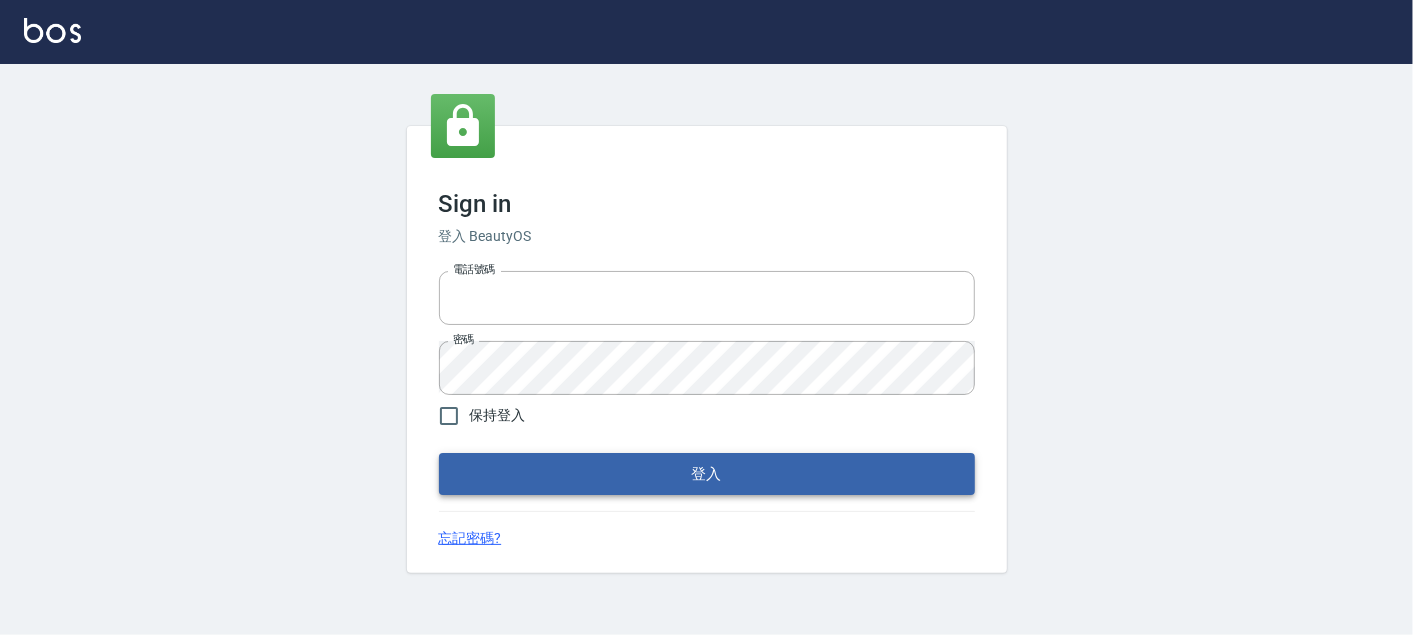 type on "0972392966" 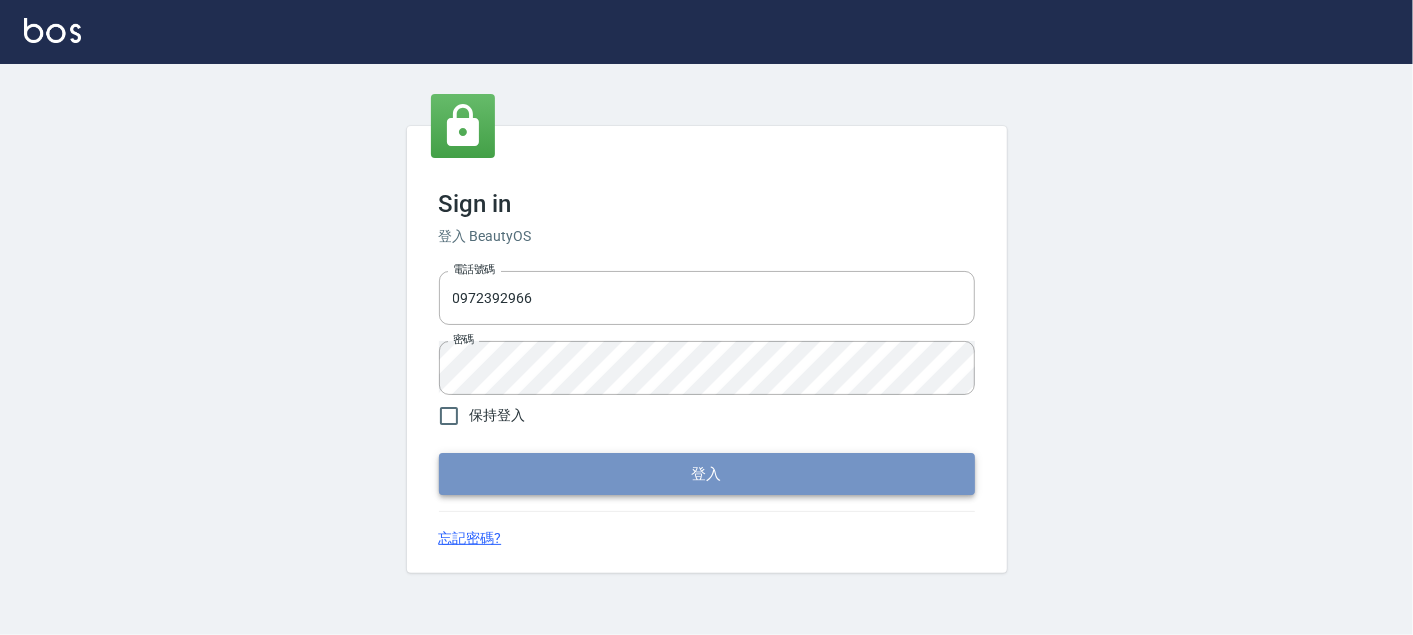 click on "登入" at bounding box center (707, 474) 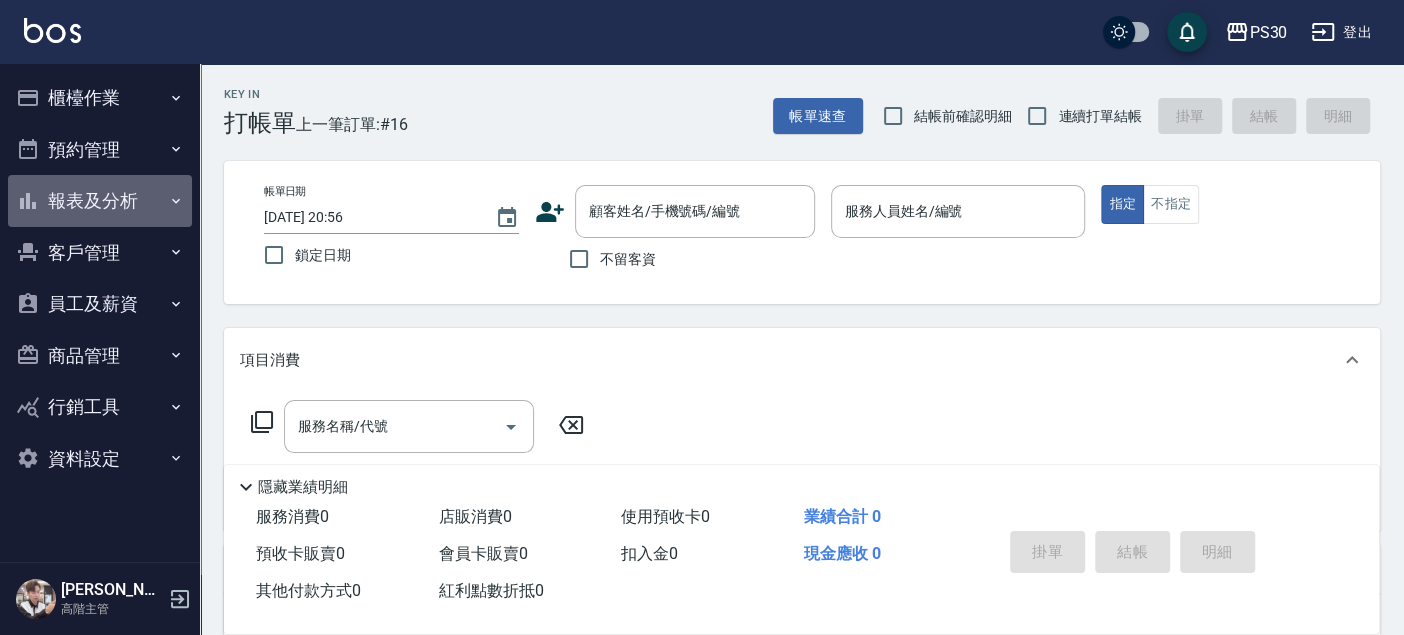 click on "報表及分析" at bounding box center (100, 201) 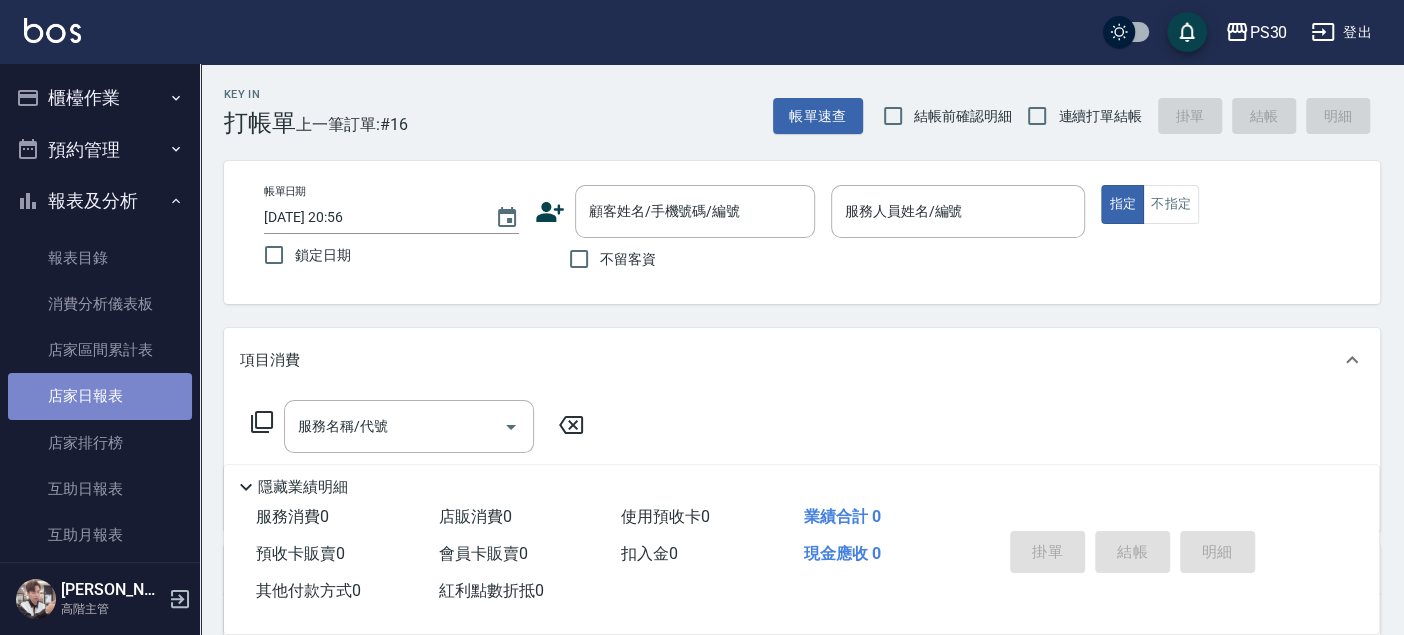 click on "店家日報表" at bounding box center [100, 396] 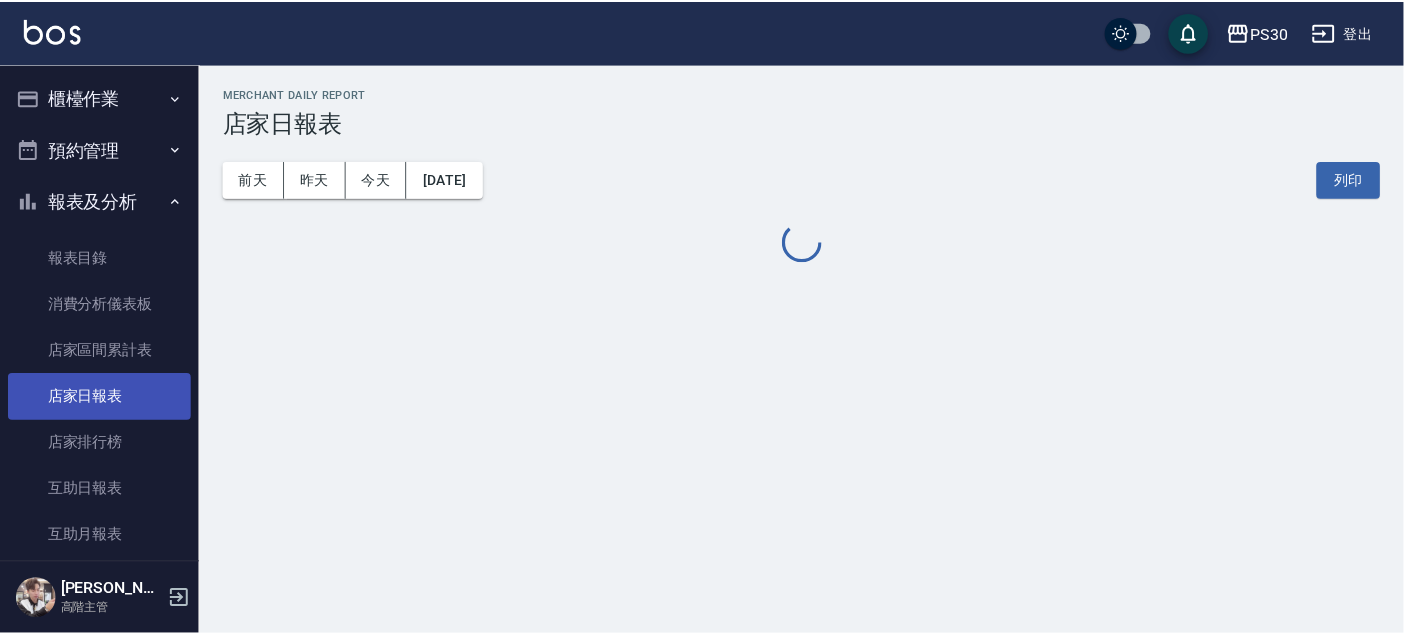 scroll, scrollTop: 111, scrollLeft: 0, axis: vertical 